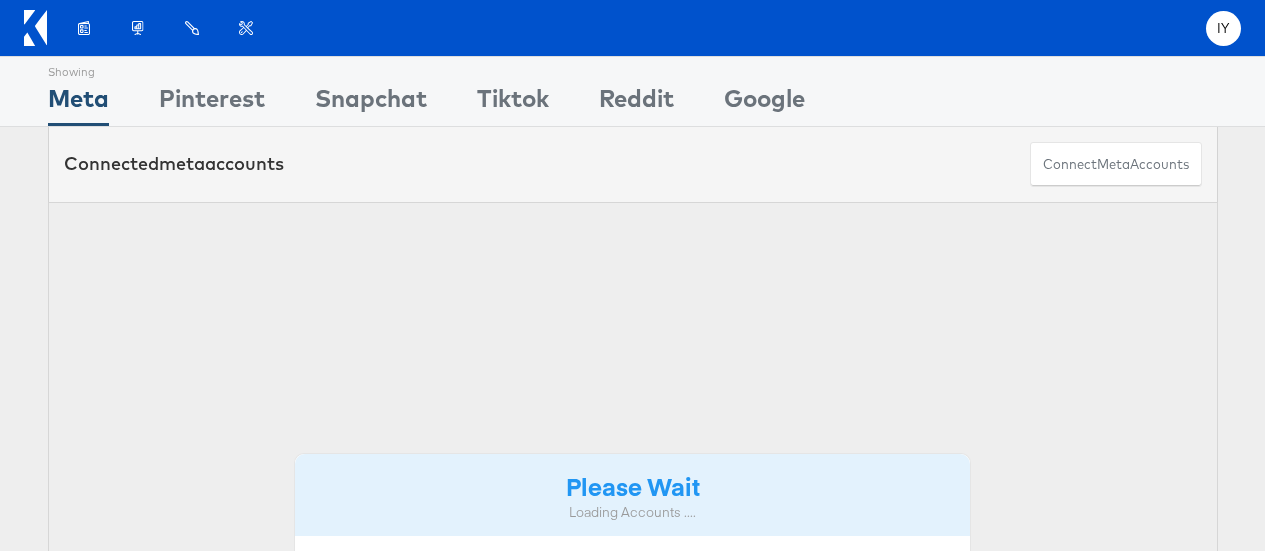 scroll, scrollTop: 0, scrollLeft: 0, axis: both 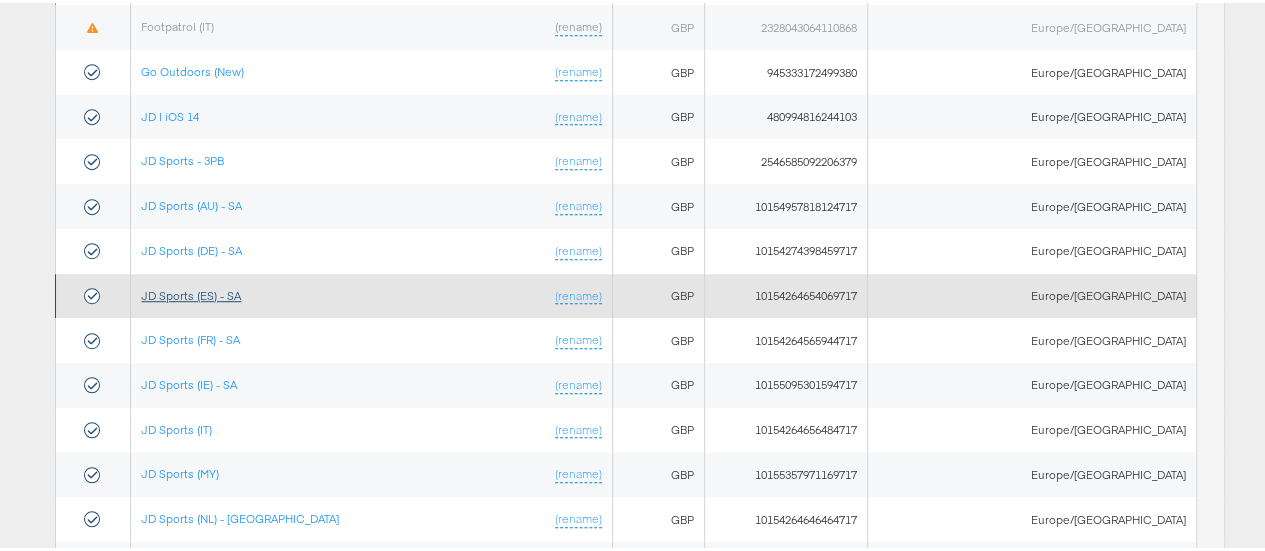 click on "JD Sports (ES) - SA" at bounding box center [191, 292] 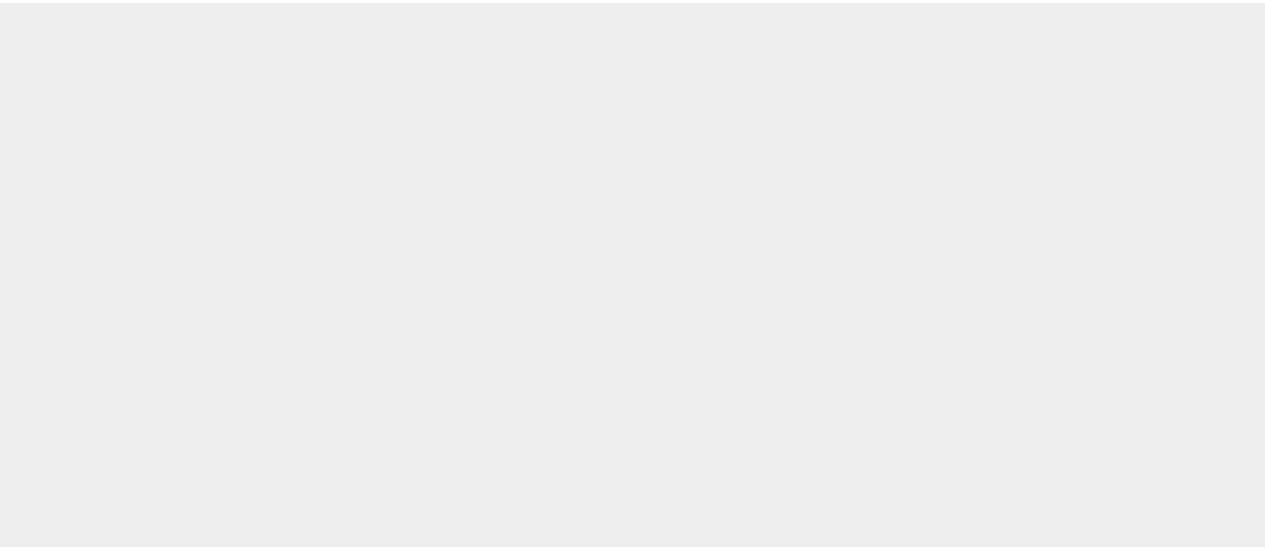 scroll, scrollTop: 0, scrollLeft: 0, axis: both 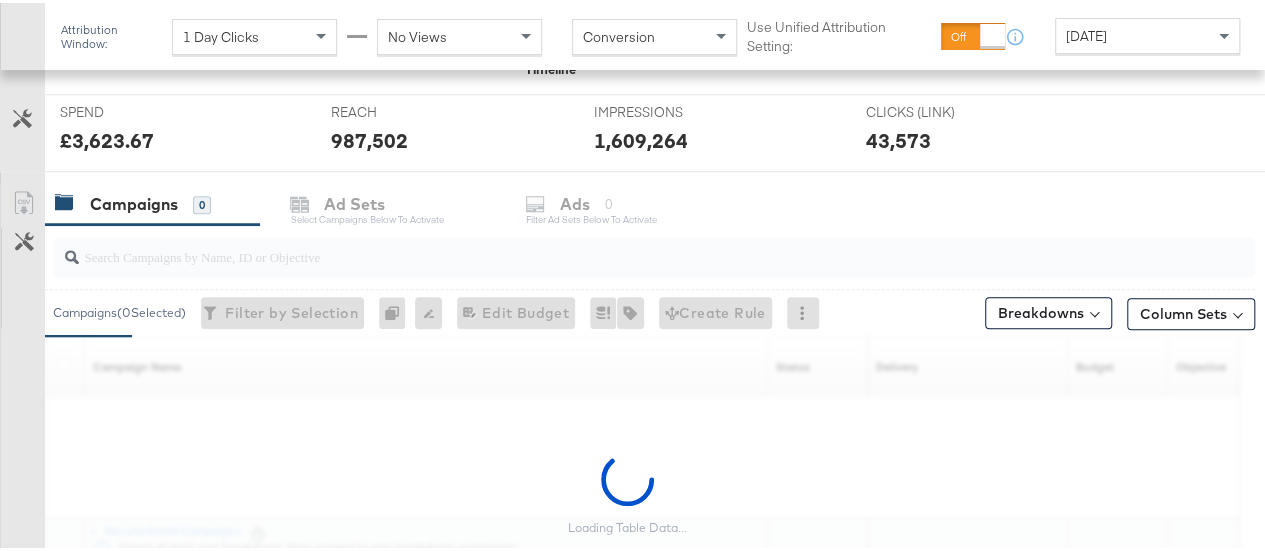 click at bounding box center [654, 254] 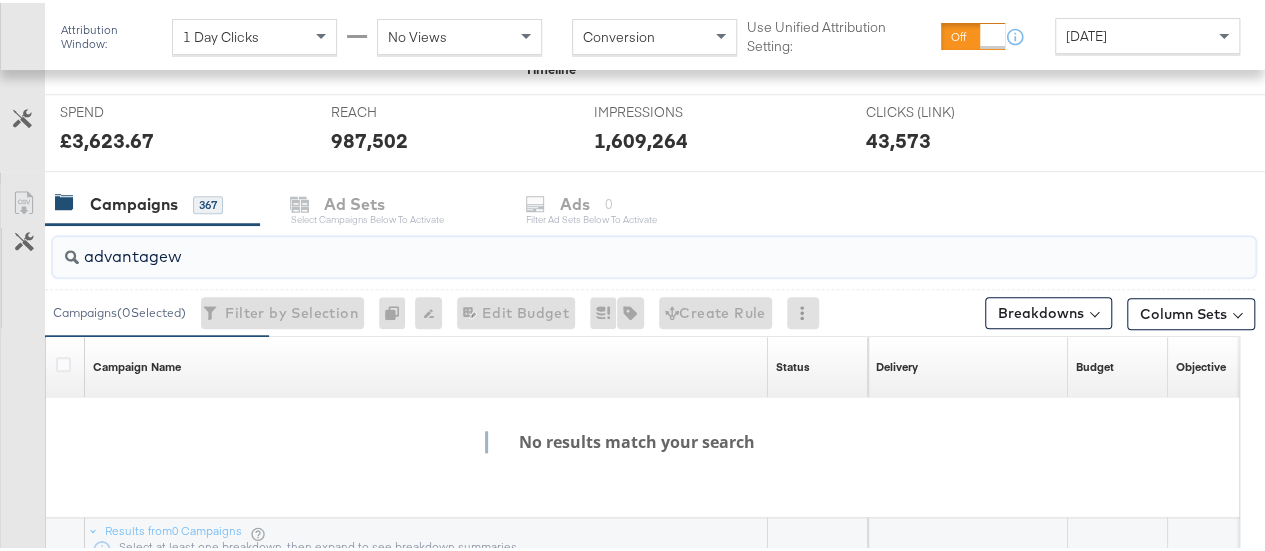 type on "advantage" 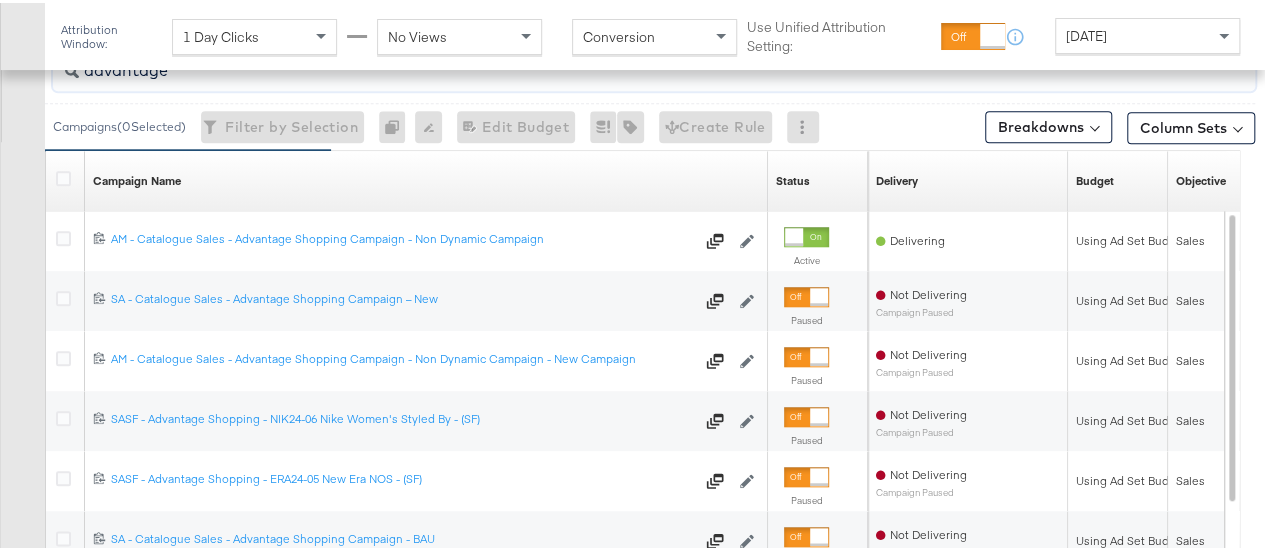 scroll, scrollTop: 924, scrollLeft: 0, axis: vertical 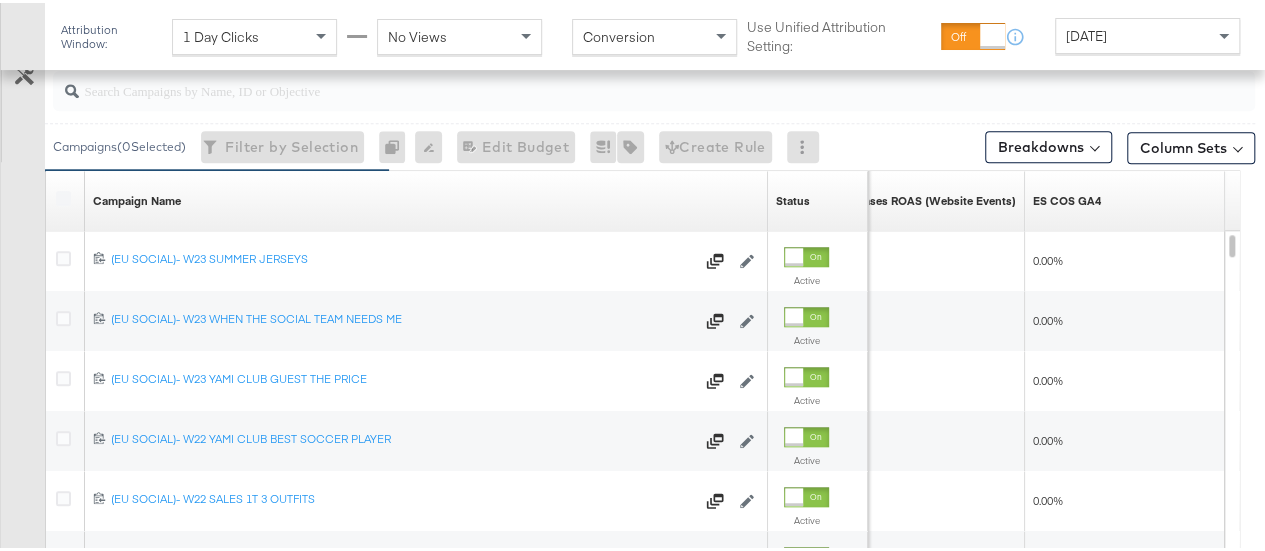 click at bounding box center [654, 88] 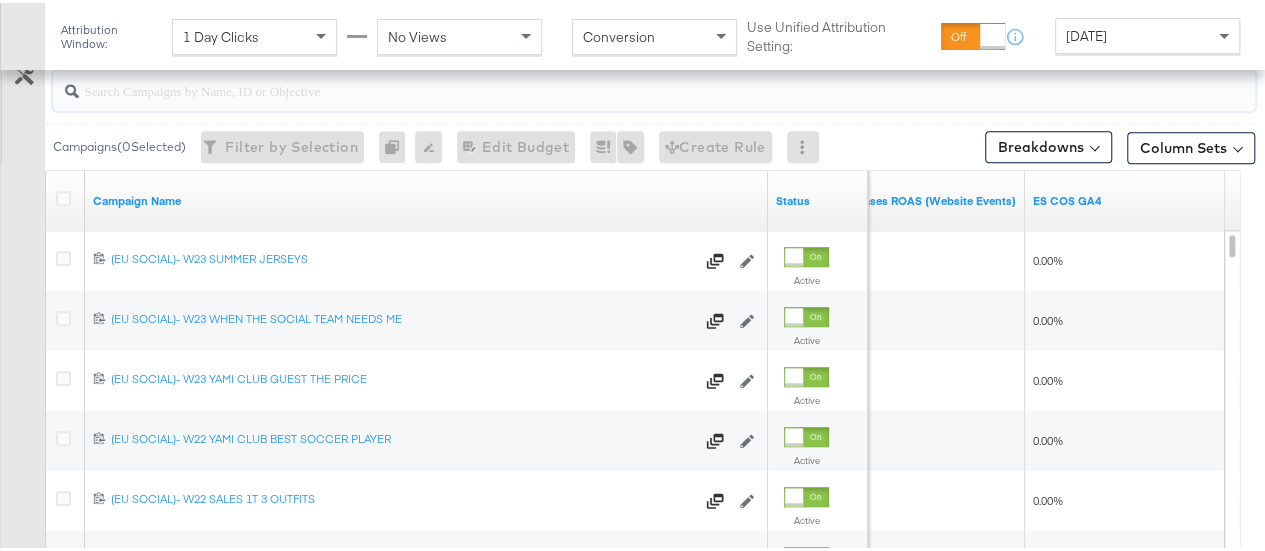 click at bounding box center [614, 79] 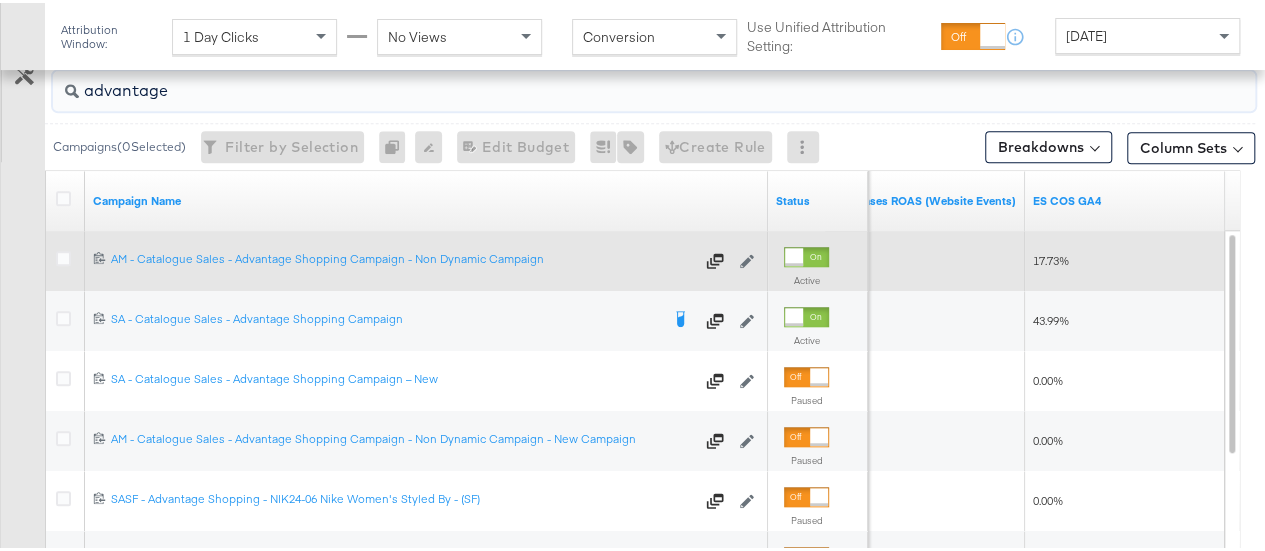type on "advantage" 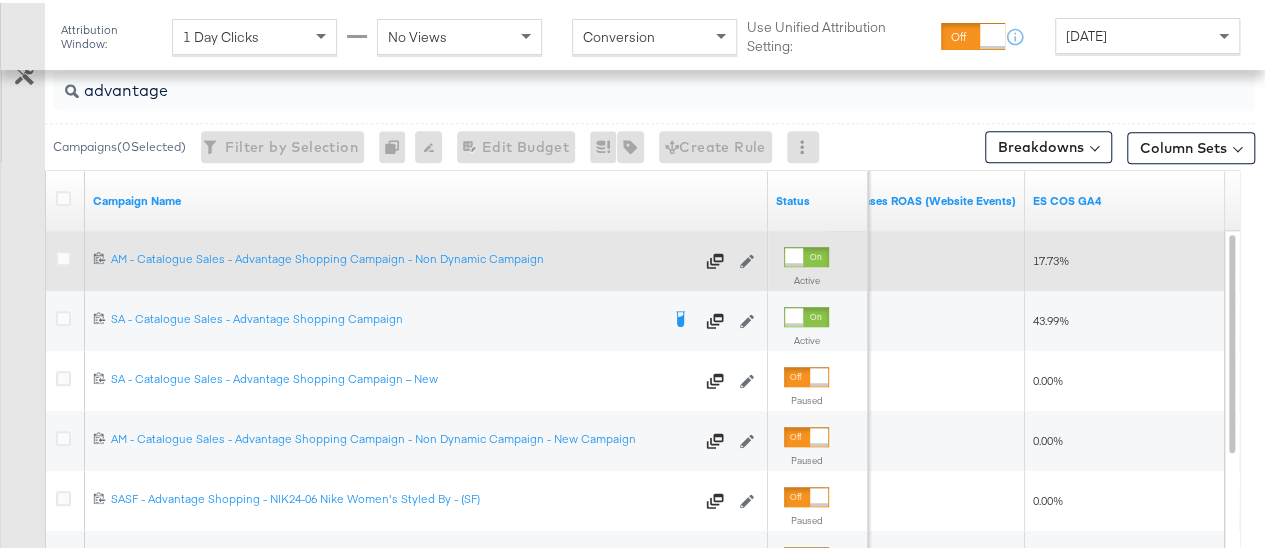 click at bounding box center (66, 258) 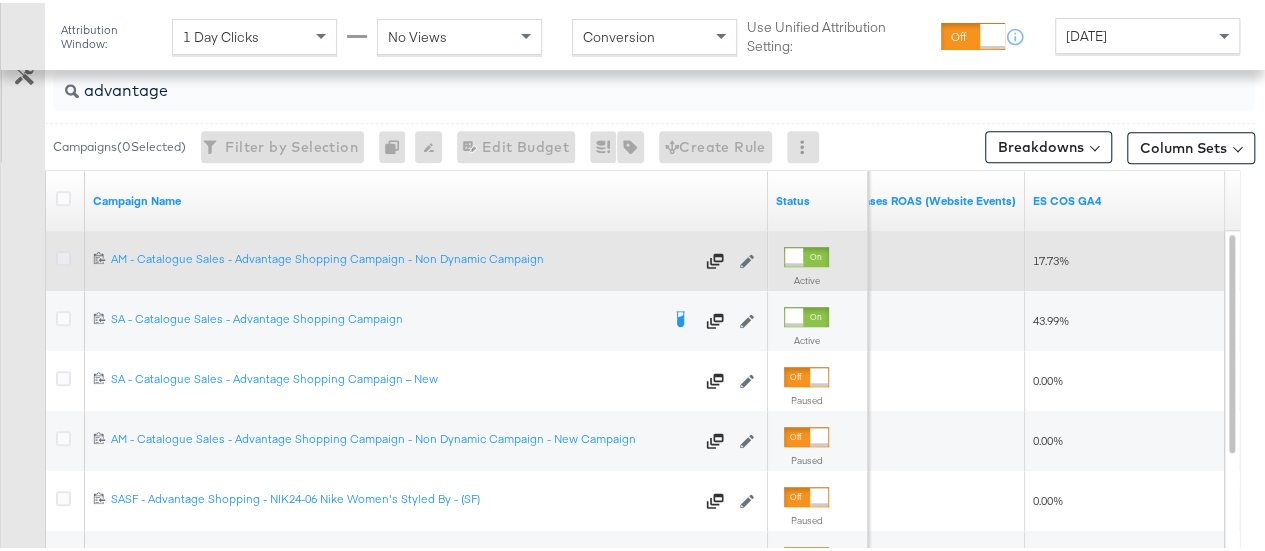click at bounding box center (63, 255) 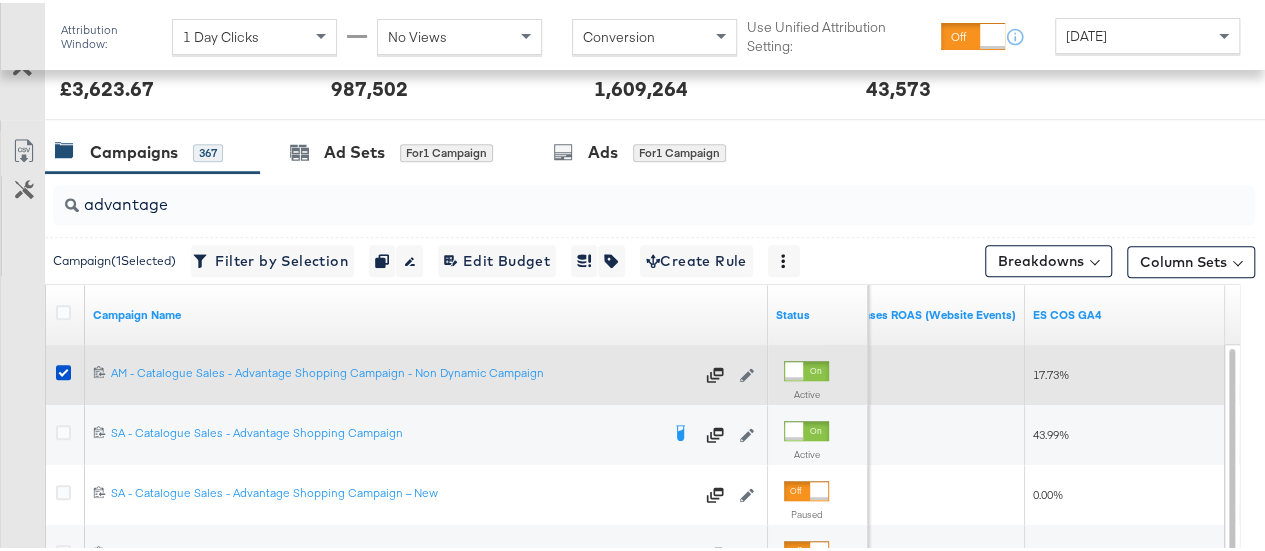 scroll, scrollTop: 787, scrollLeft: 0, axis: vertical 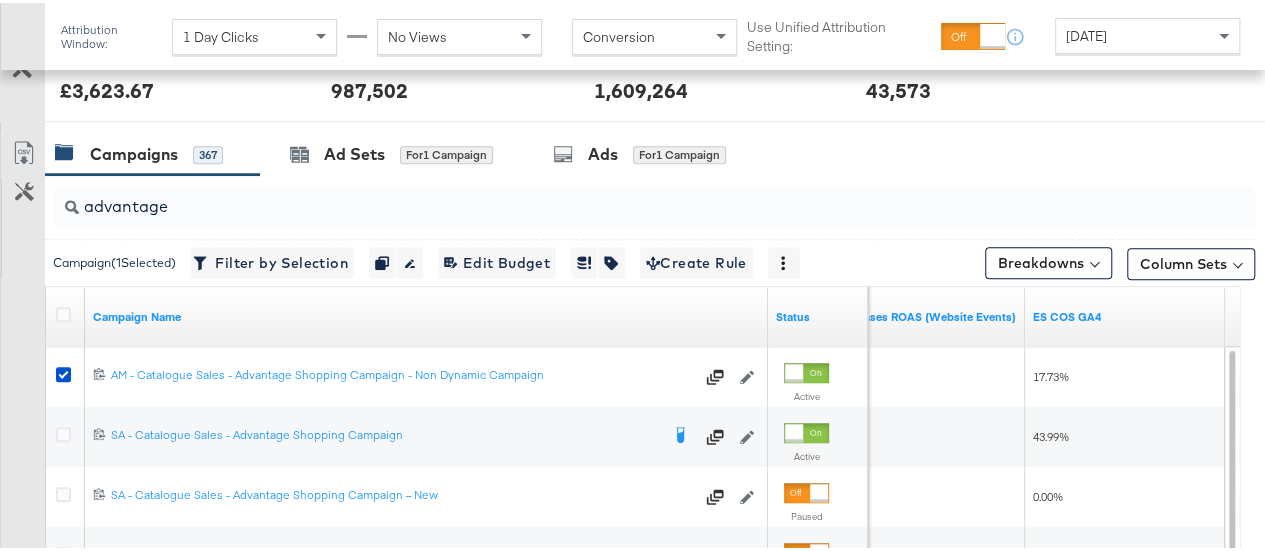 click on "[DATE]" at bounding box center (1147, 33) 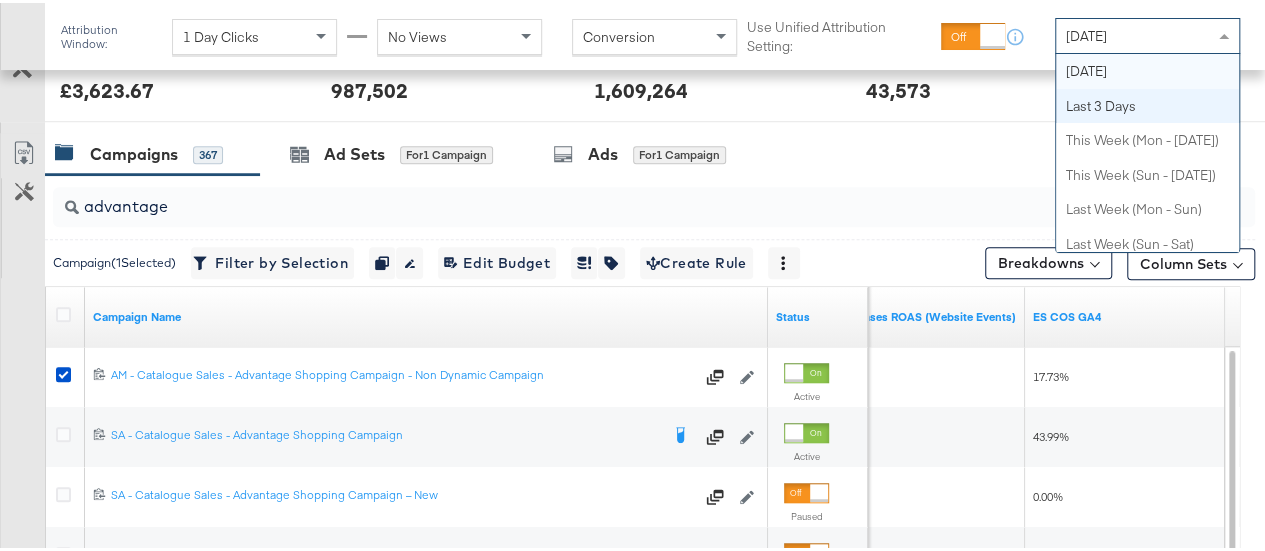 scroll, scrollTop: 0, scrollLeft: 0, axis: both 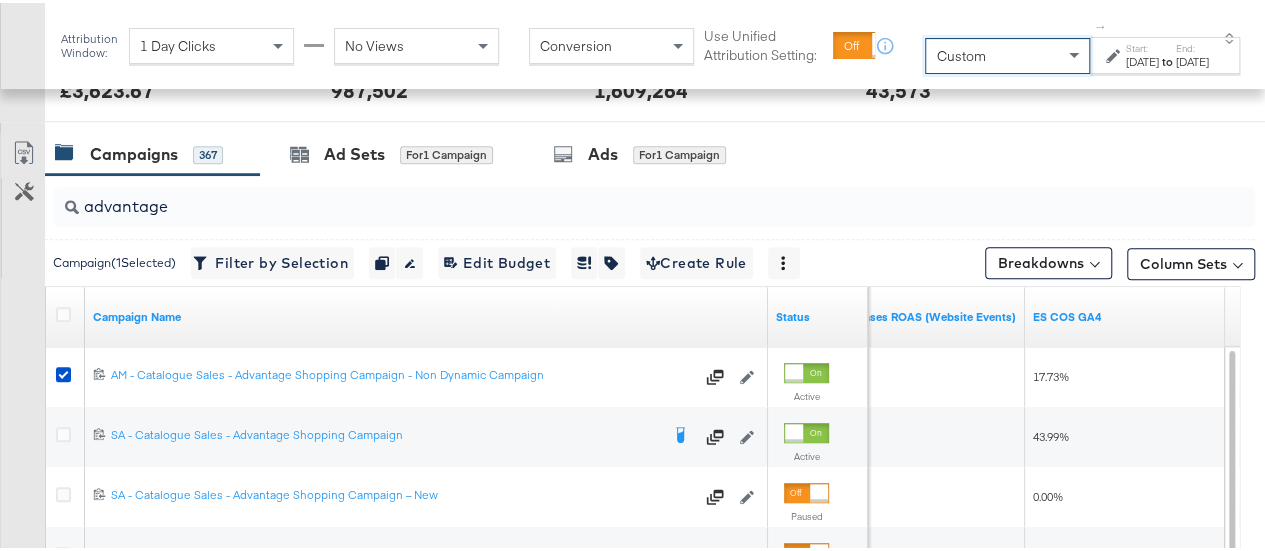 click on "[DATE]" at bounding box center (1142, 59) 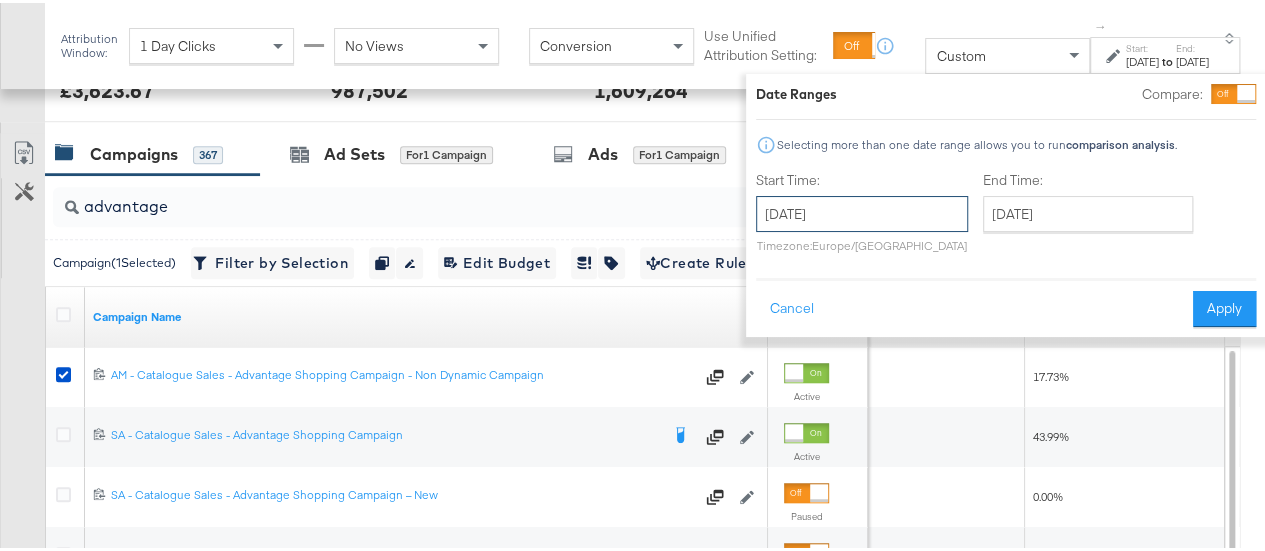 click on "[DATE]" at bounding box center (862, 211) 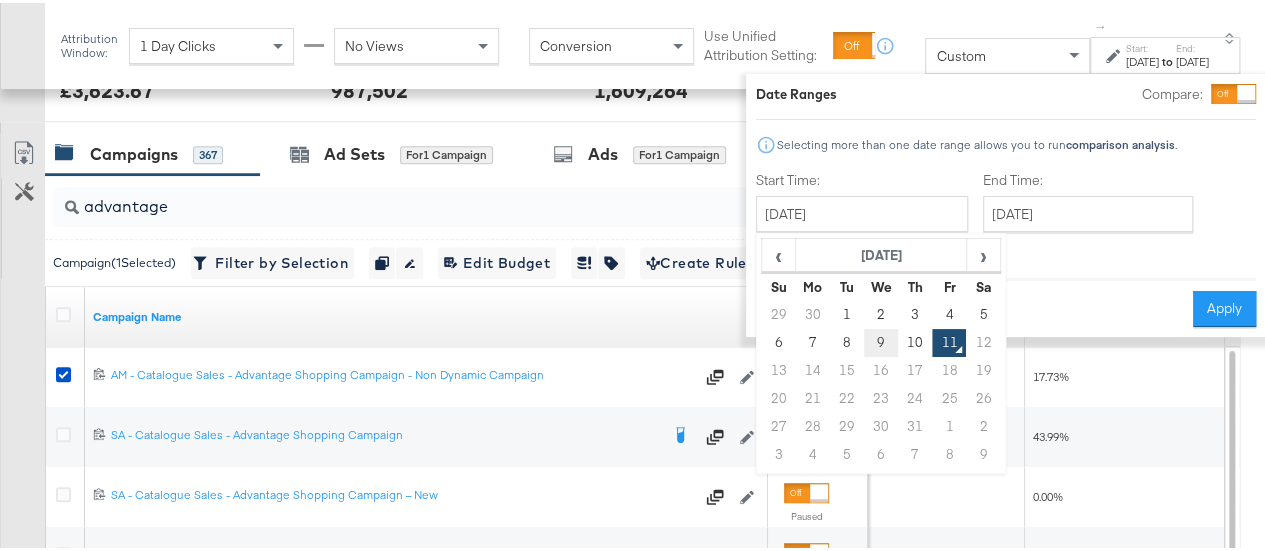click on "9" at bounding box center [881, 340] 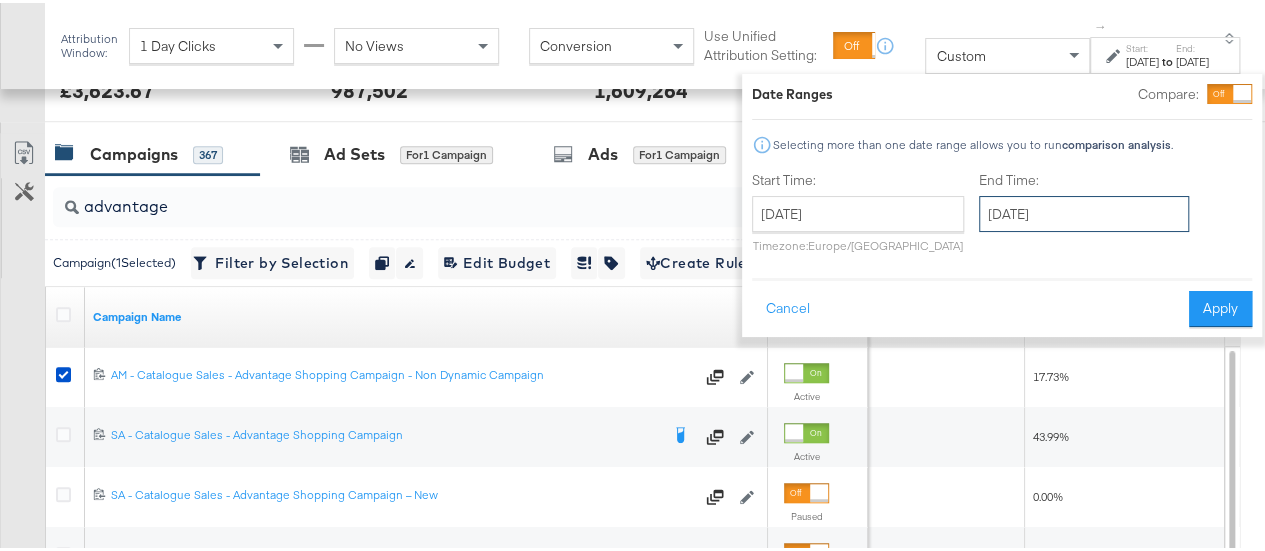 click on "[DATE]" at bounding box center [1084, 211] 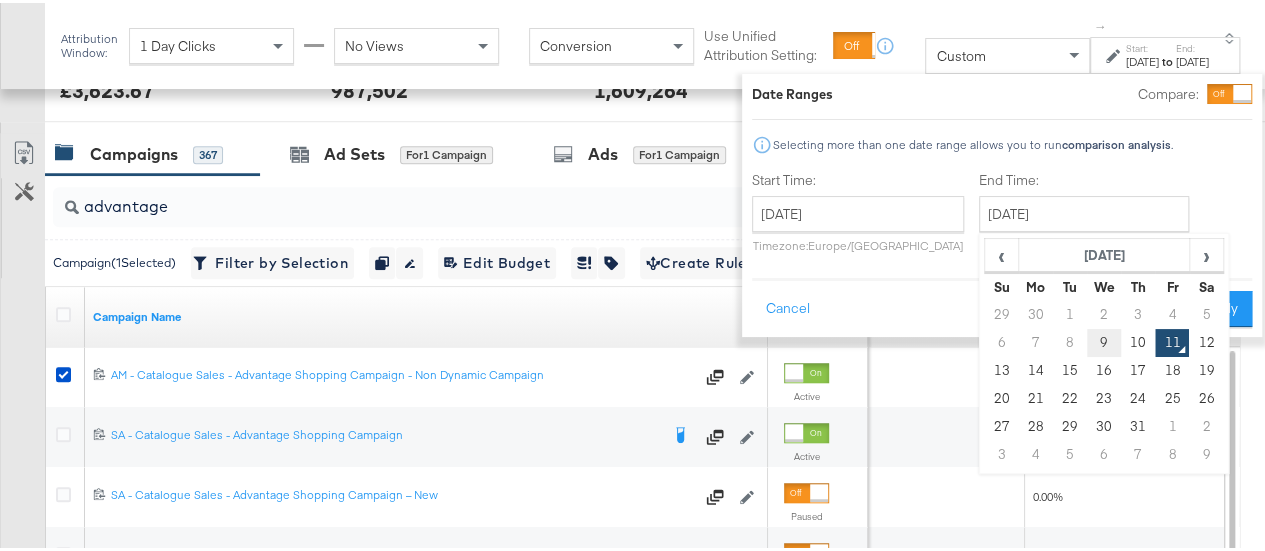 click on "9" at bounding box center (1104, 340) 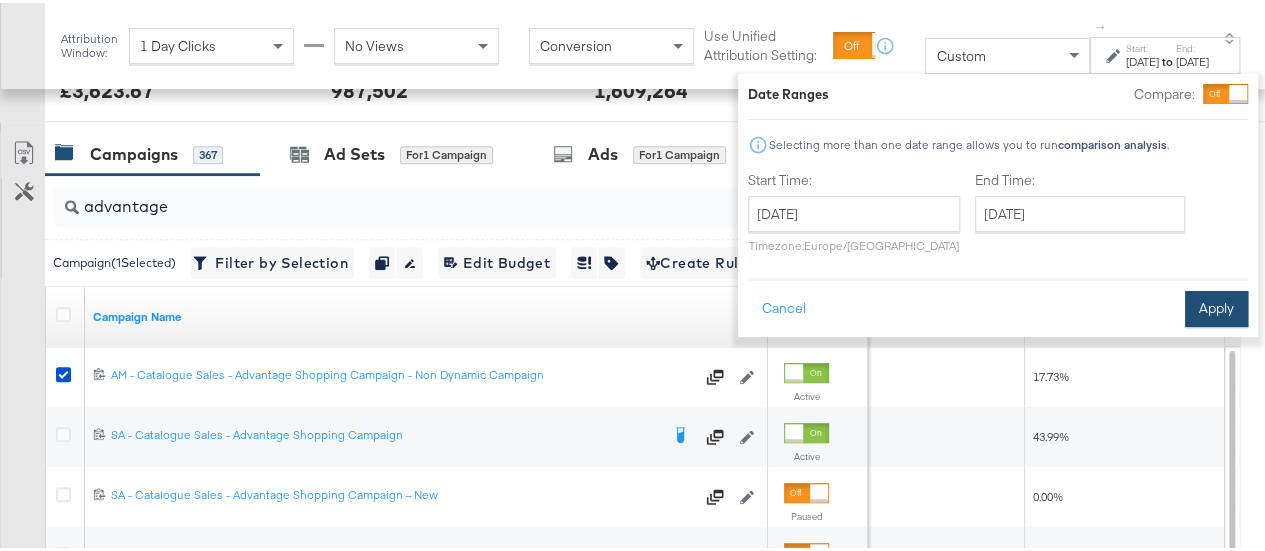 click on "Apply" at bounding box center [1216, 306] 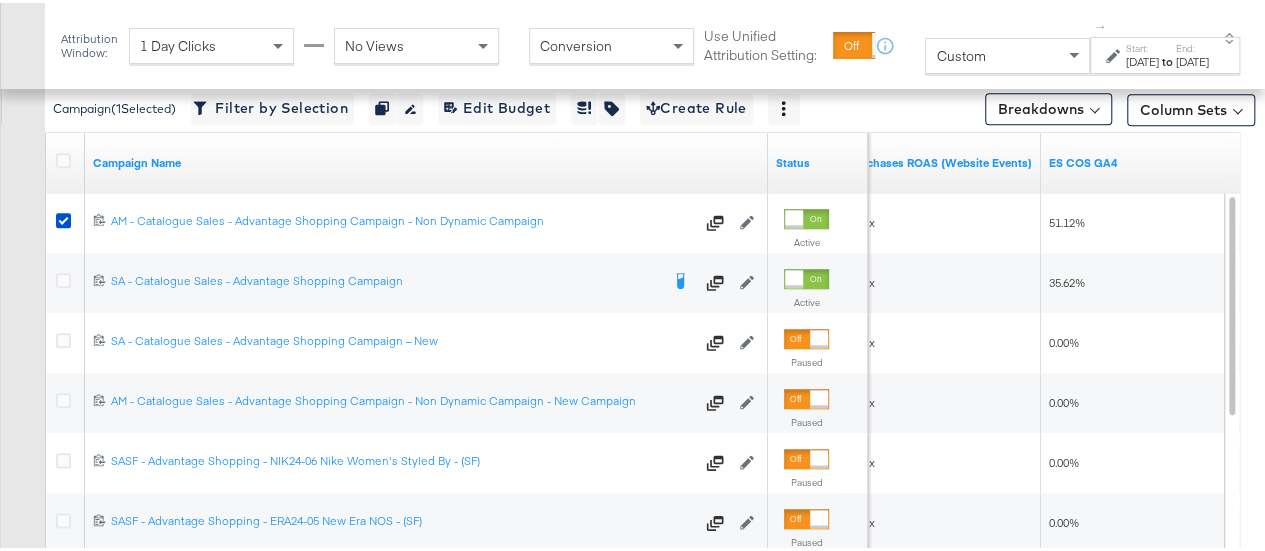 scroll, scrollTop: 968, scrollLeft: 0, axis: vertical 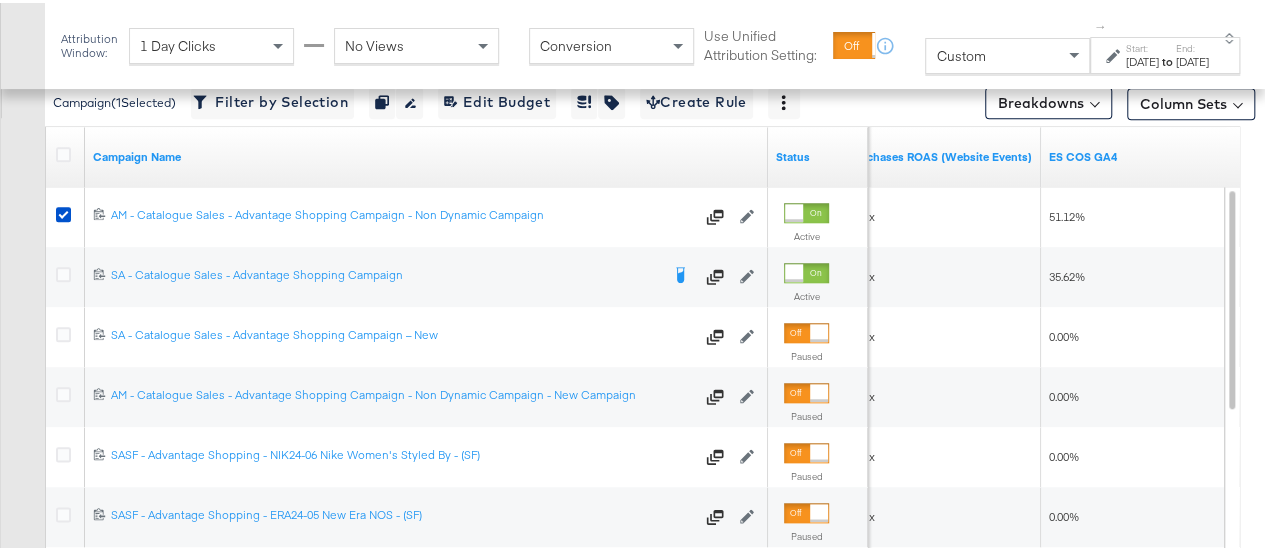 click on "Custom" at bounding box center [1007, 53] 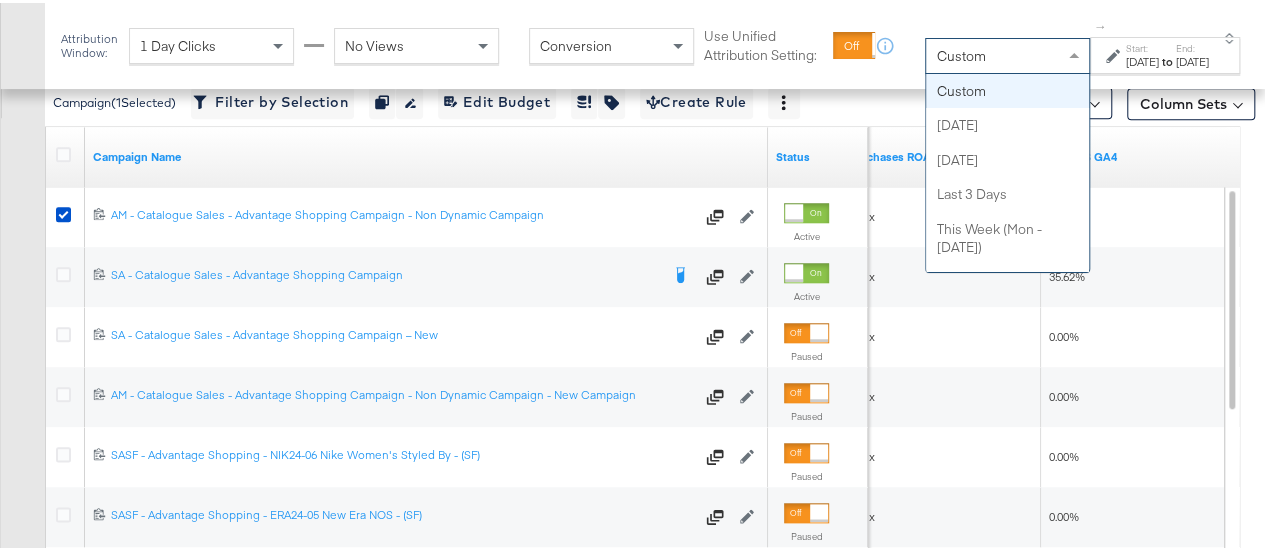 click on "[DATE]" at bounding box center [1142, 59] 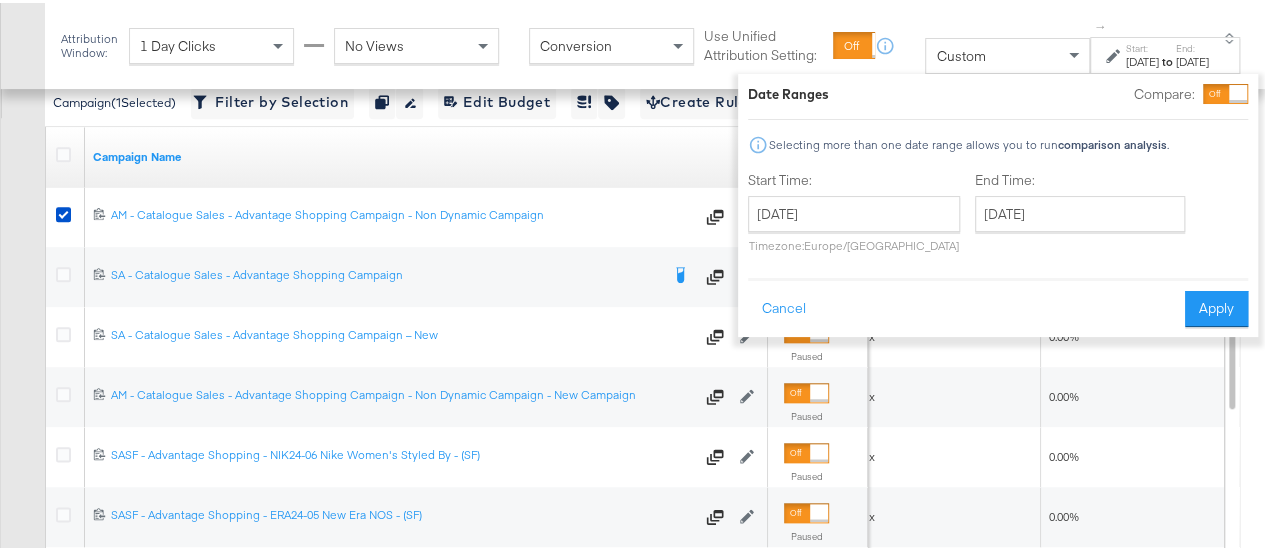 click on "July 9th 2025 ‹ July 2025 › Su Mo Tu We Th Fr Sa 29 30 1 2 3 4 5 6 7 8 9 10 11 12 13 14 15 16 17 18 19 20 21 22 23 24 25 26 27 28 29 30 31 1 2 3 4 5 6 7 8 9 Timezone:  Europe/London" at bounding box center [854, 221] 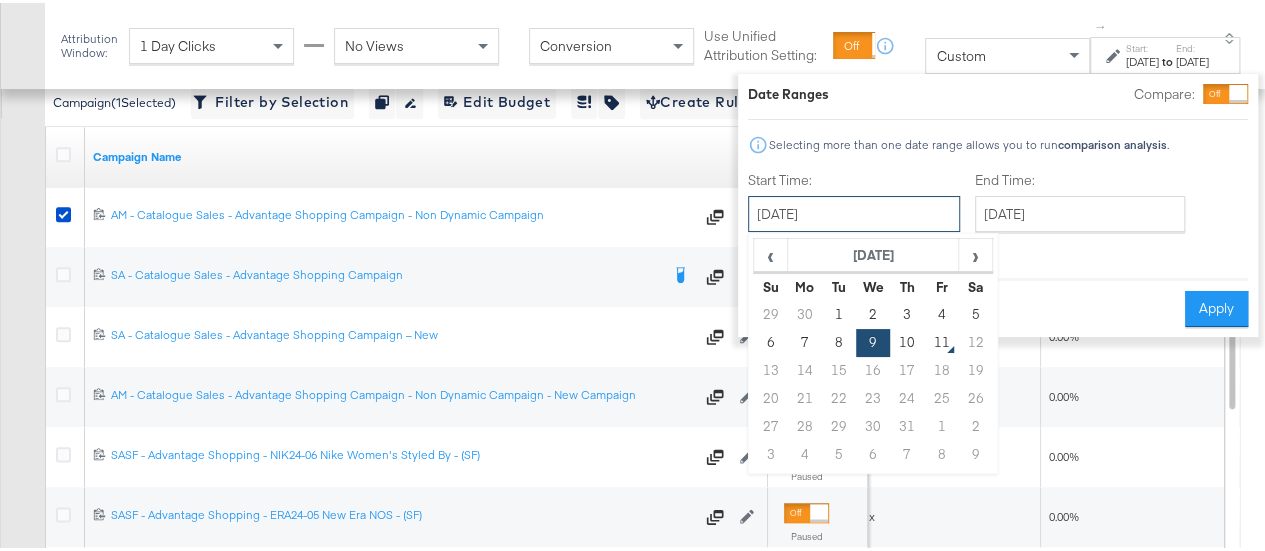 click on "[DATE]" at bounding box center (854, 211) 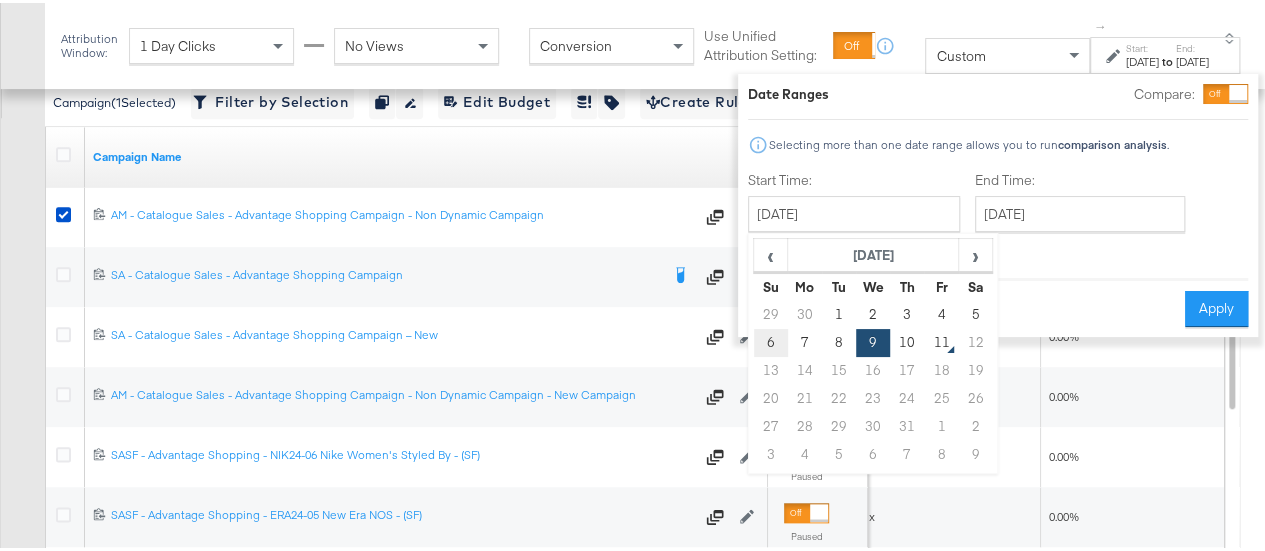 click on "6" at bounding box center (771, 340) 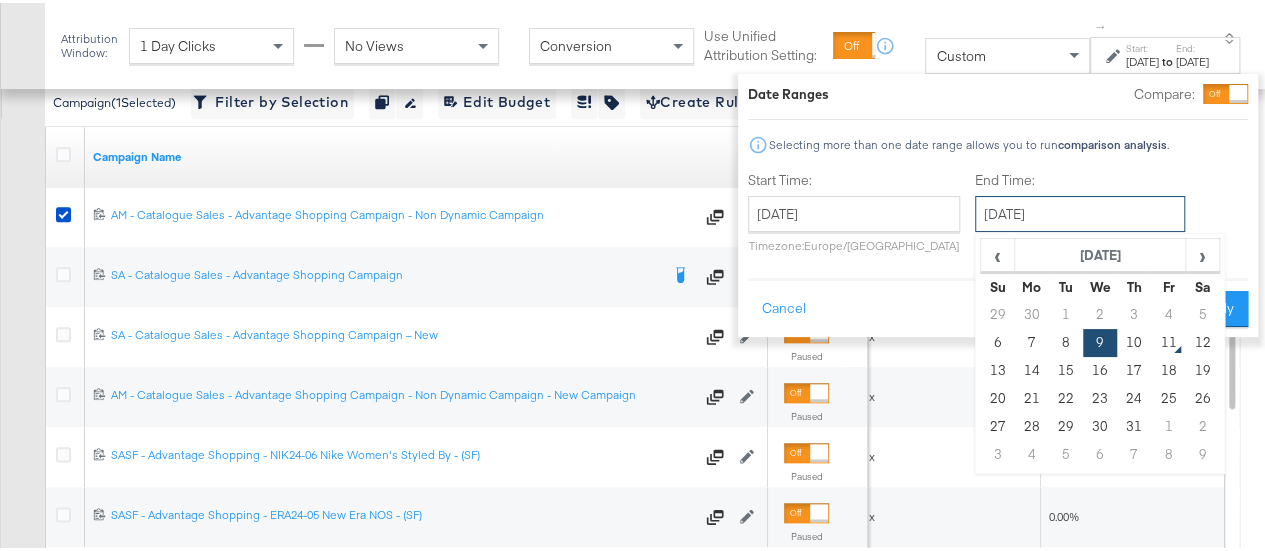 click on "[DATE]" at bounding box center [1080, 211] 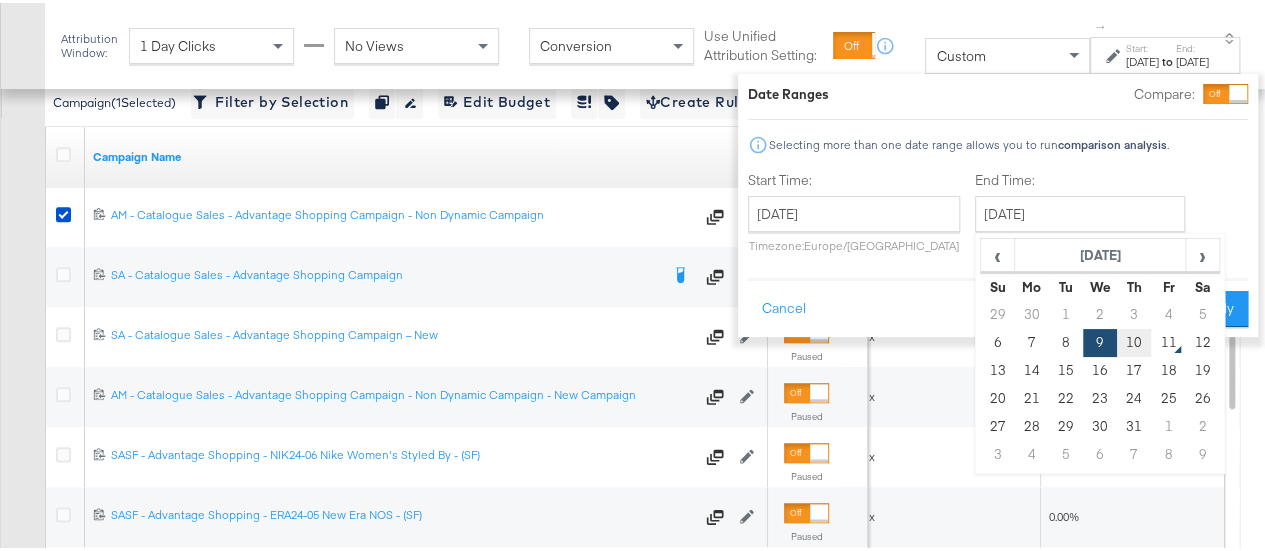 click on "10" at bounding box center (1134, 340) 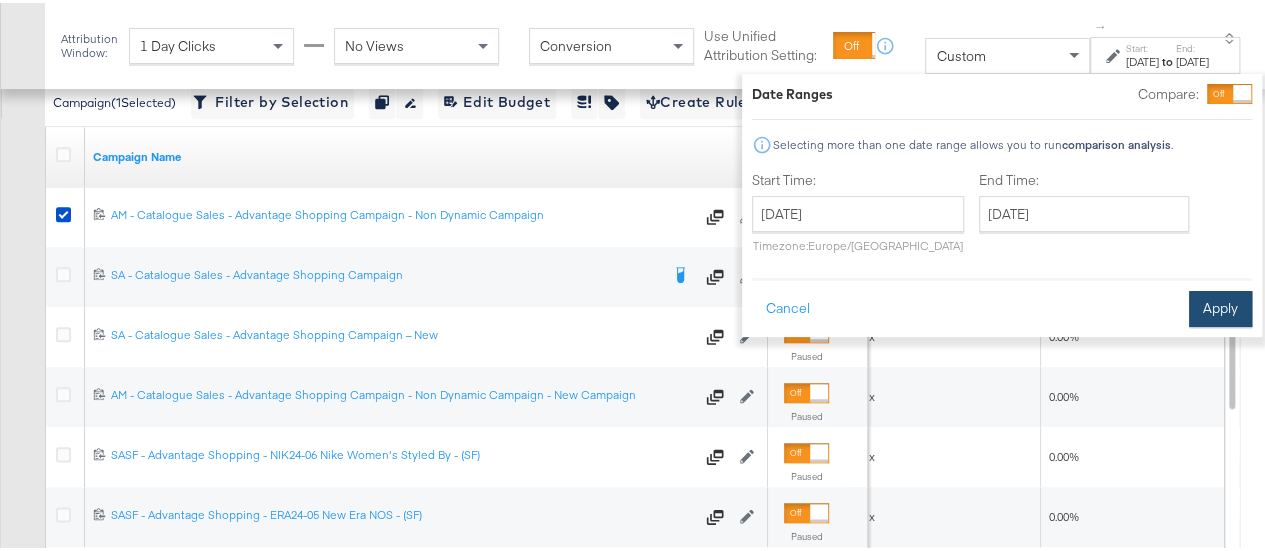 click on "Apply" at bounding box center [1220, 306] 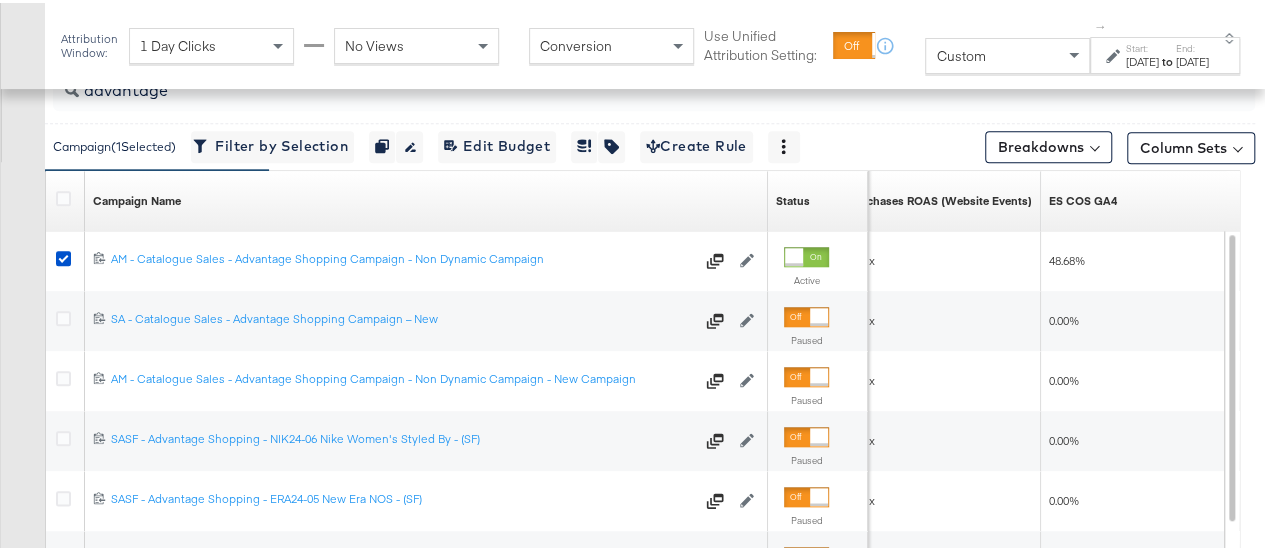 scroll, scrollTop: 968, scrollLeft: 0, axis: vertical 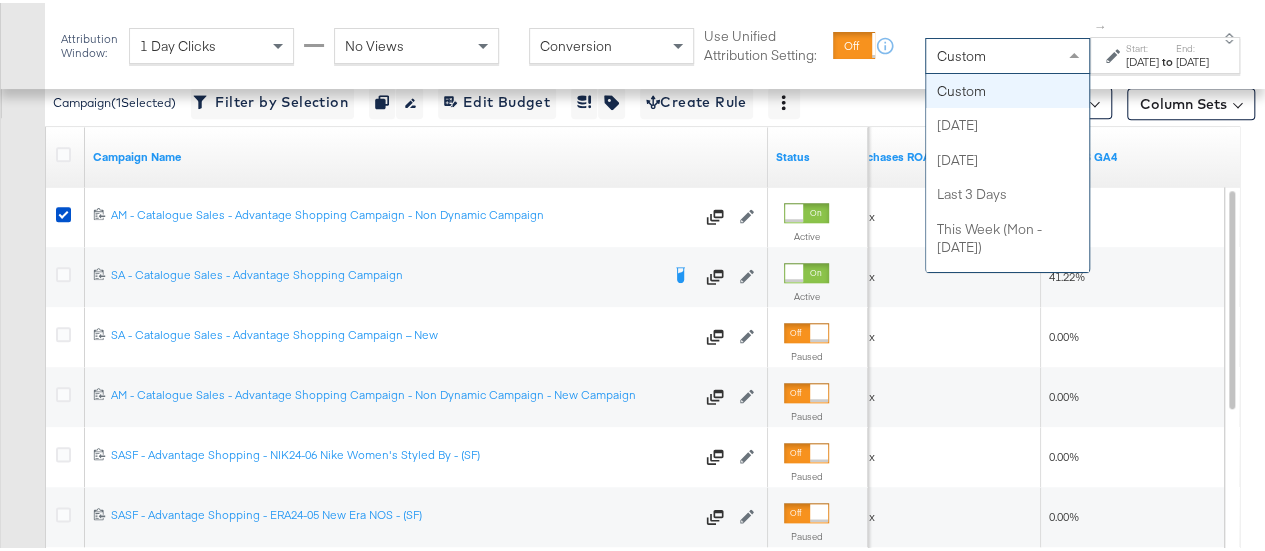 click on "Custom" at bounding box center (1007, 53) 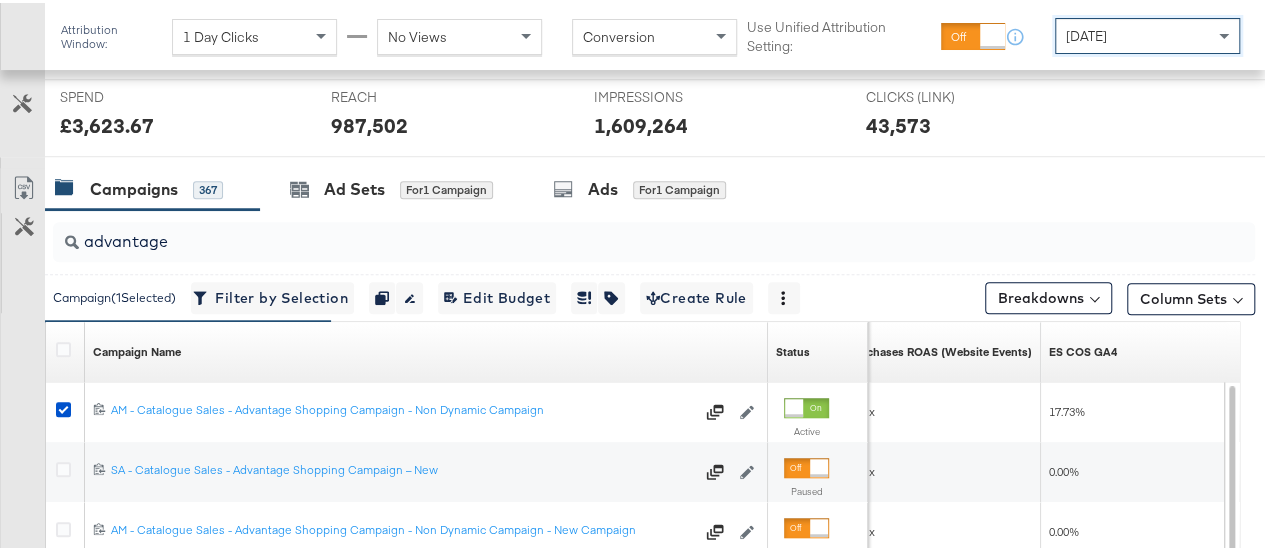 scroll, scrollTop: 731, scrollLeft: 0, axis: vertical 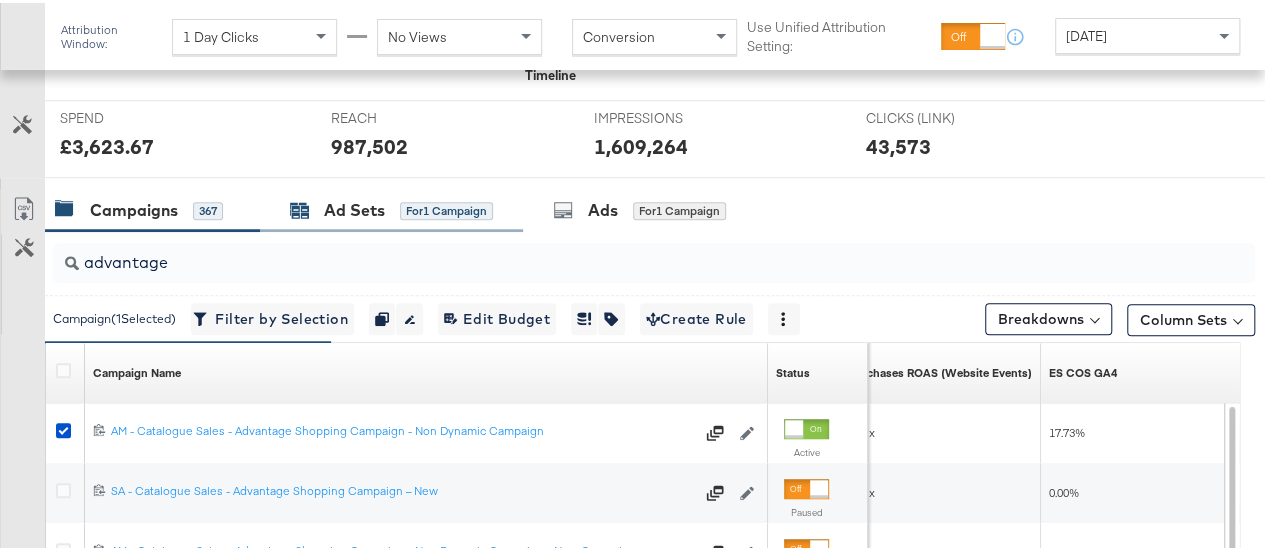 click on "Ad Sets for  1   Campaign" at bounding box center (391, 207) 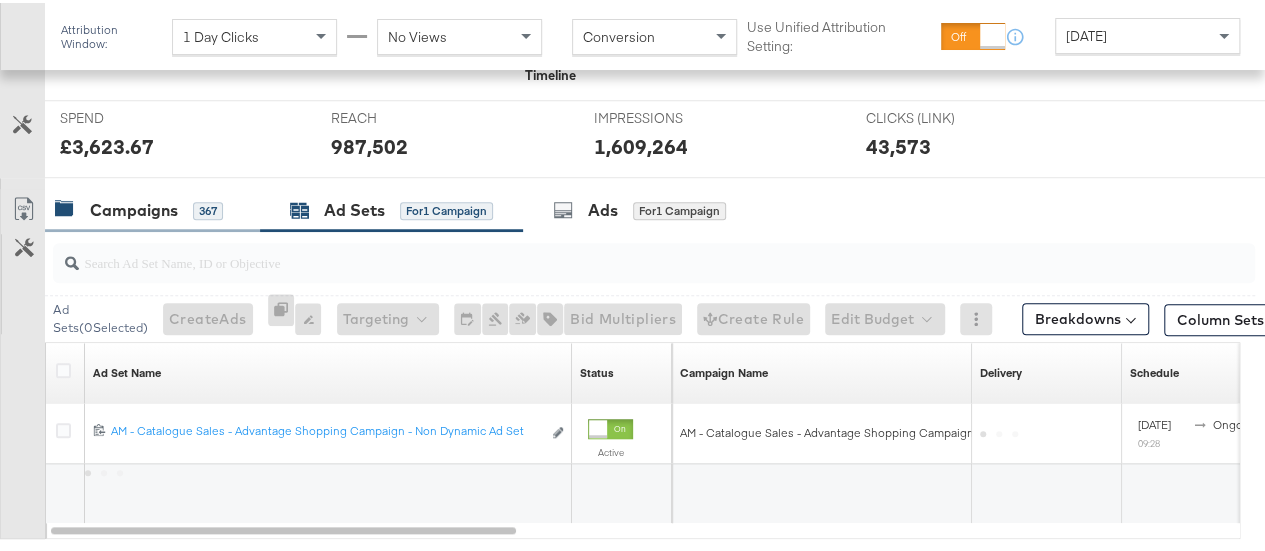 click on "Campaigns" at bounding box center [134, 207] 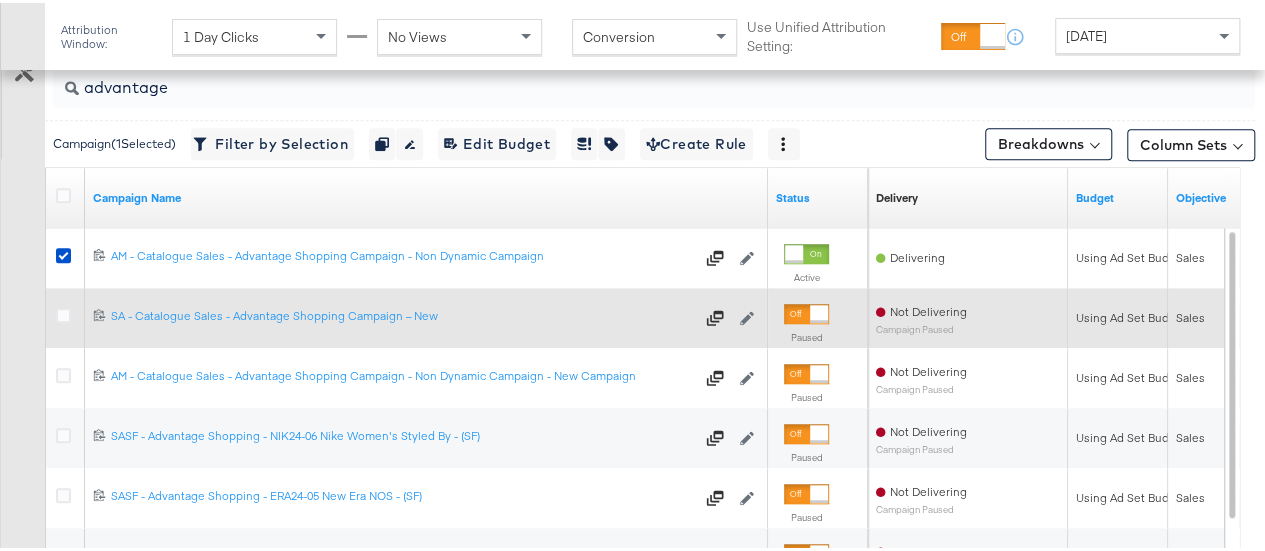 scroll, scrollTop: 907, scrollLeft: 0, axis: vertical 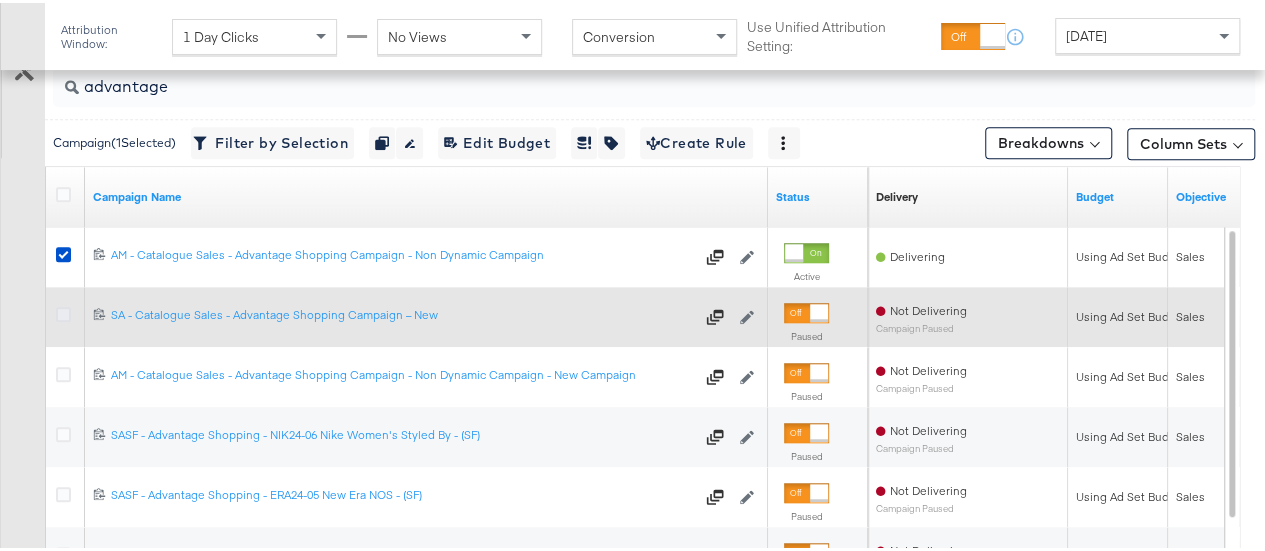 click at bounding box center (63, 311) 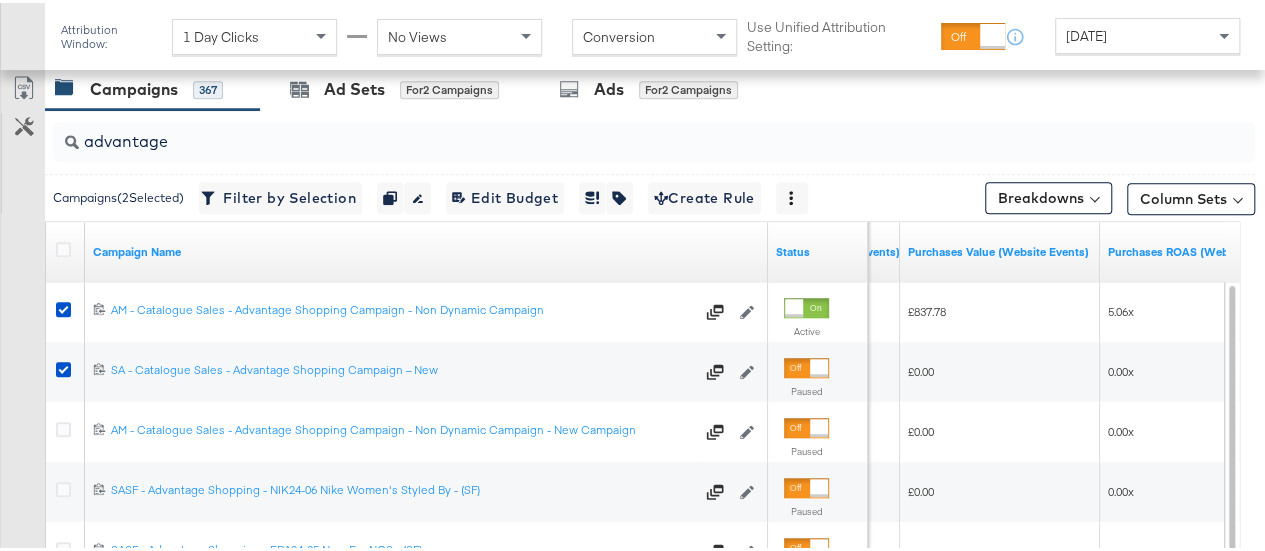 scroll, scrollTop: 829, scrollLeft: 0, axis: vertical 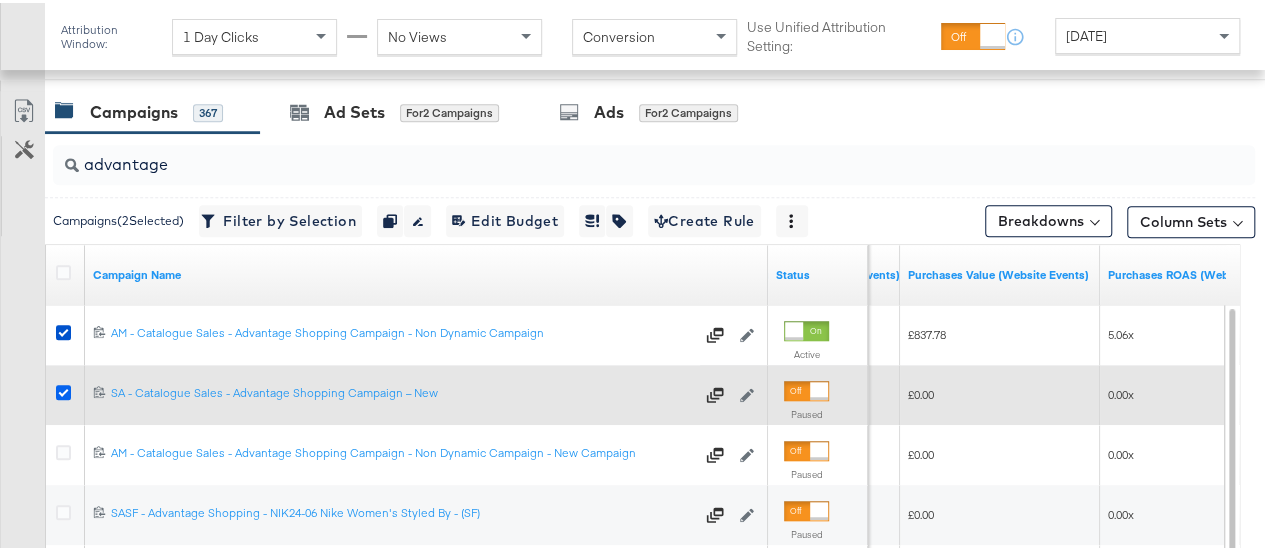 click at bounding box center (63, 389) 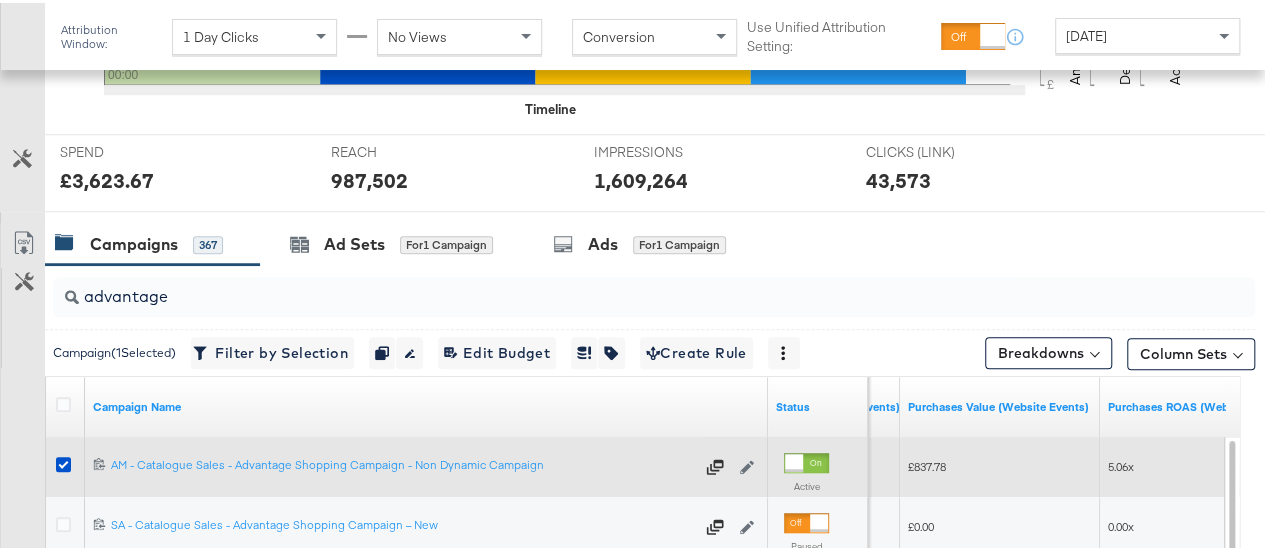 scroll, scrollTop: 693, scrollLeft: 0, axis: vertical 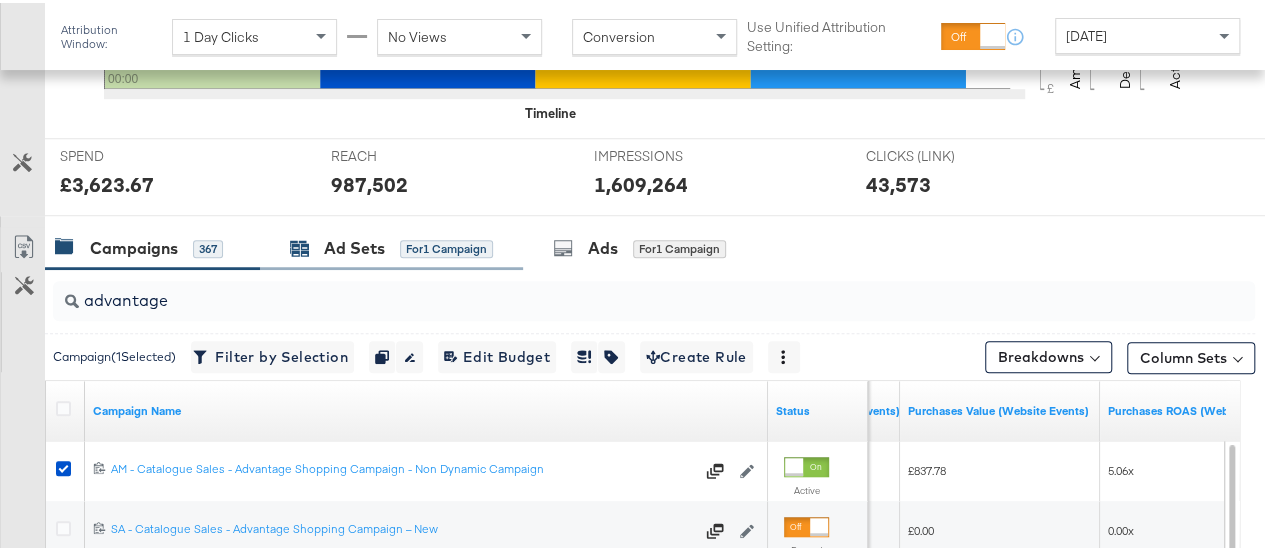 click 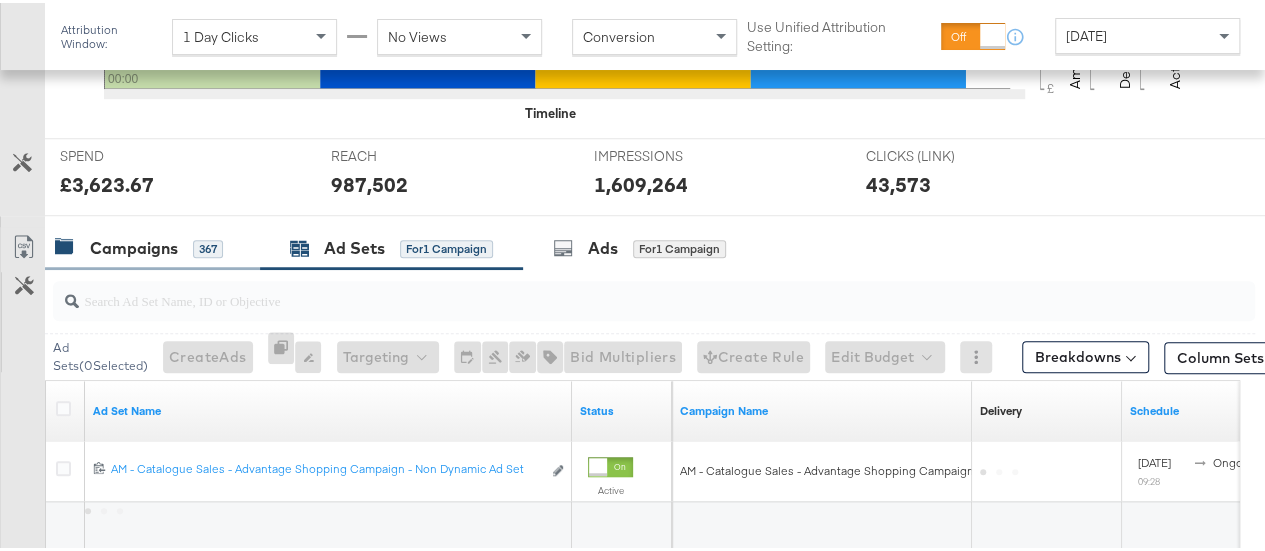 click on "Campaigns" at bounding box center [134, 245] 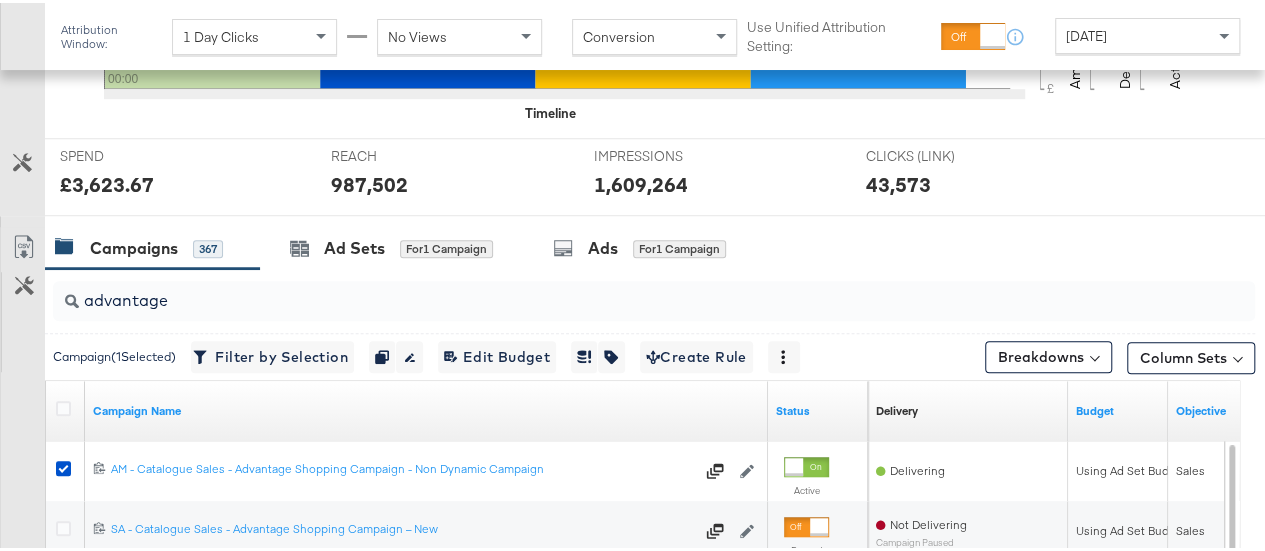 scroll, scrollTop: 829, scrollLeft: 0, axis: vertical 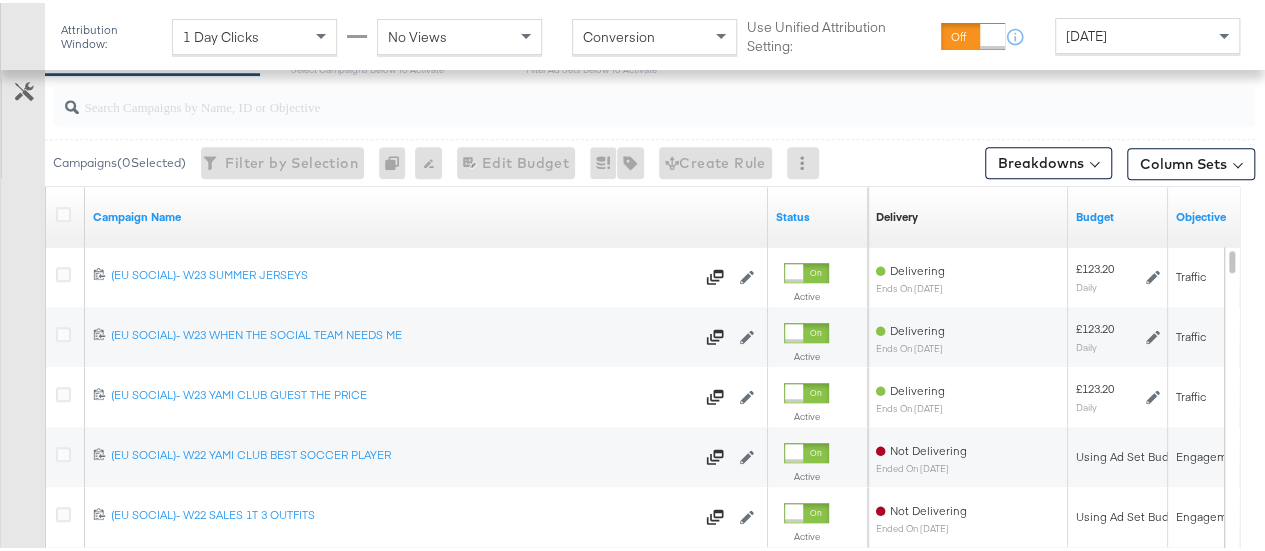 click at bounding box center [614, 95] 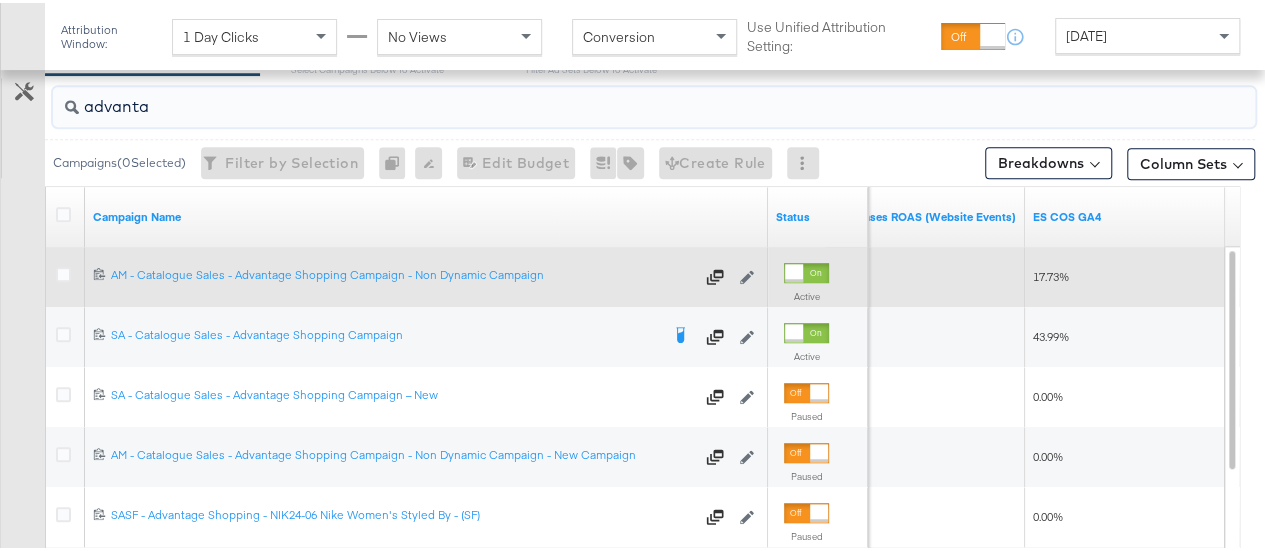 type on "advanta" 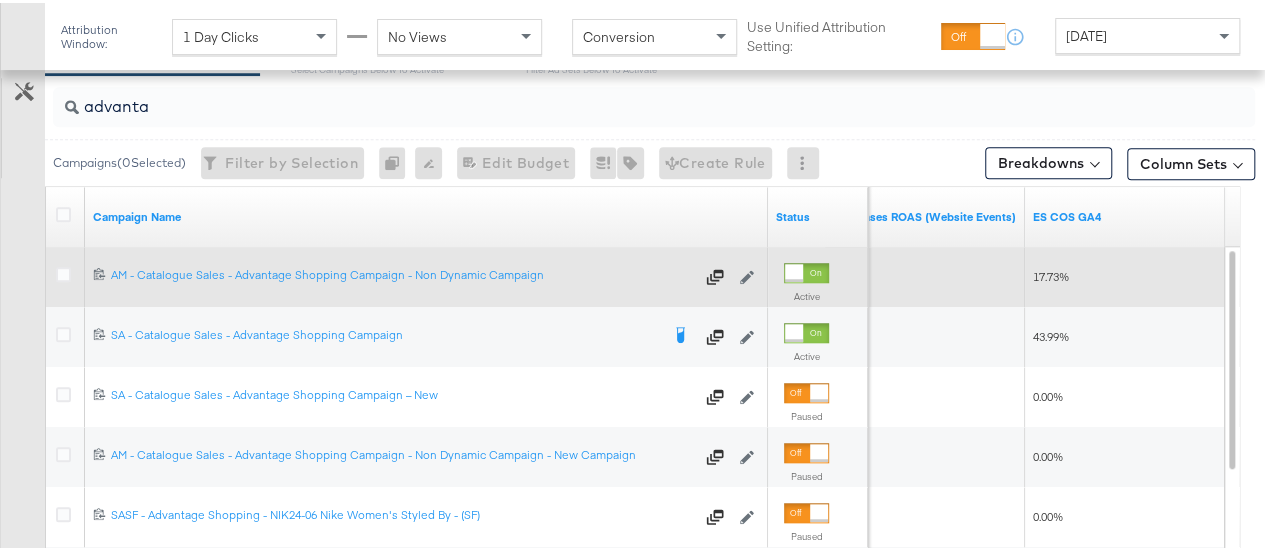 click at bounding box center [66, 274] 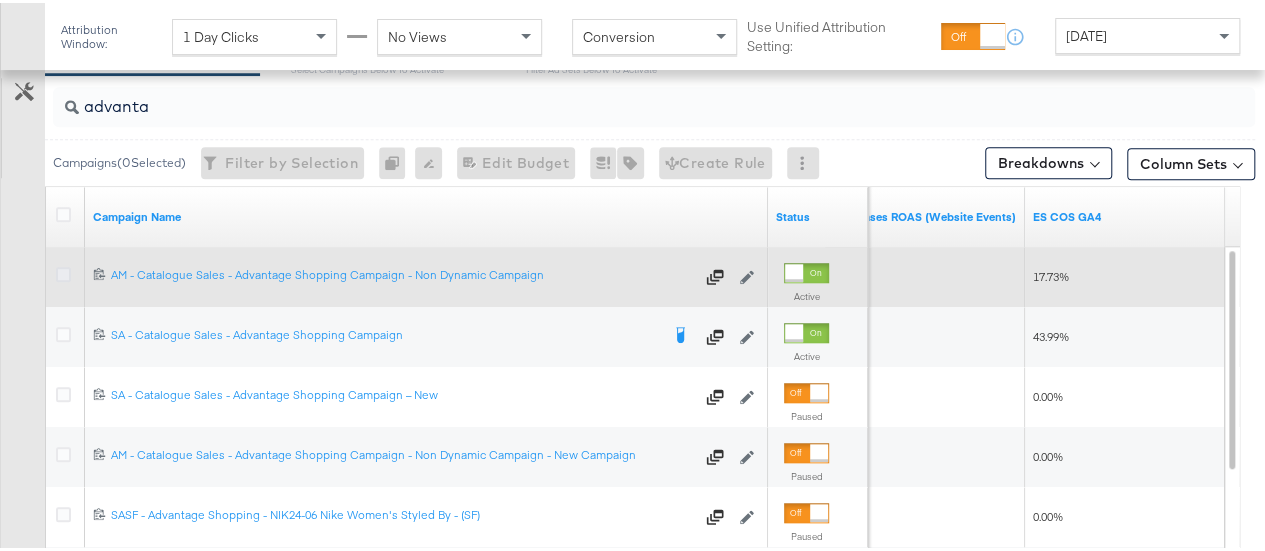 click at bounding box center [63, 271] 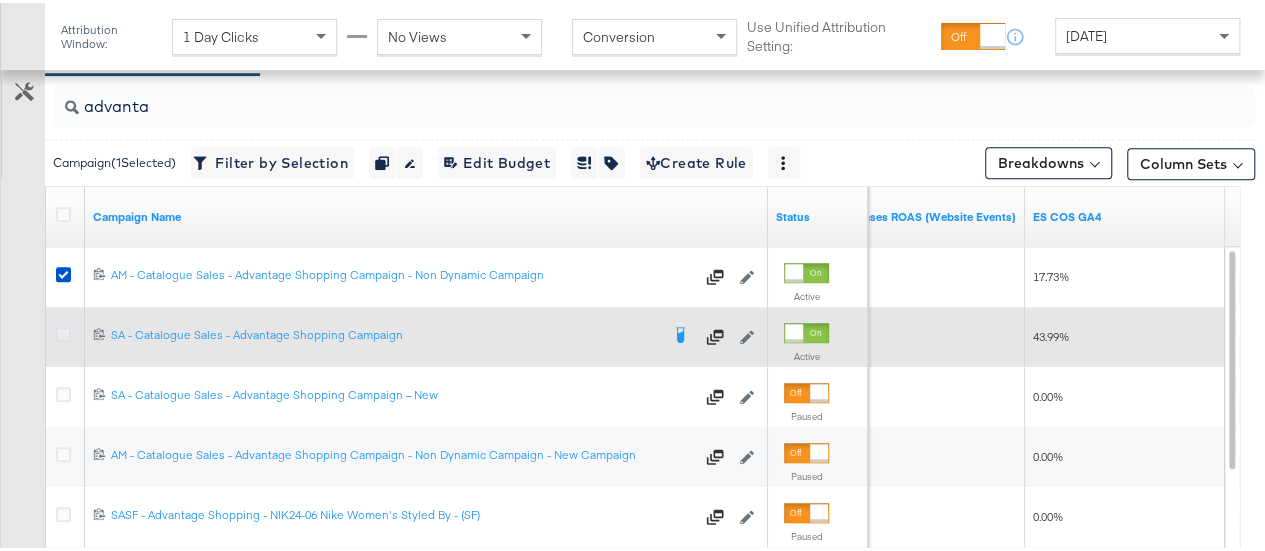 click at bounding box center [63, 331] 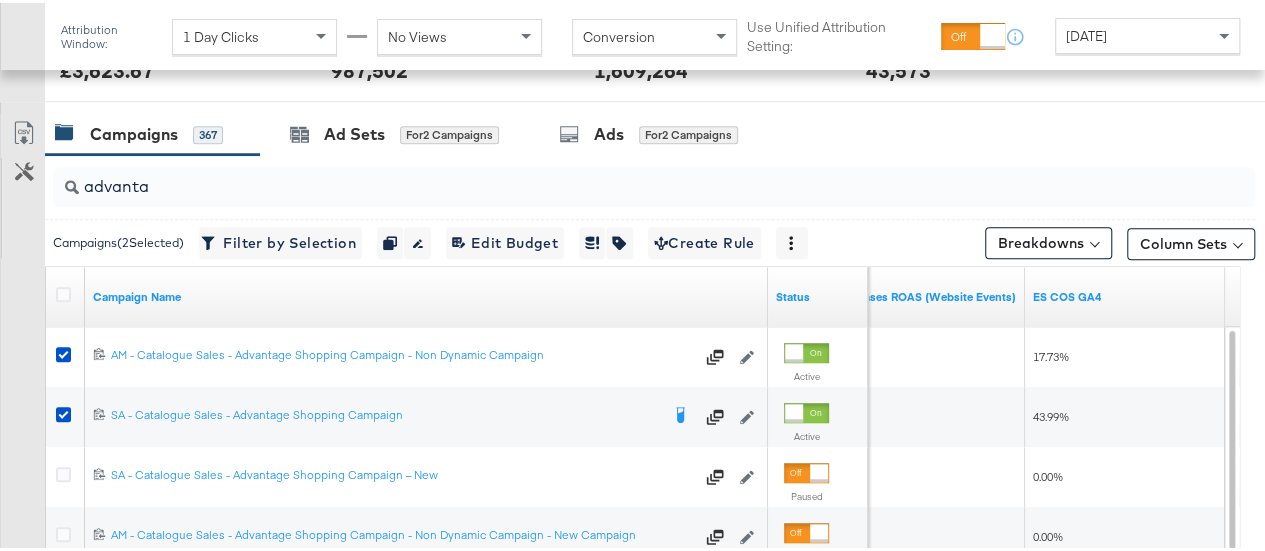 scroll, scrollTop: 804, scrollLeft: 0, axis: vertical 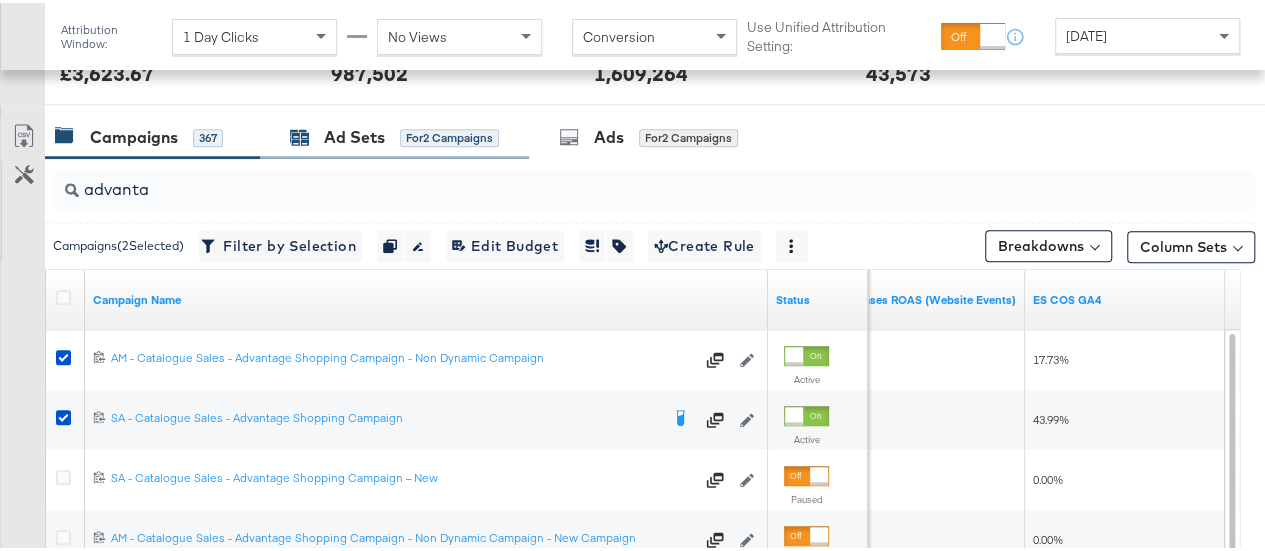 click on "Ad Sets" at bounding box center [354, 134] 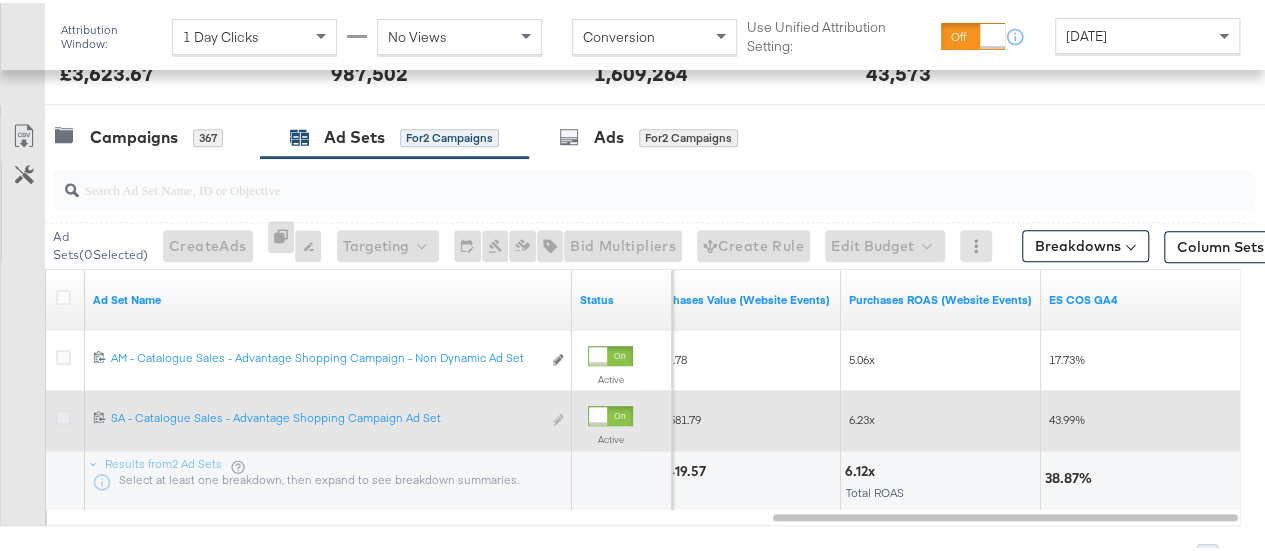 click at bounding box center [63, 414] 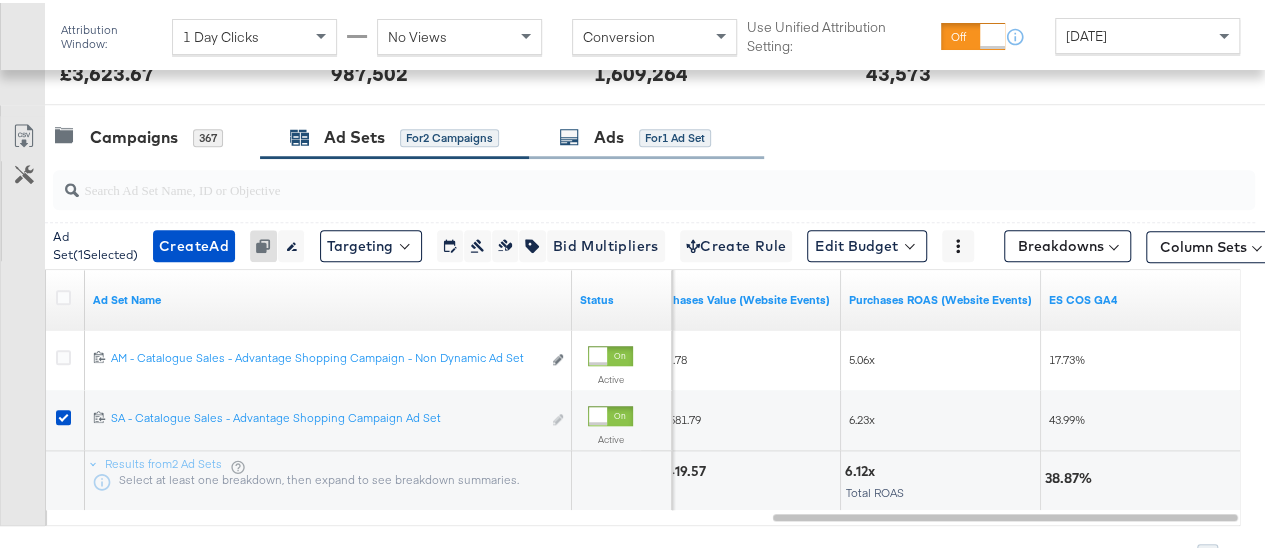 click on "Ads for  1   Ad Set" at bounding box center [646, 134] 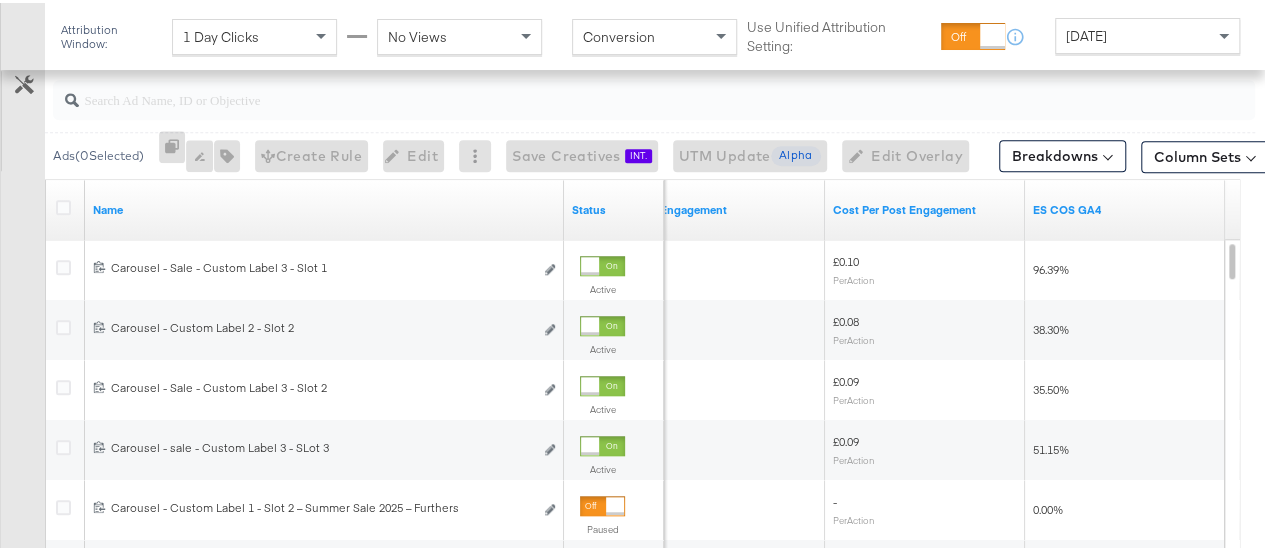 scroll, scrollTop: 891, scrollLeft: 0, axis: vertical 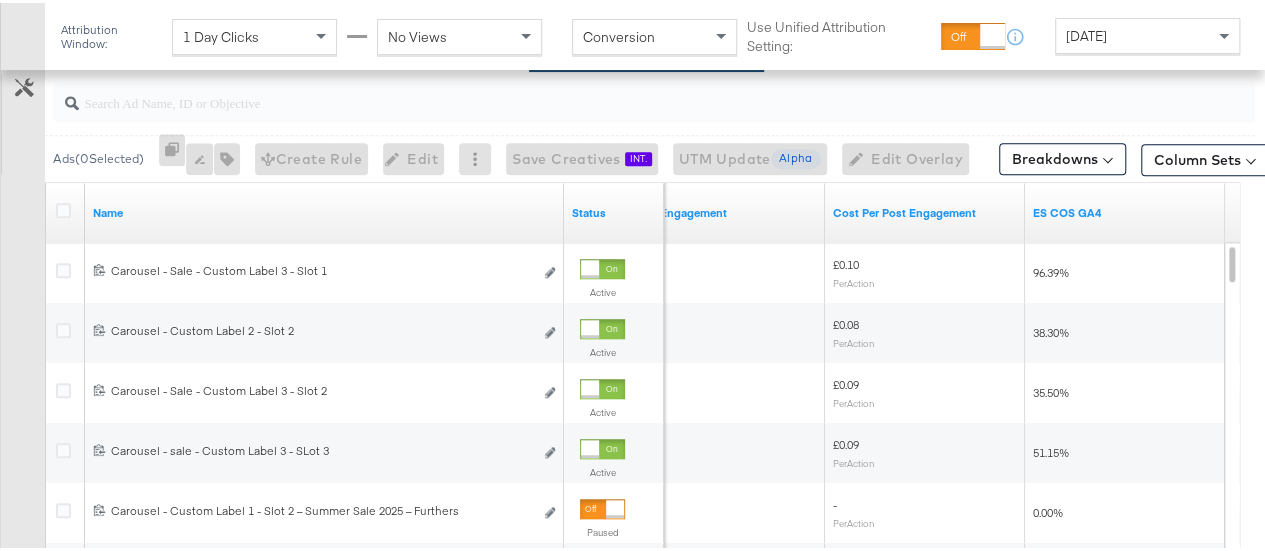 click on "[DATE]" at bounding box center [1147, 33] 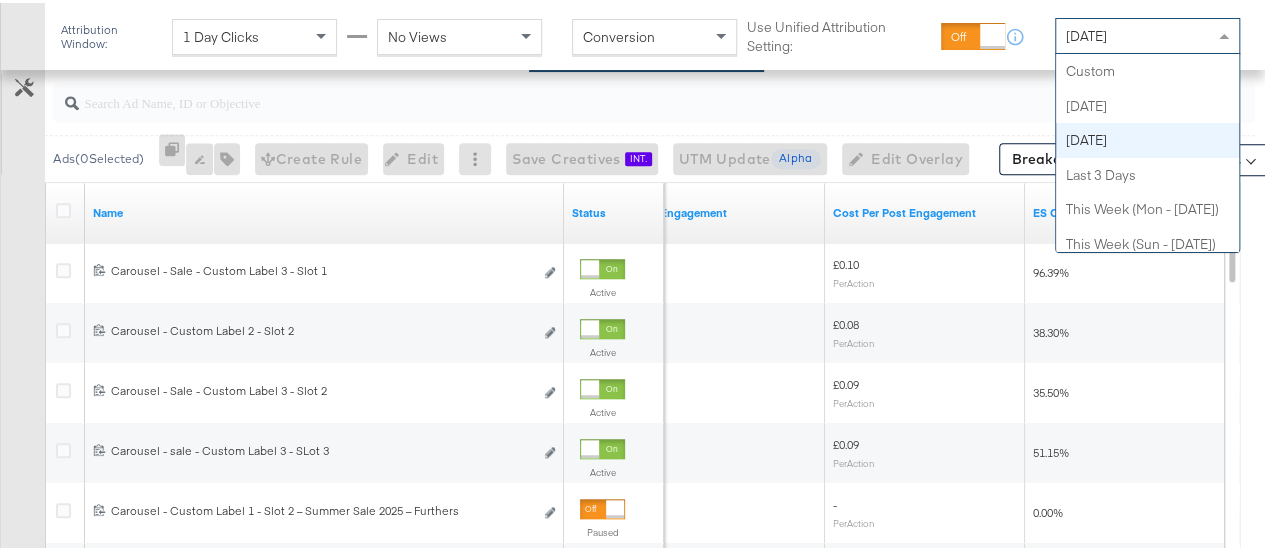 scroll, scrollTop: 69, scrollLeft: 0, axis: vertical 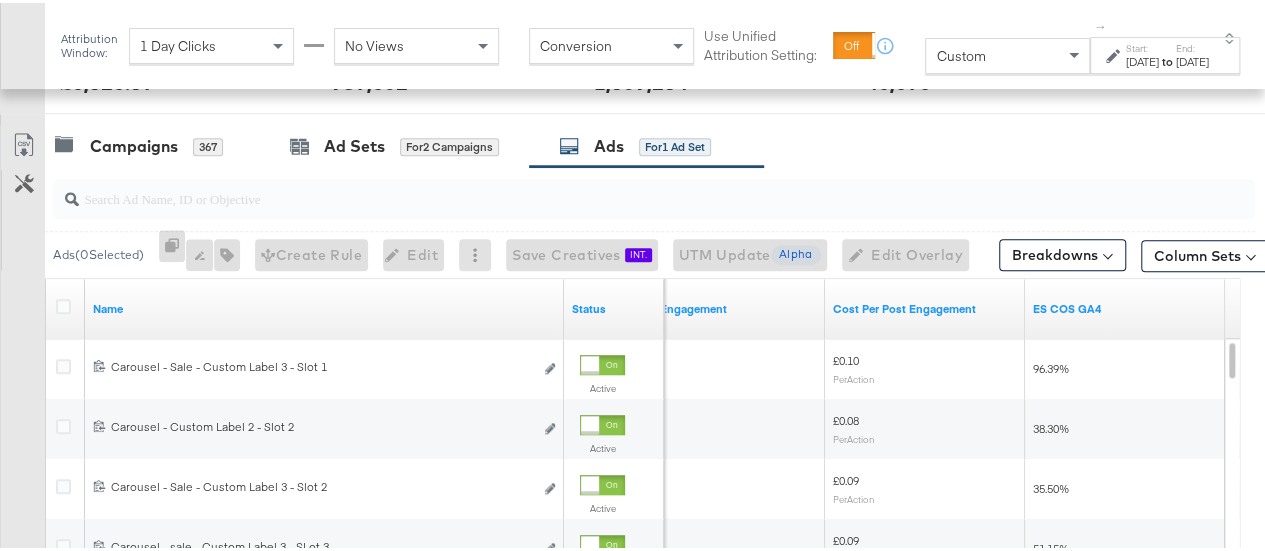click on "[DATE]" at bounding box center (1142, 59) 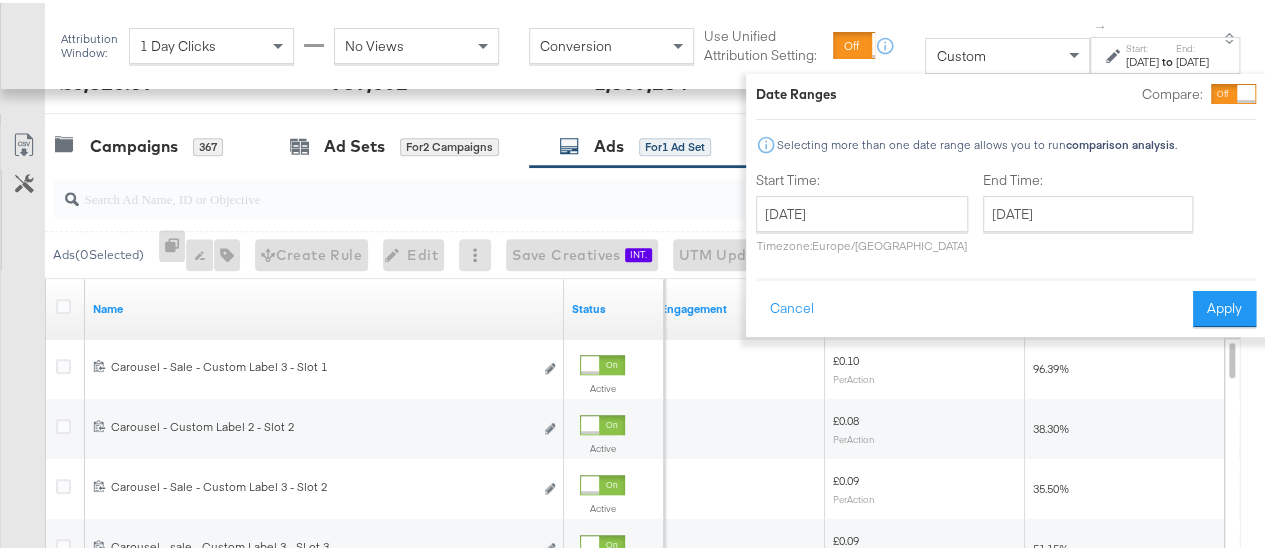 click on "July 11th 2025 ‹ July 2025 › Su Mo Tu We Th Fr Sa 29 30 1 2 3 4 5 6 7 8 9 10 11 12 13 14 15 16 17 18 19 20 21 22 23 24 25 26 27 28 29 30 31 1 2 3 4 5 6 7 8 9 Timezone:  Europe/London" at bounding box center [862, 221] 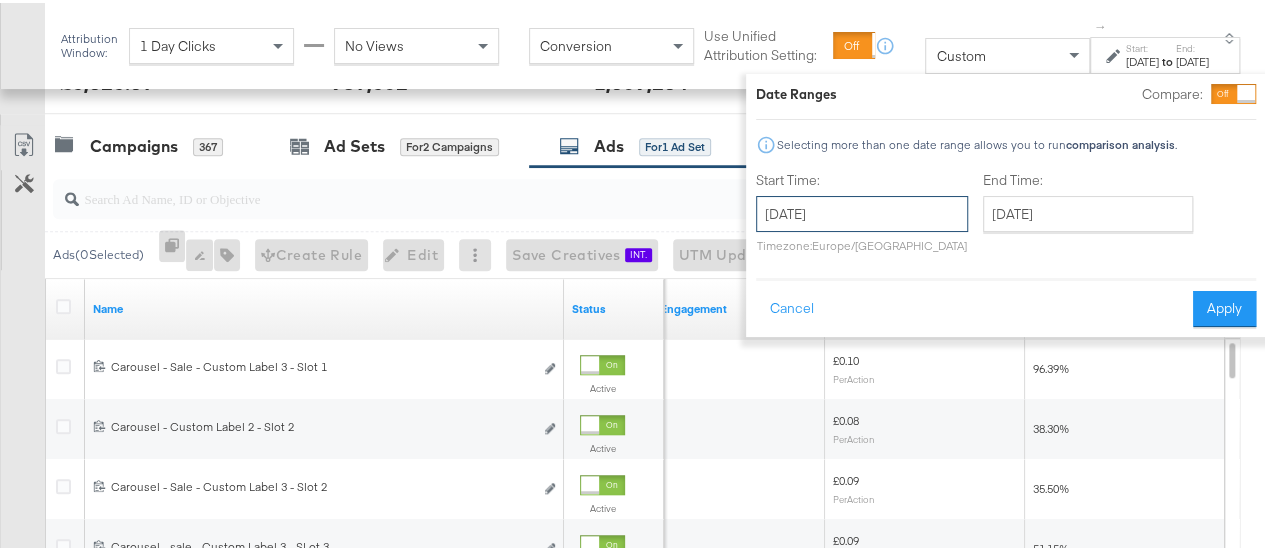 click on "[DATE]" at bounding box center [862, 211] 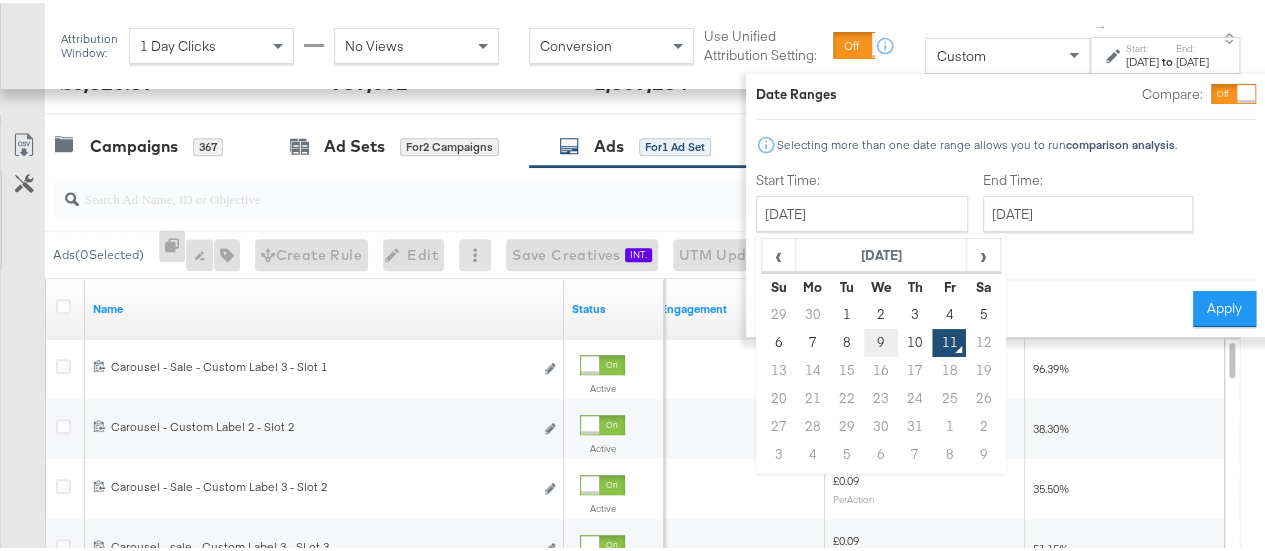 click on "9" at bounding box center [881, 340] 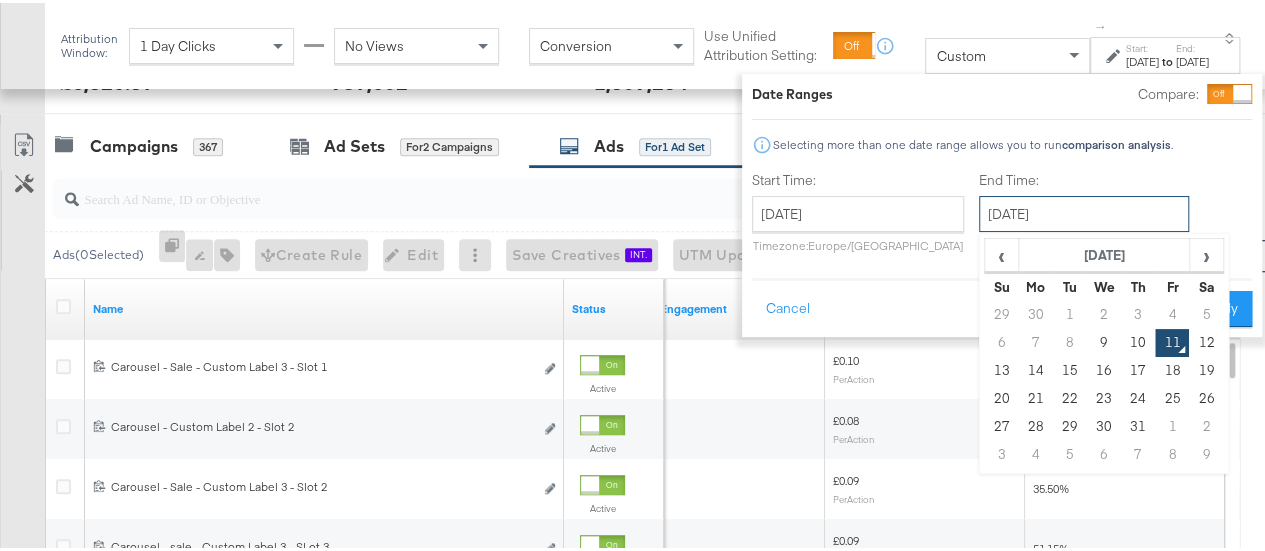 click on "[DATE]" at bounding box center (1084, 211) 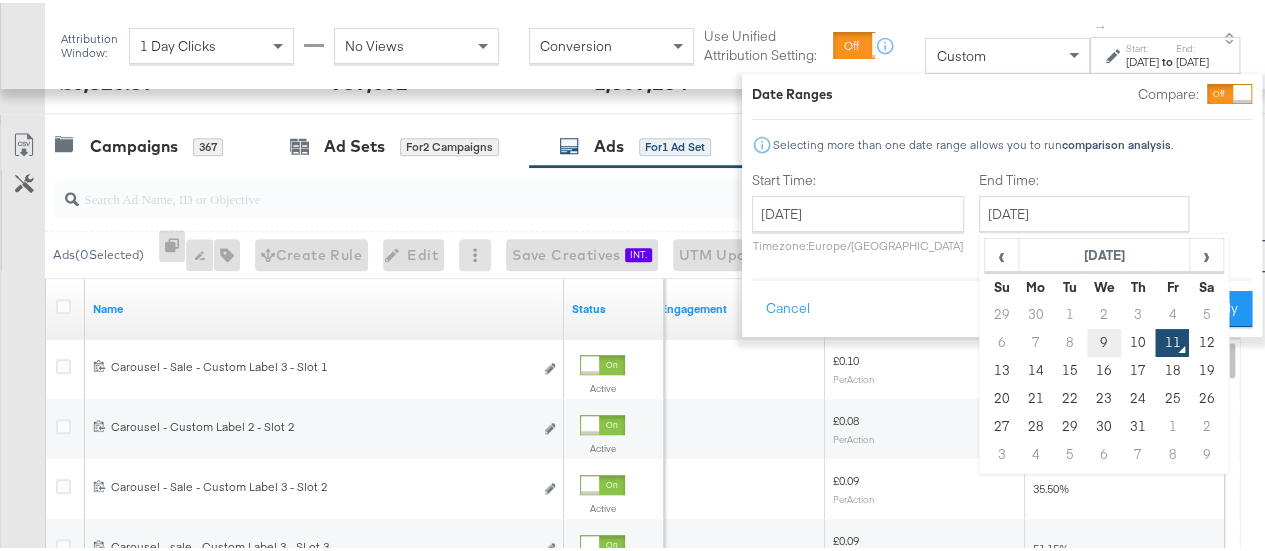 click on "9" at bounding box center (1104, 340) 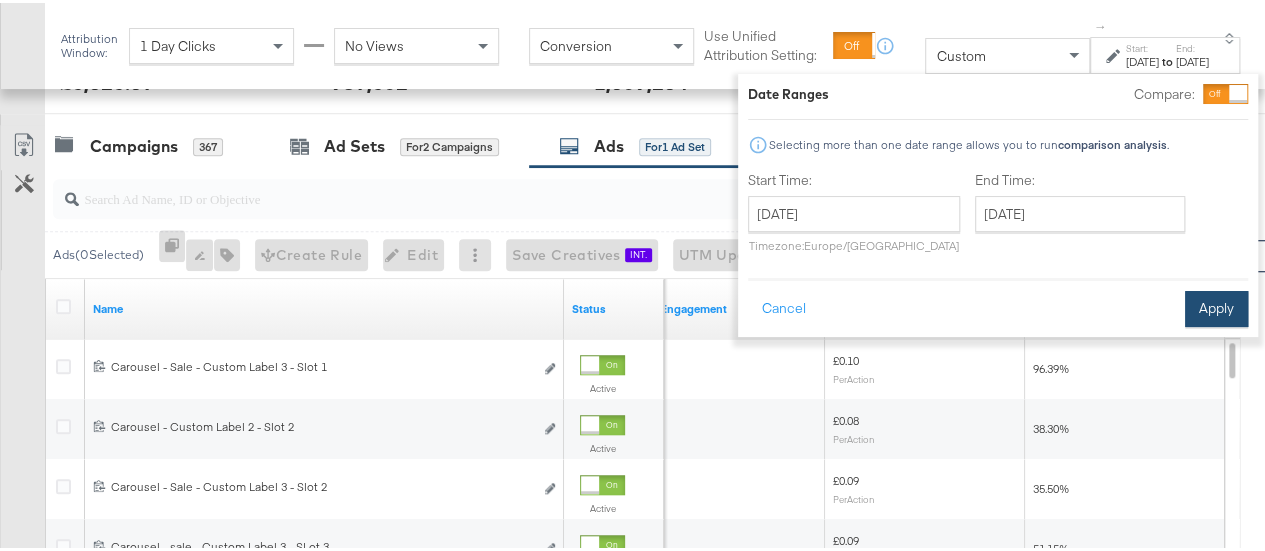 click on "Apply" at bounding box center [1216, 306] 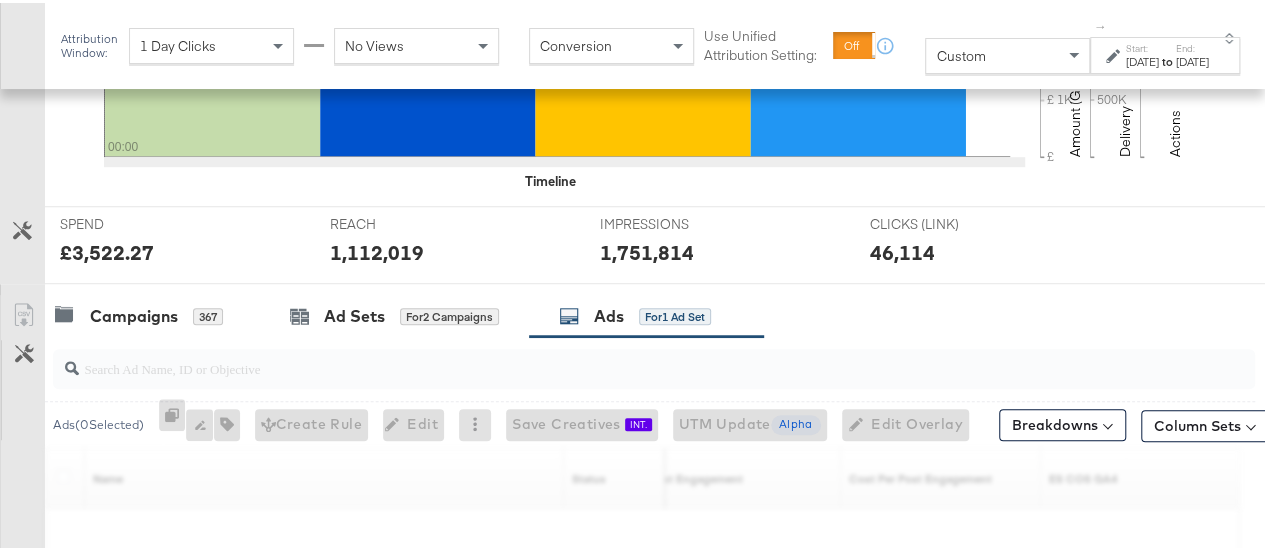 scroll, scrollTop: 816, scrollLeft: 0, axis: vertical 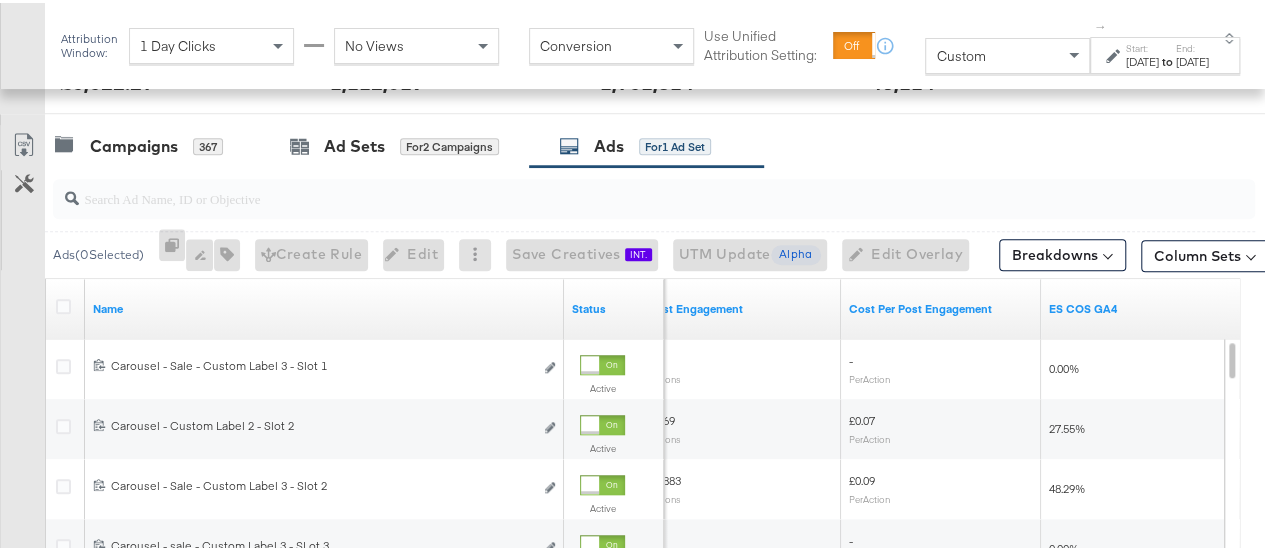 click on "Start:" at bounding box center (1142, 45) 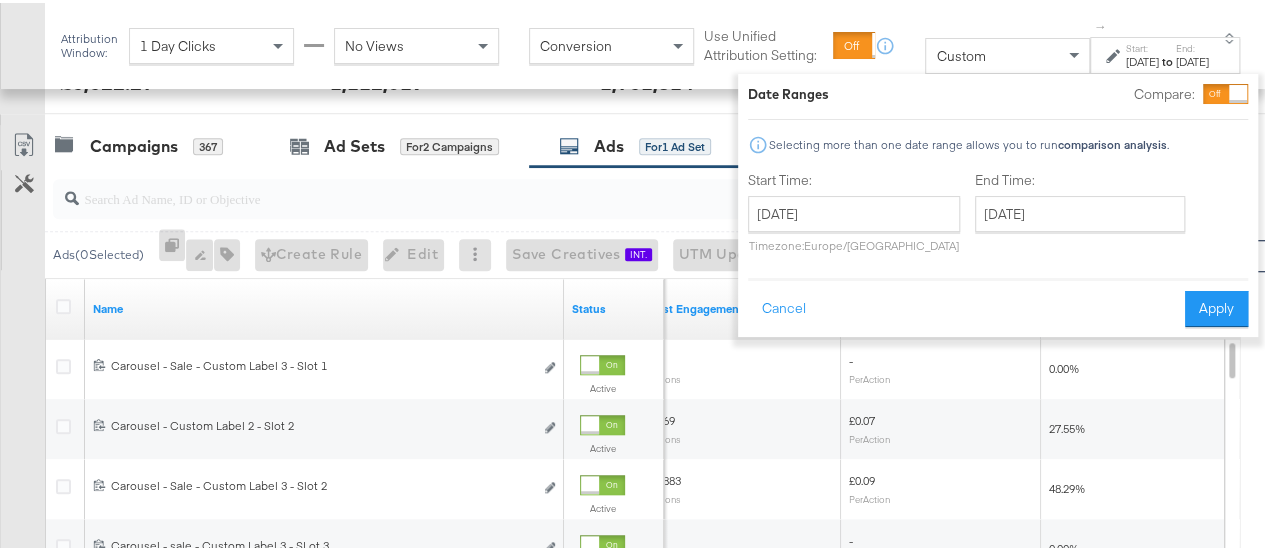 click on "Start:  Jul 9th 2025    to     End:  Jul 9th 2025" at bounding box center [1157, 53] 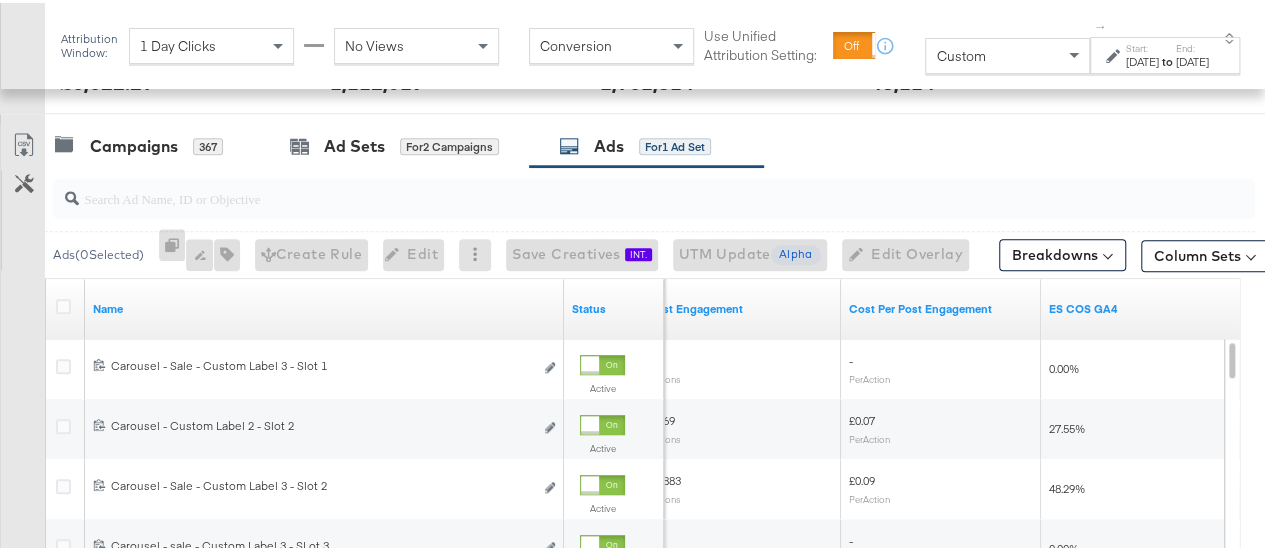 click on "Custom ↑  Start:  Jul 9th 2025    to     End:  Jul 9th 2025" at bounding box center (1082, 43) 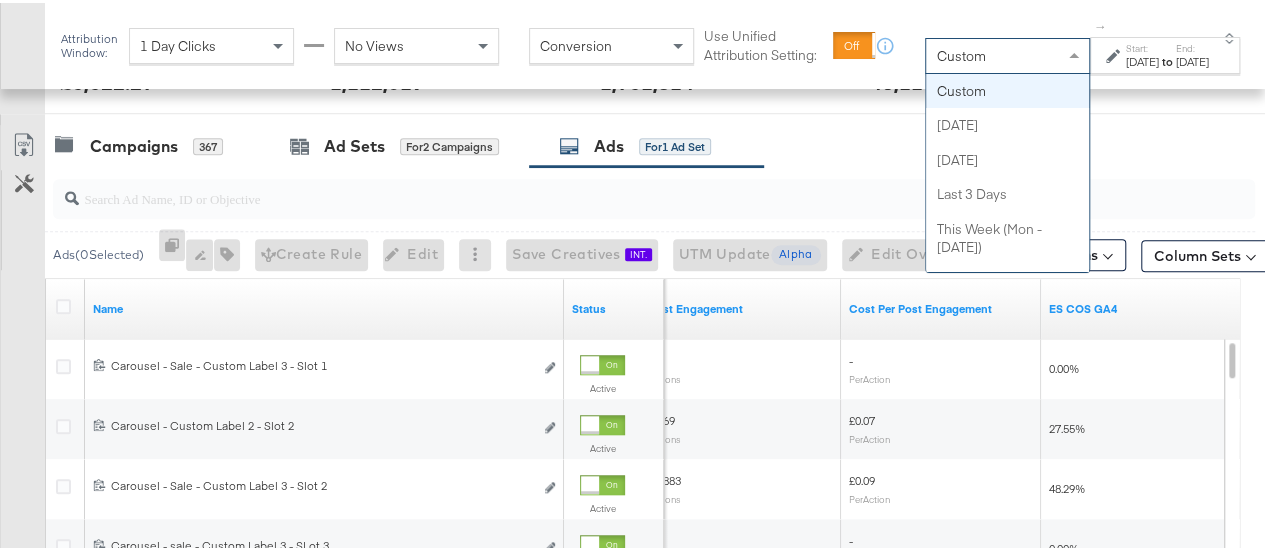 click on "Custom" at bounding box center (1007, 53) 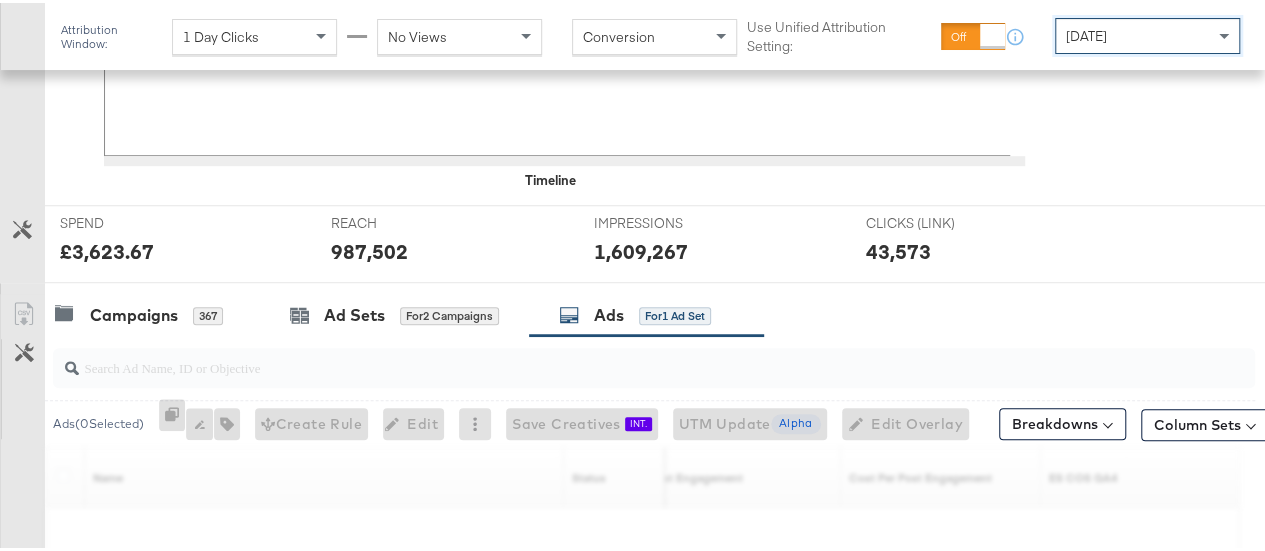 scroll, scrollTop: 795, scrollLeft: 0, axis: vertical 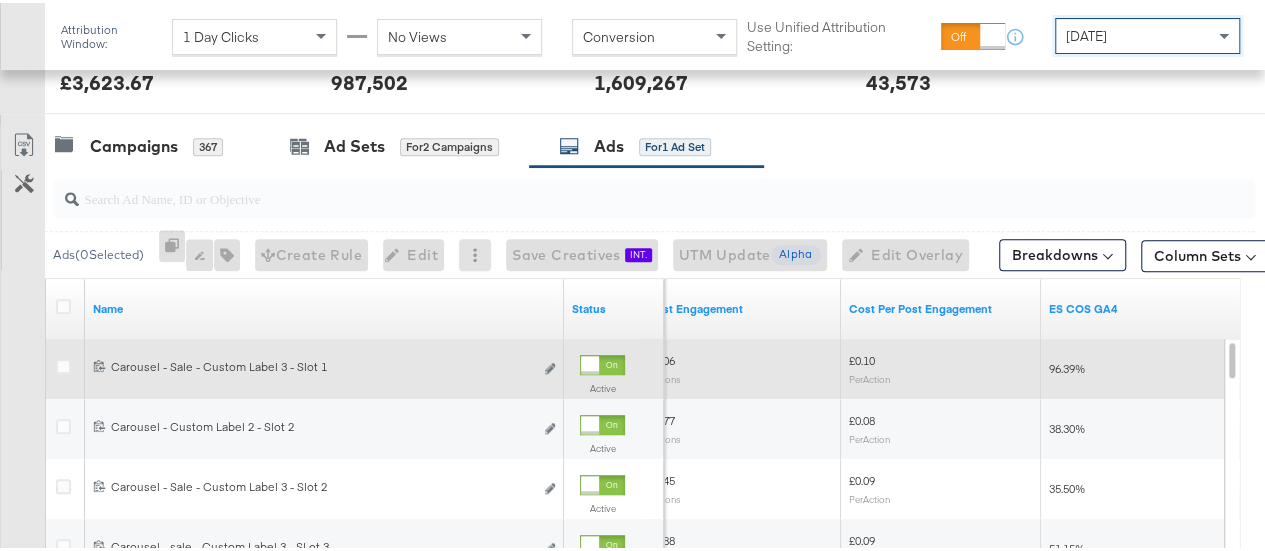 click at bounding box center [590, 362] 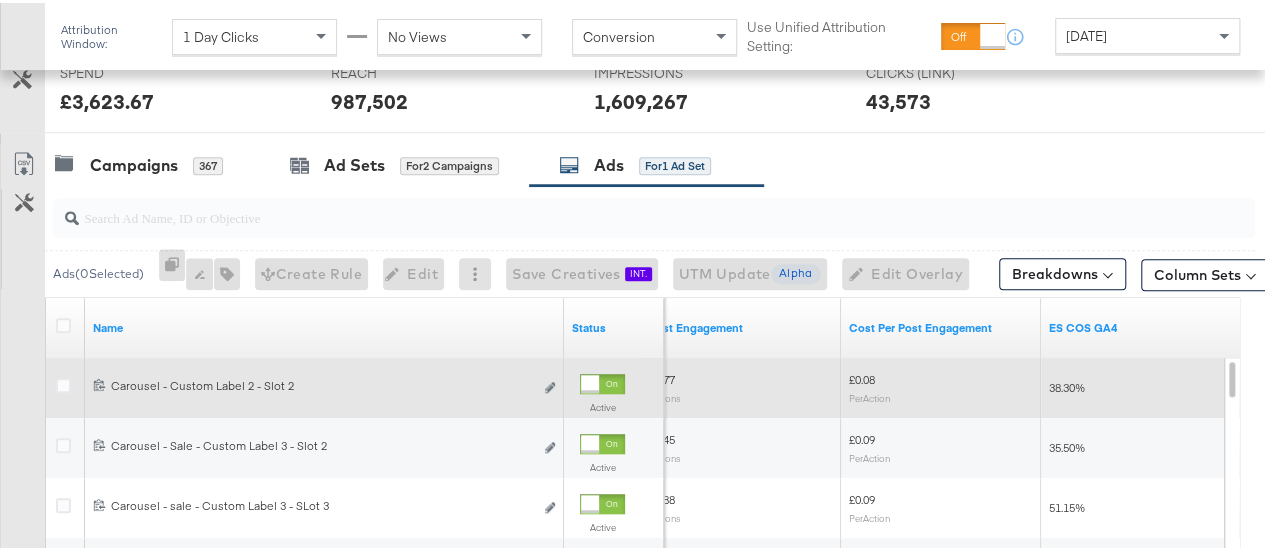 scroll, scrollTop: 758, scrollLeft: 0, axis: vertical 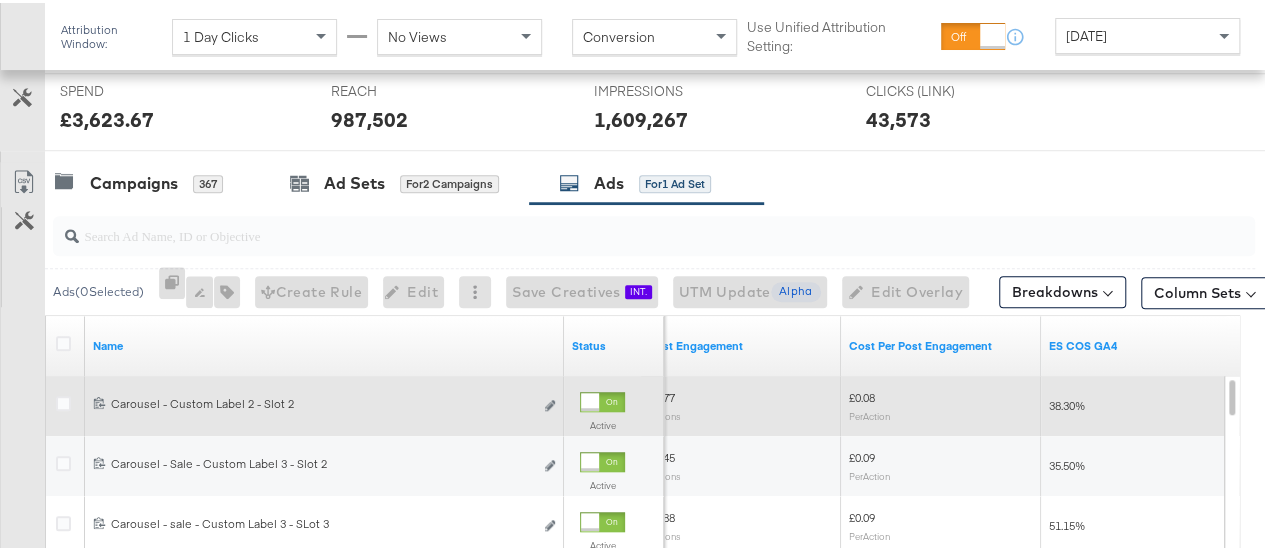 click on "[DATE]" at bounding box center (1086, 33) 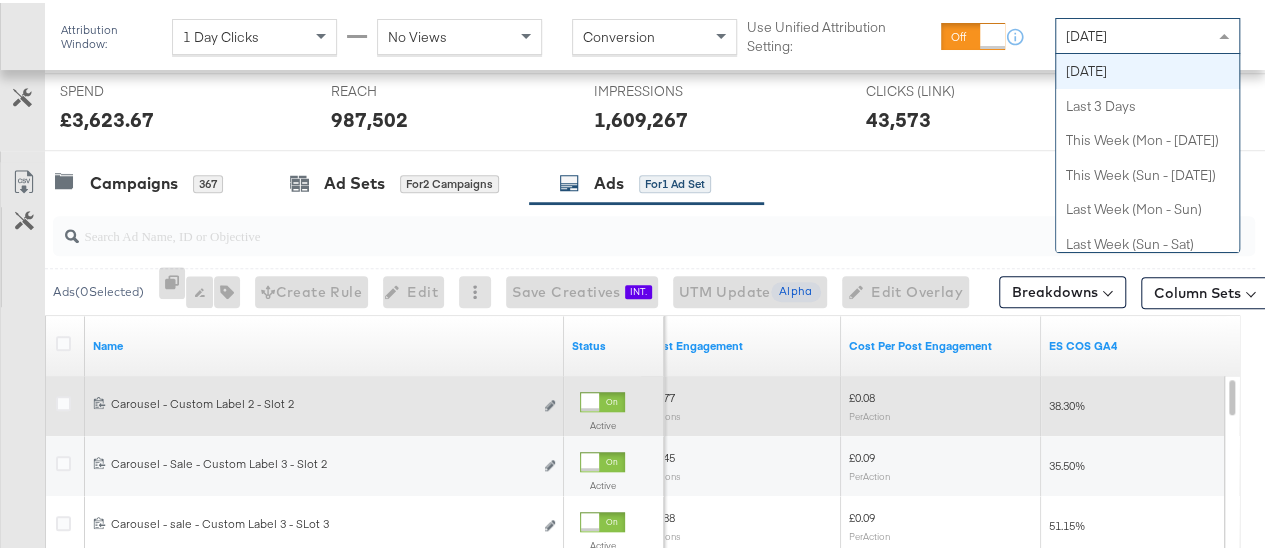 scroll, scrollTop: 0, scrollLeft: 0, axis: both 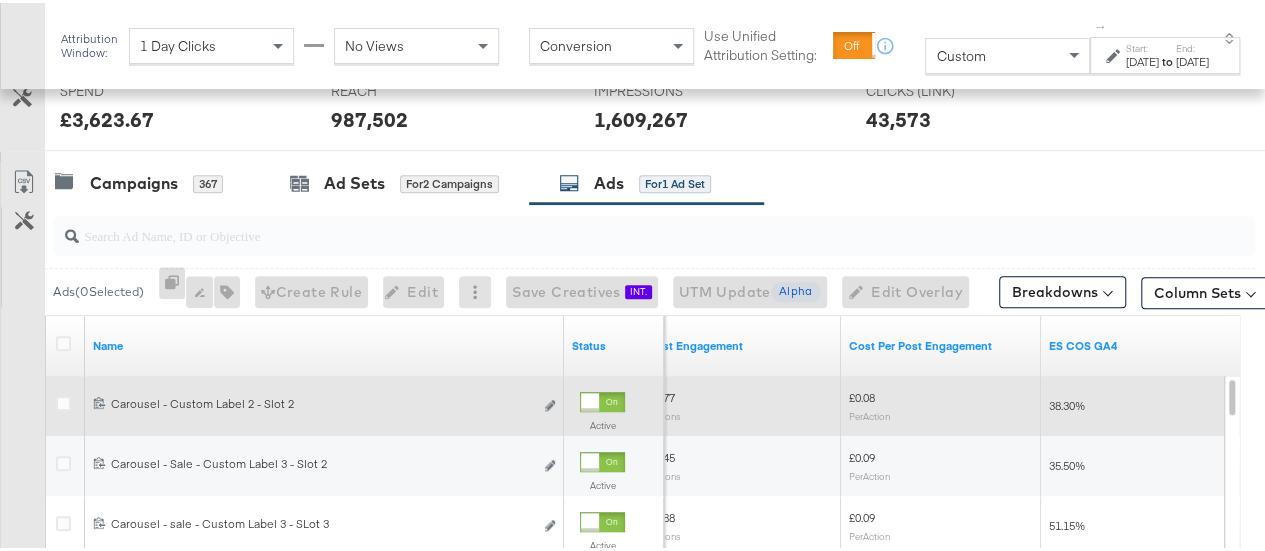 click on "[DATE]" at bounding box center (1142, 59) 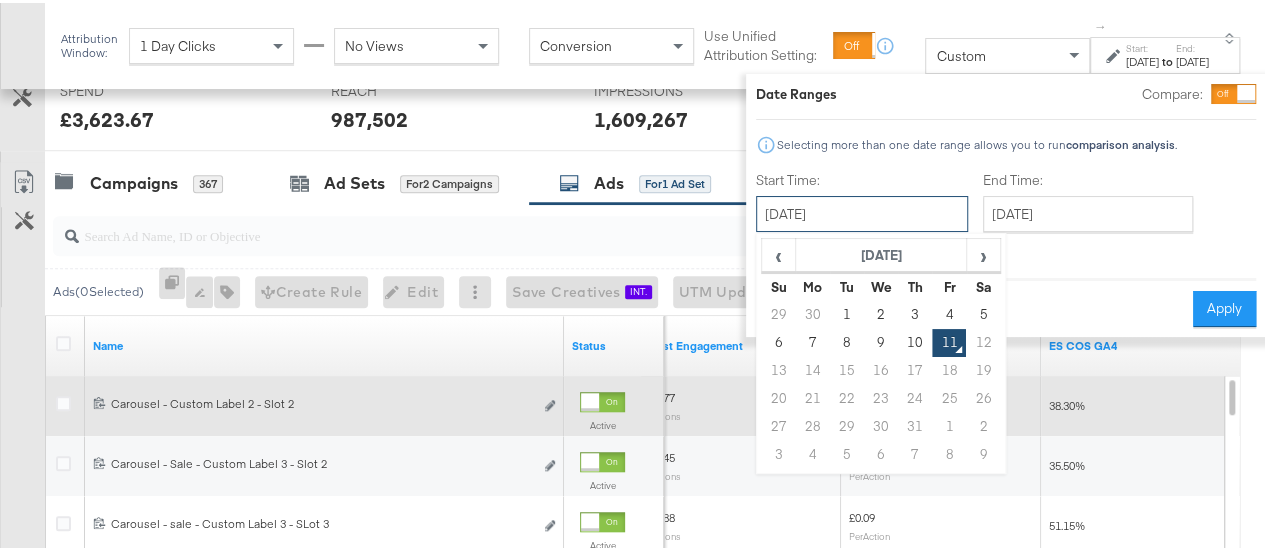 click on "[DATE]" at bounding box center (862, 211) 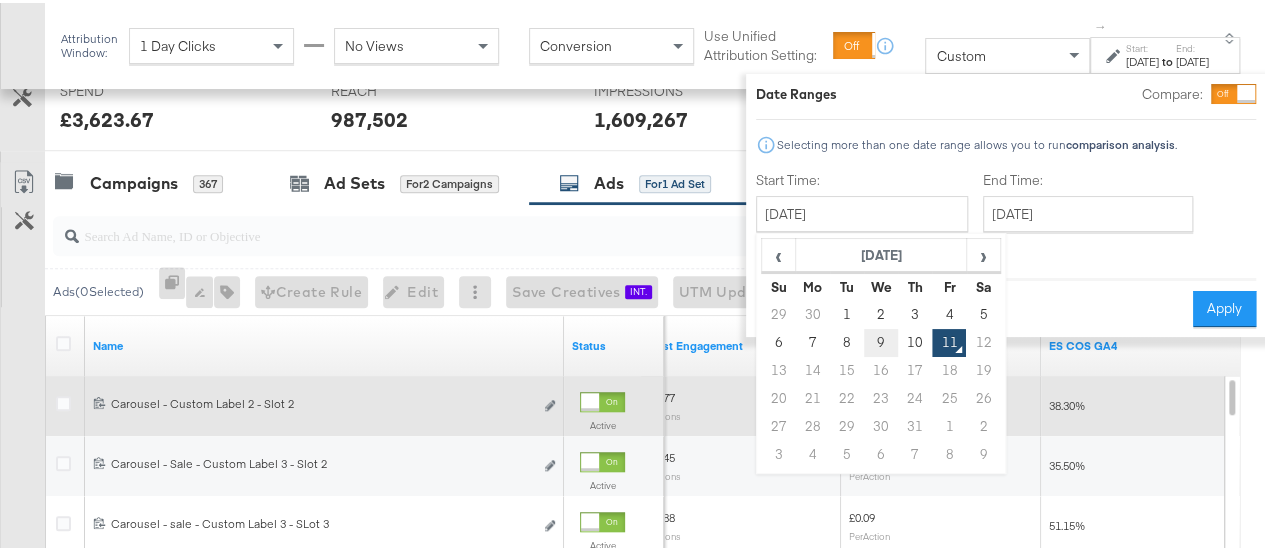 click on "9" at bounding box center [881, 340] 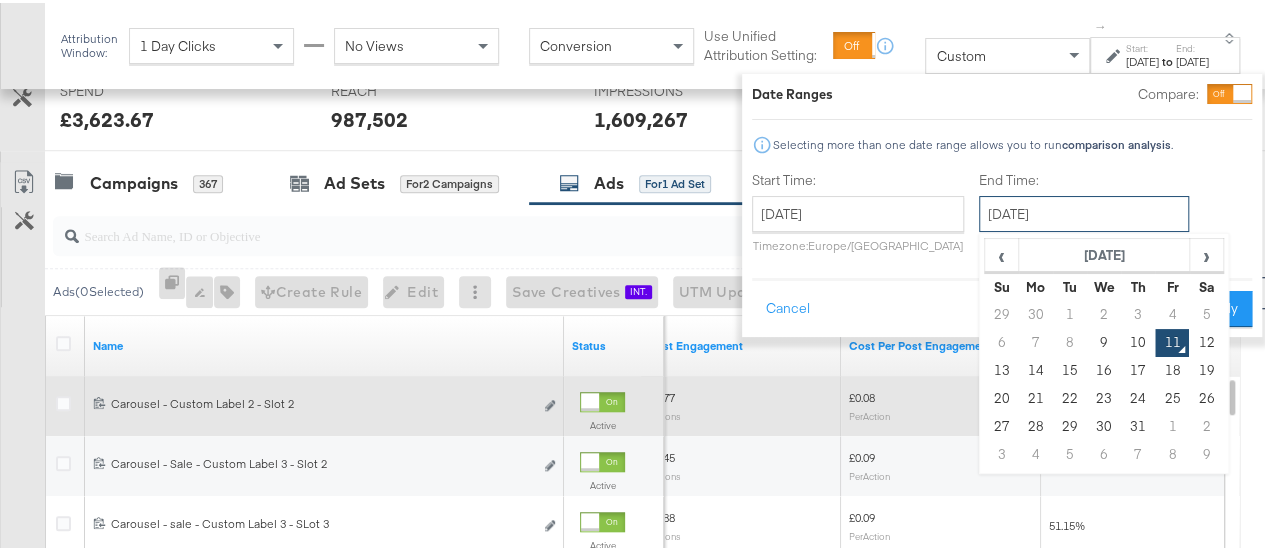 click on "[DATE]" at bounding box center [1084, 211] 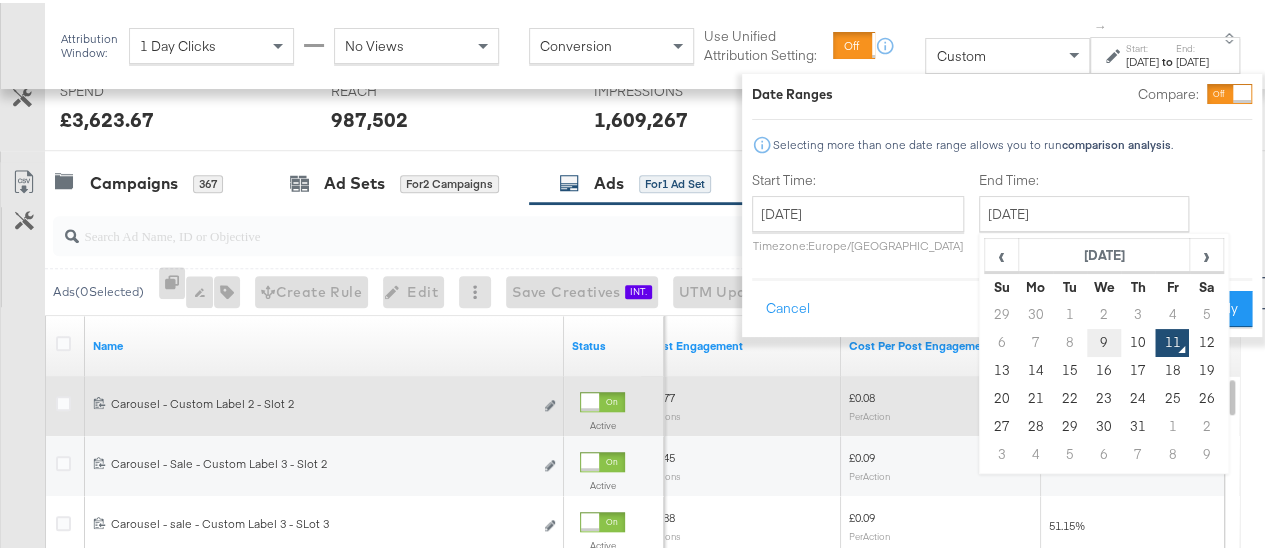 click on "9" at bounding box center [1104, 340] 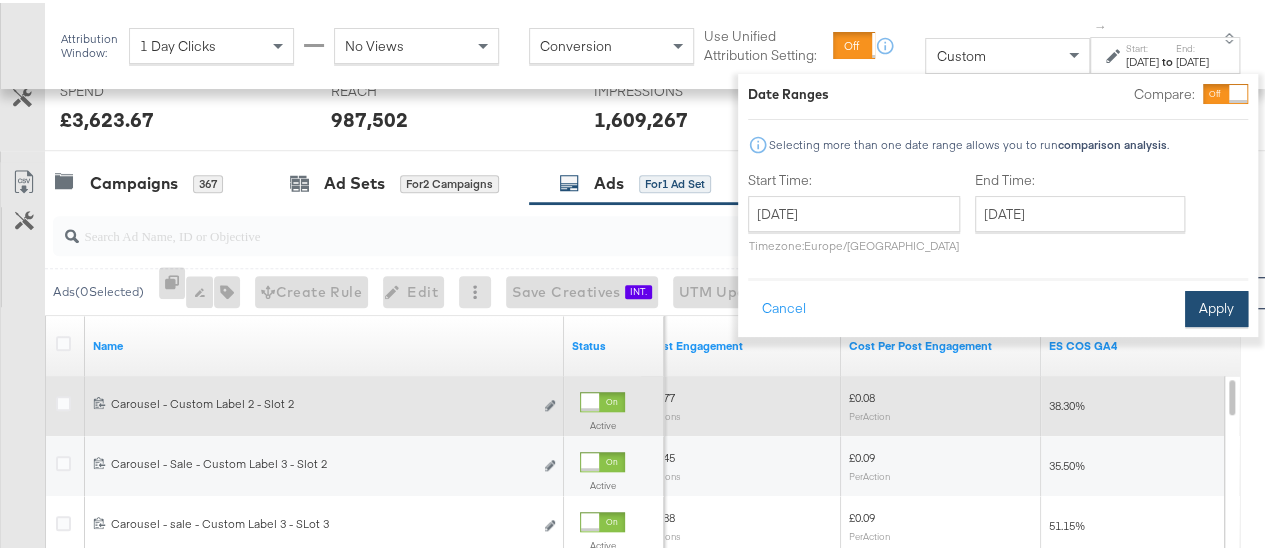 click on "Apply" at bounding box center [1216, 306] 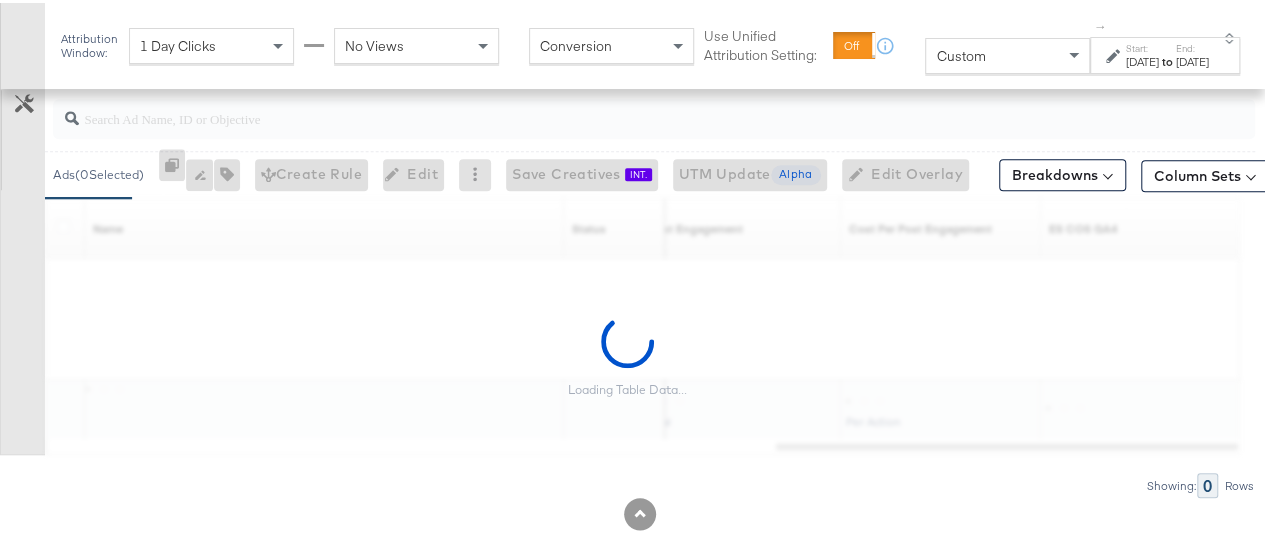 scroll, scrollTop: 899, scrollLeft: 0, axis: vertical 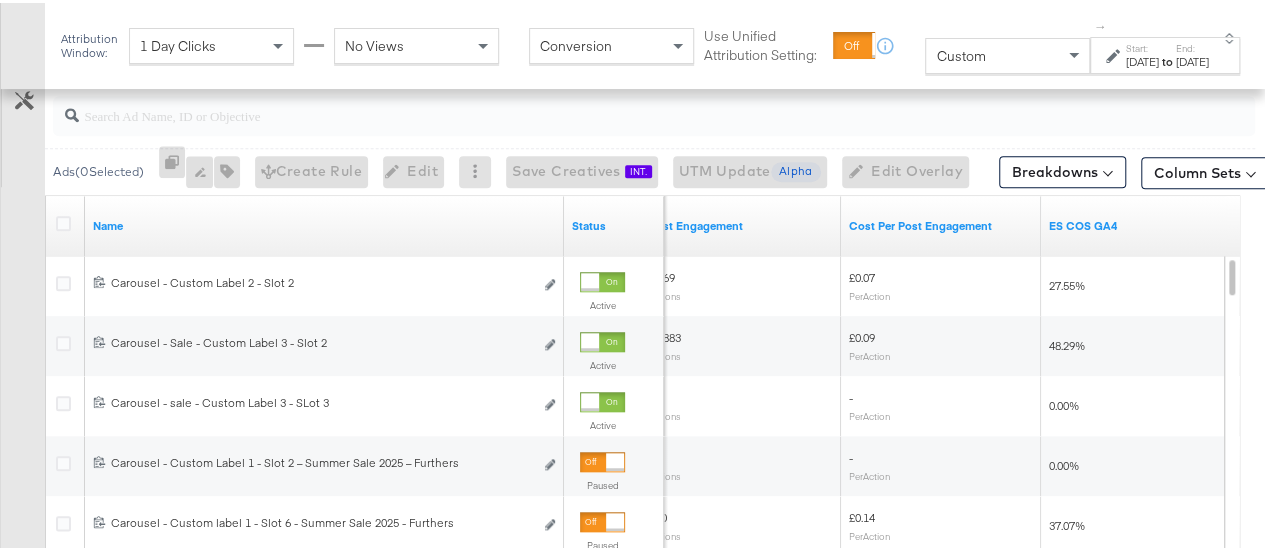 click on "Start:" at bounding box center [1142, 45] 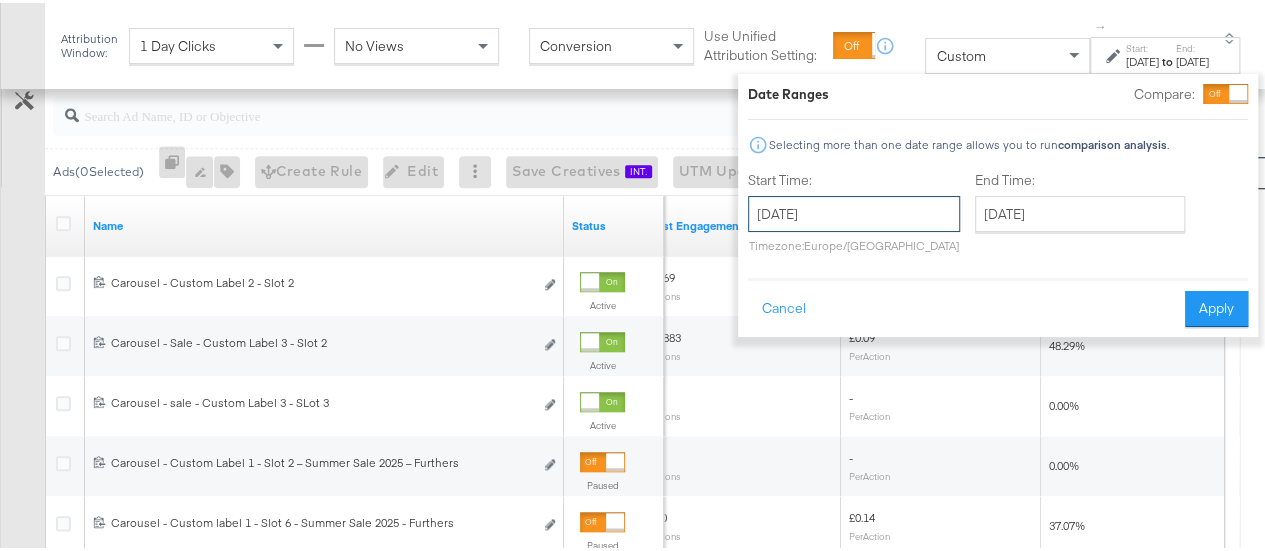 click on "[DATE]" at bounding box center (854, 211) 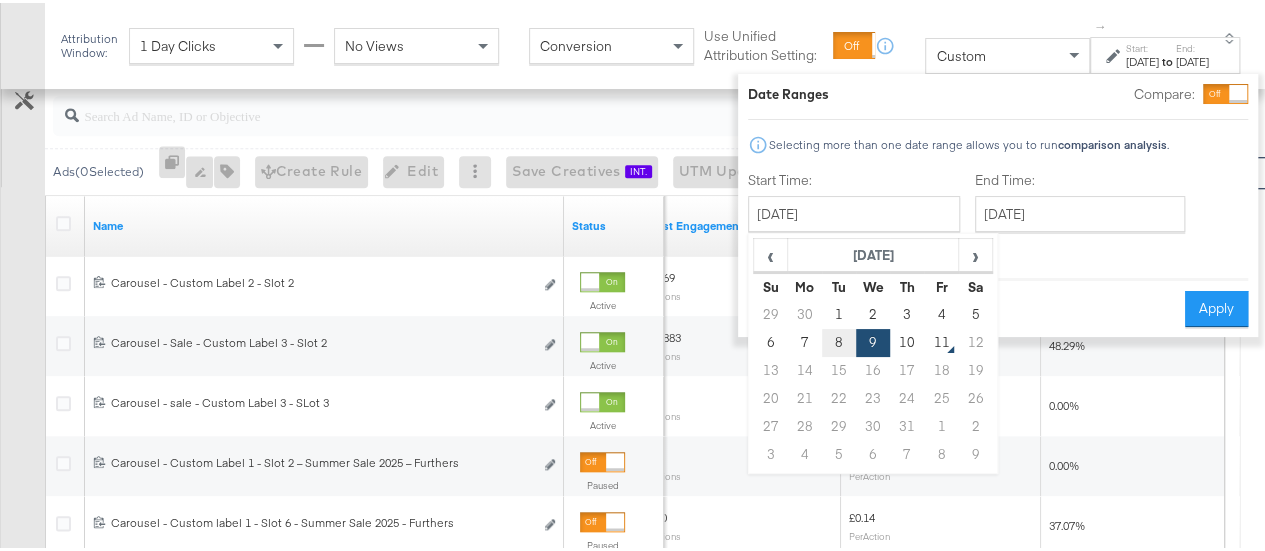 click on "8" at bounding box center (839, 340) 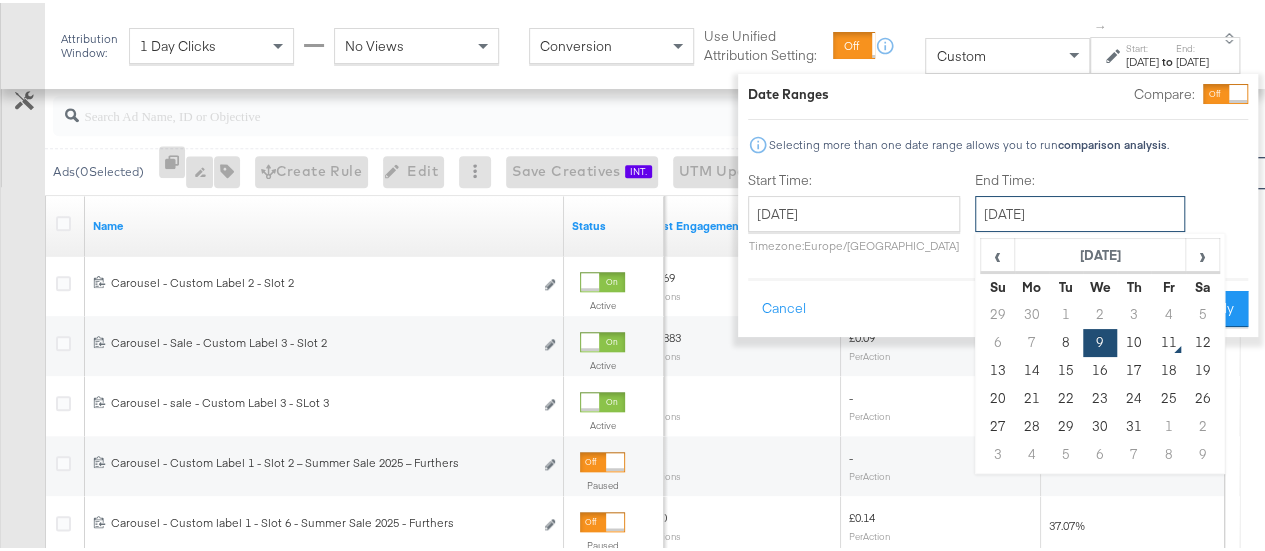 click on "[DATE]" at bounding box center (1080, 211) 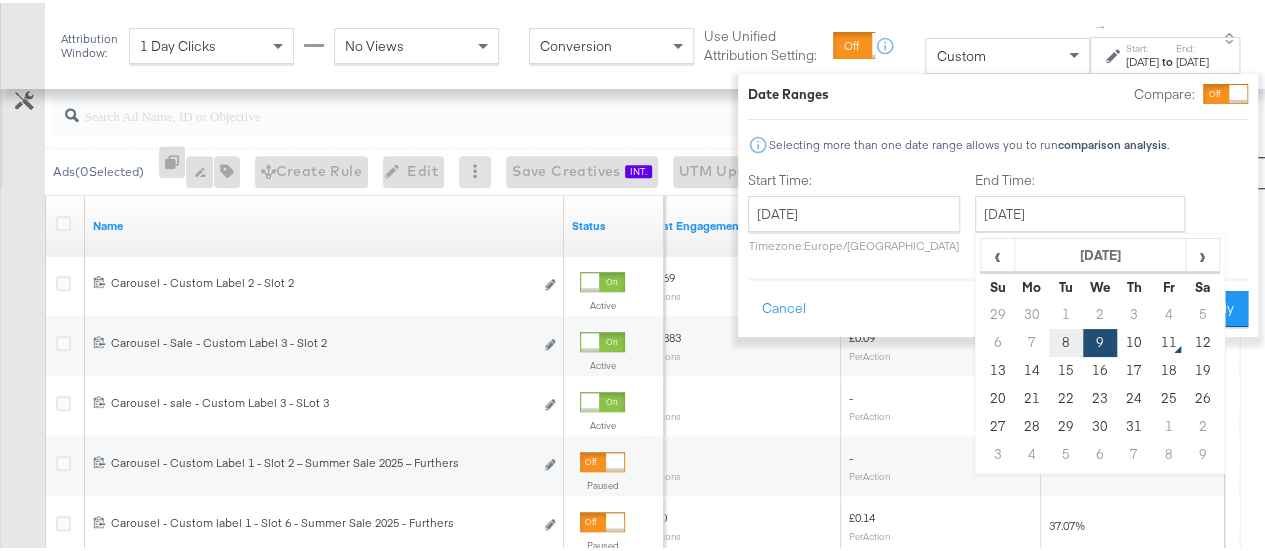 click on "8" at bounding box center [1066, 340] 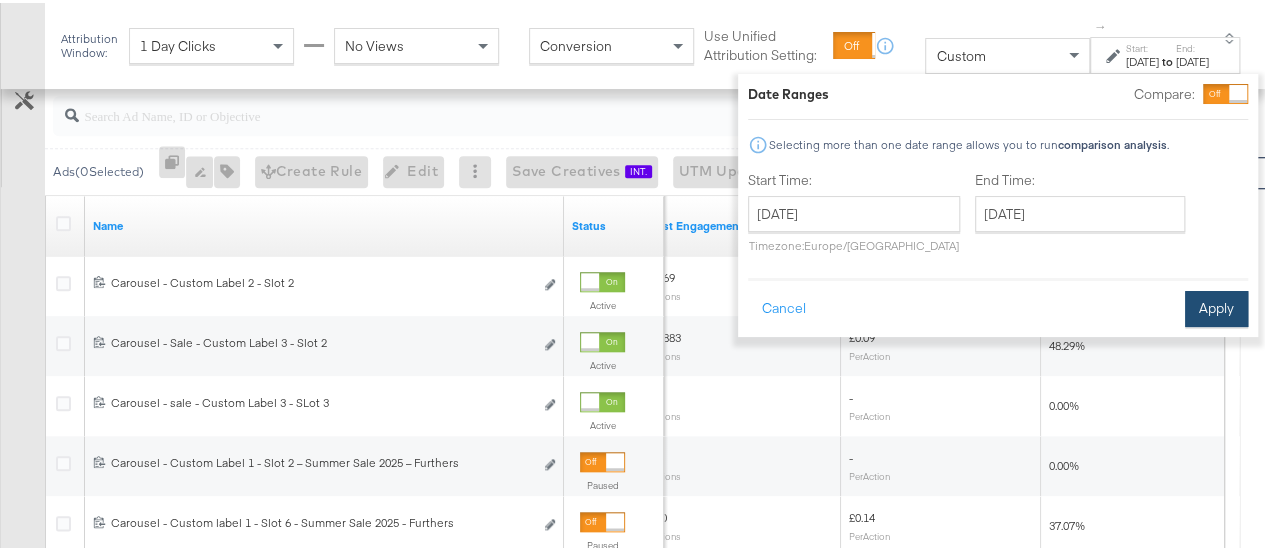 click on "Apply" at bounding box center [1216, 306] 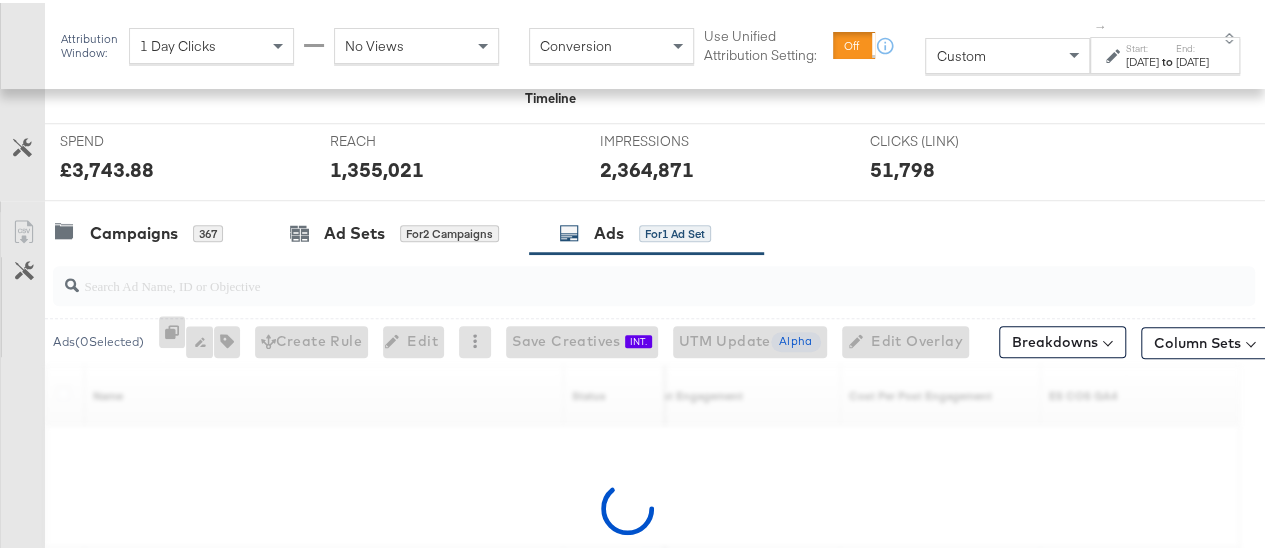 scroll, scrollTop: 899, scrollLeft: 0, axis: vertical 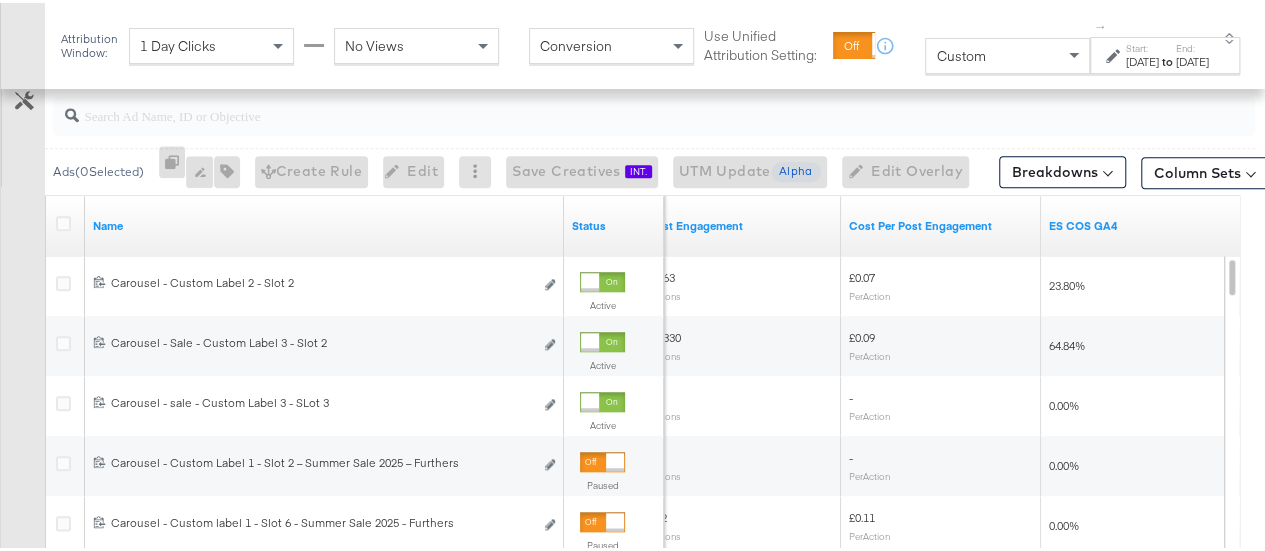 click on "[DATE]" at bounding box center (1142, 59) 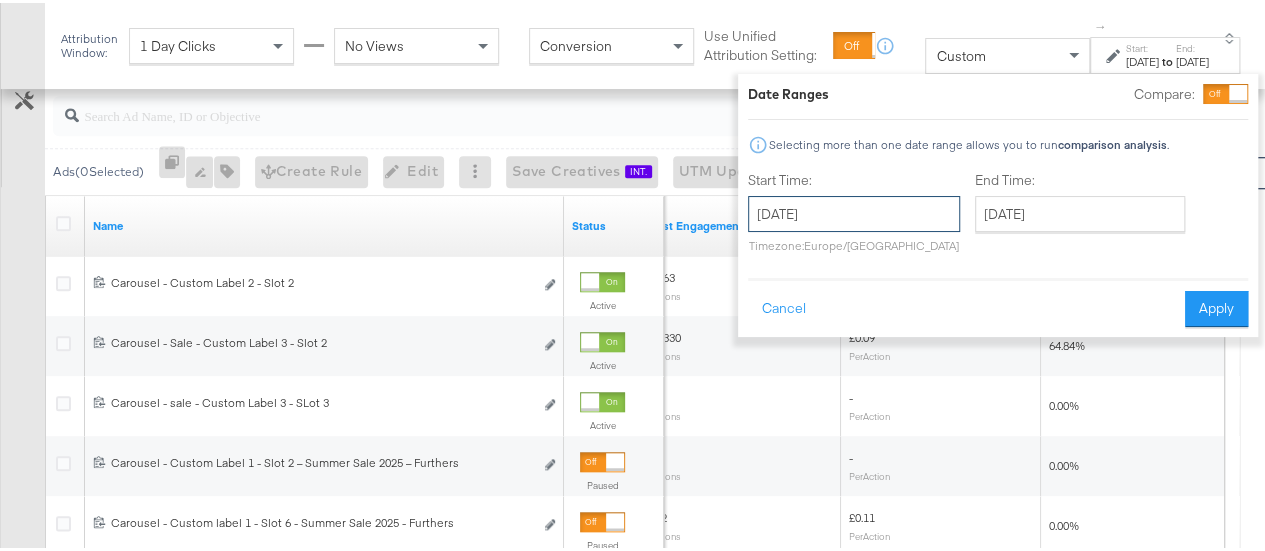 click on "[DATE]" at bounding box center [854, 211] 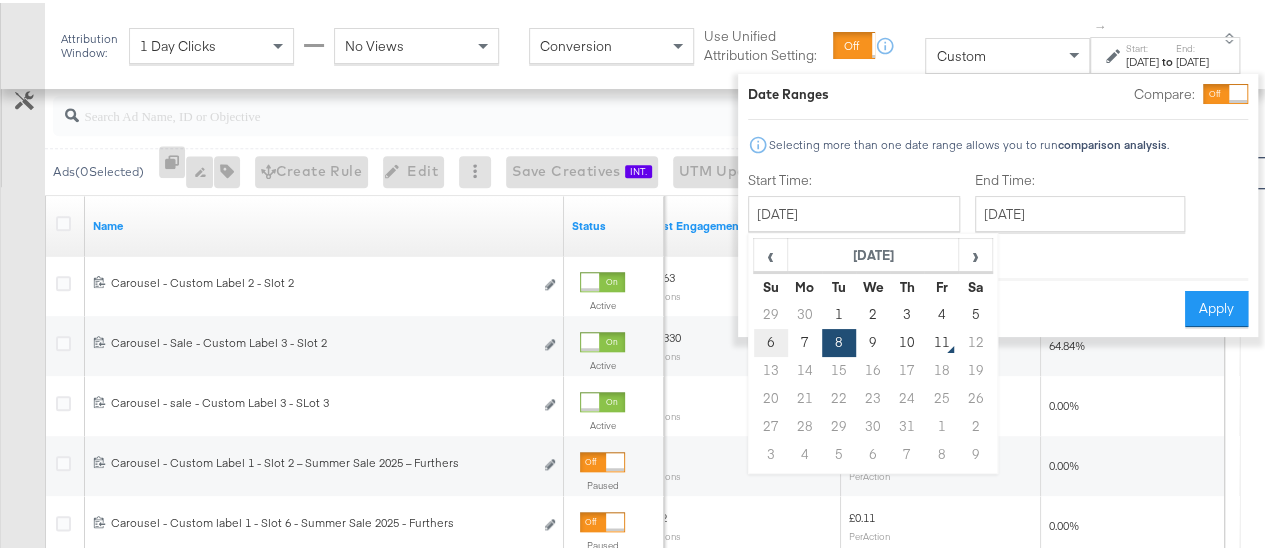 click on "6" at bounding box center [771, 340] 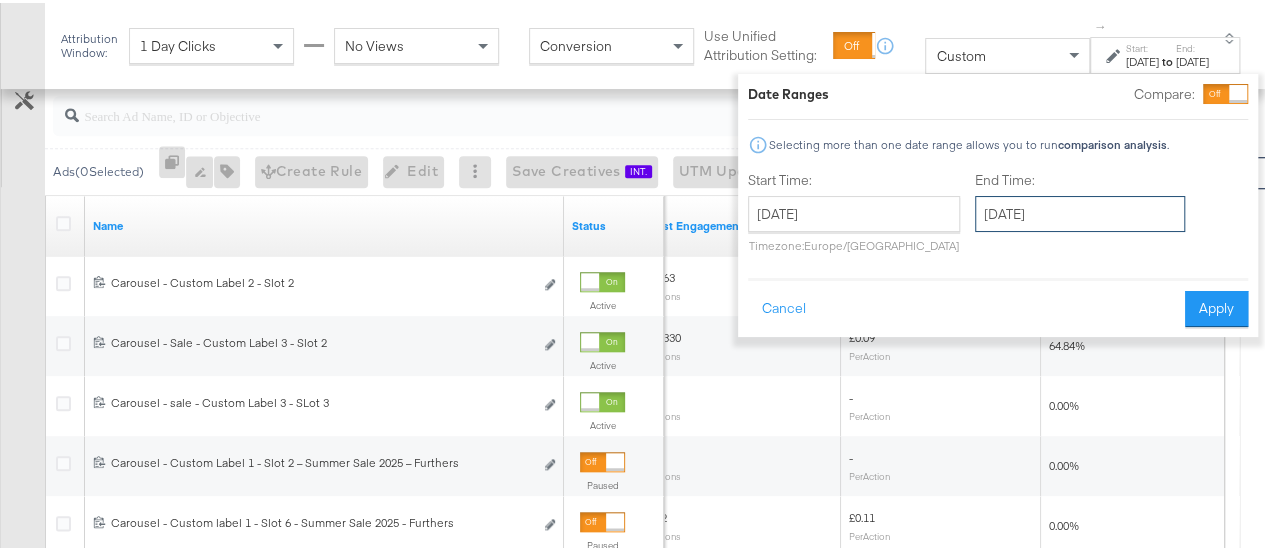 click on "[DATE]" at bounding box center (1080, 211) 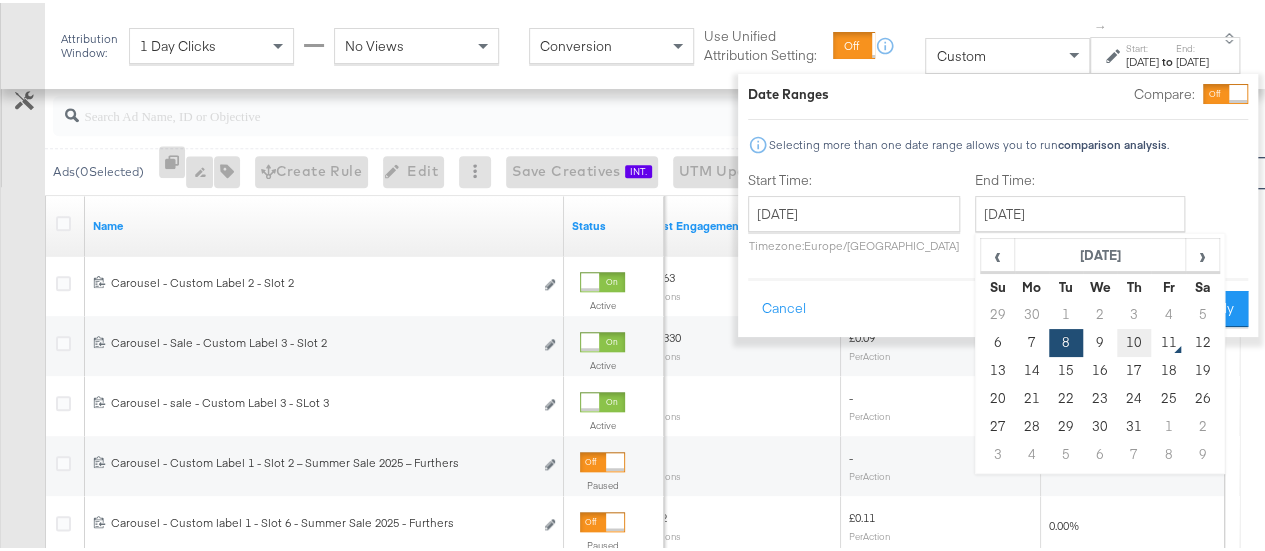 click on "10" at bounding box center (1134, 340) 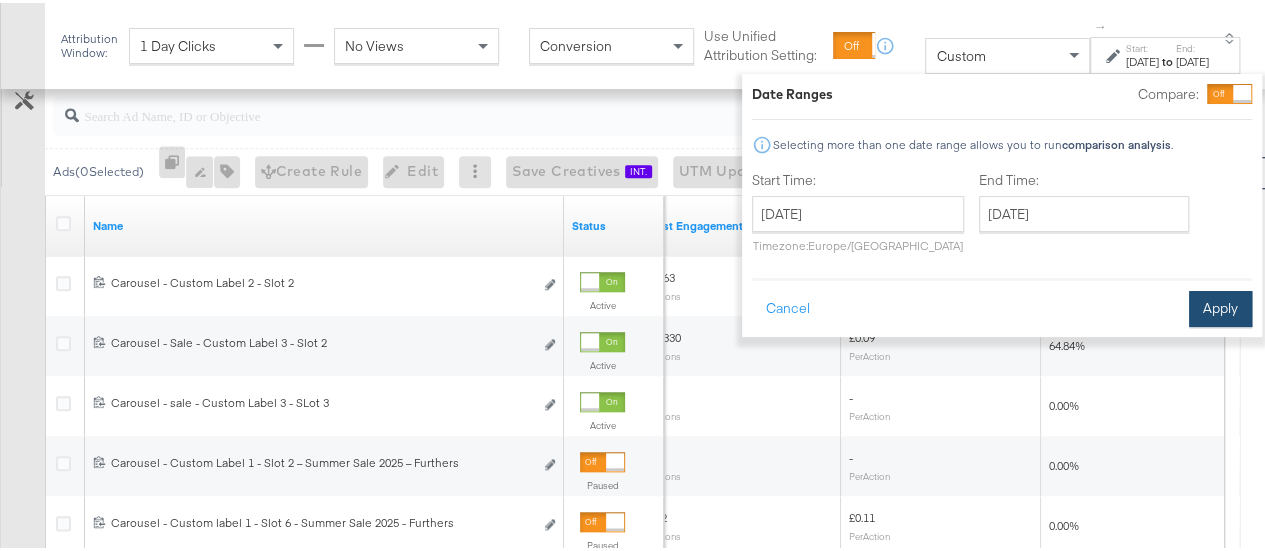 click on "Apply" at bounding box center [1220, 306] 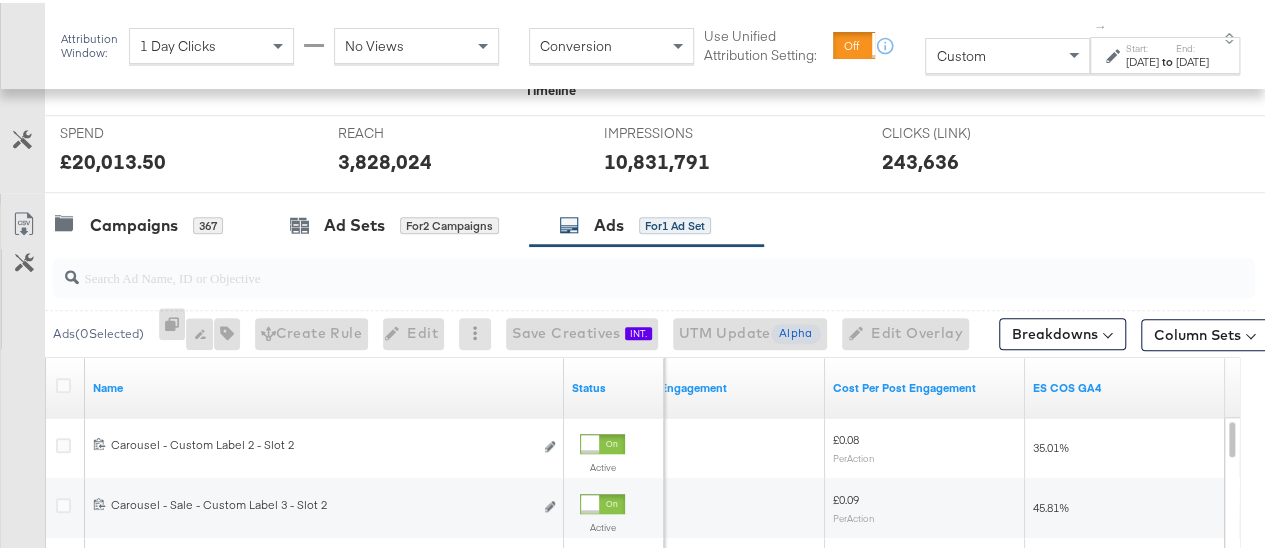scroll, scrollTop: 736, scrollLeft: 0, axis: vertical 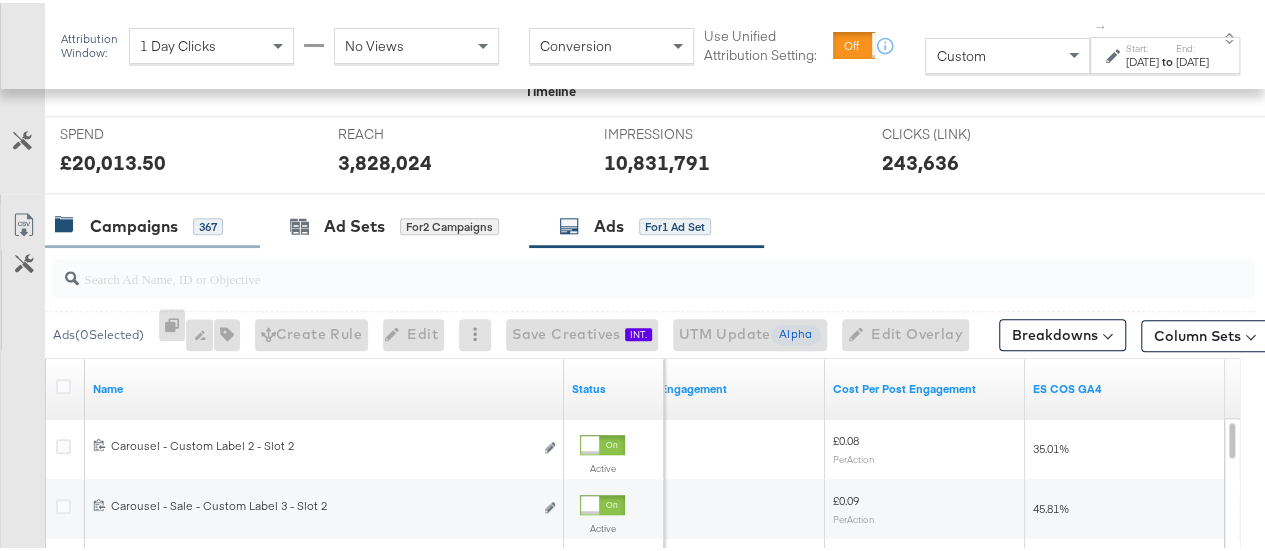 click on "Campaigns" at bounding box center [134, 223] 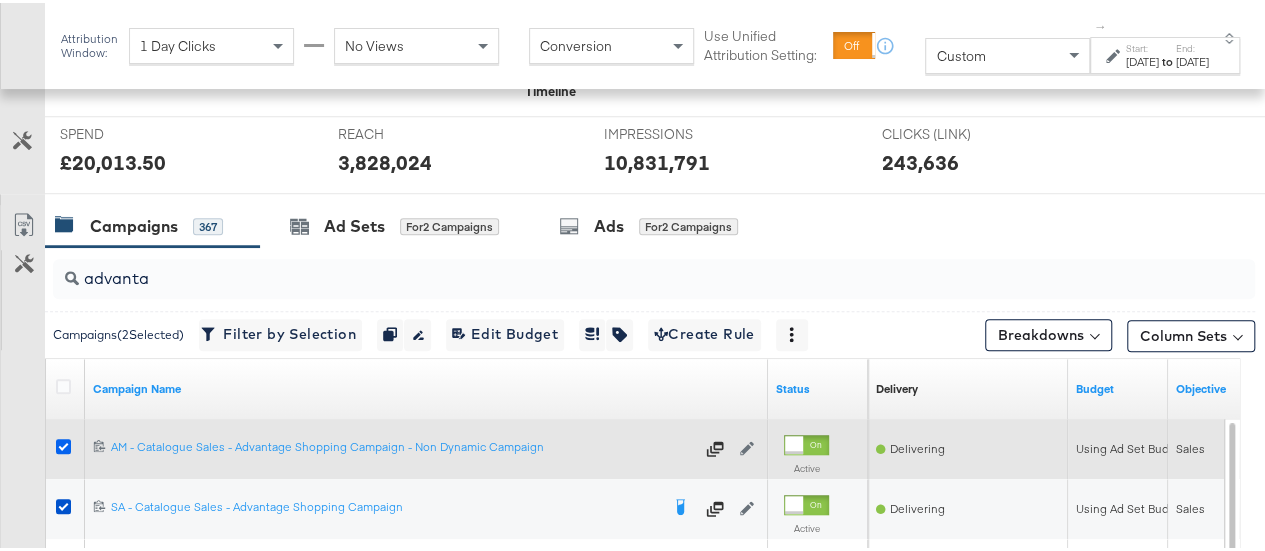 click at bounding box center (63, 443) 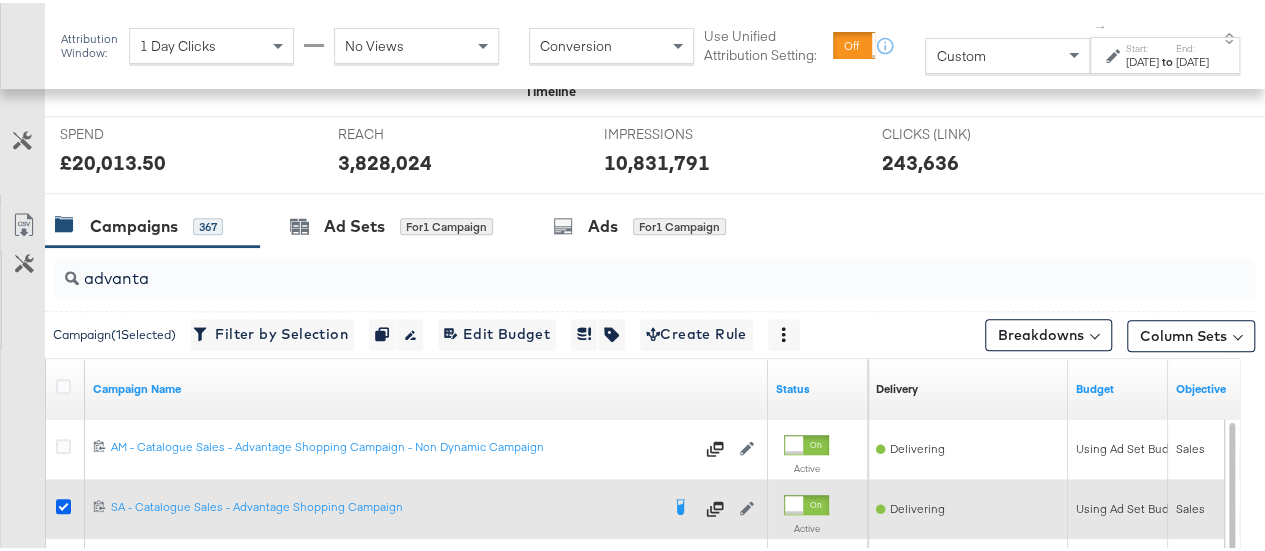 click at bounding box center [63, 503] 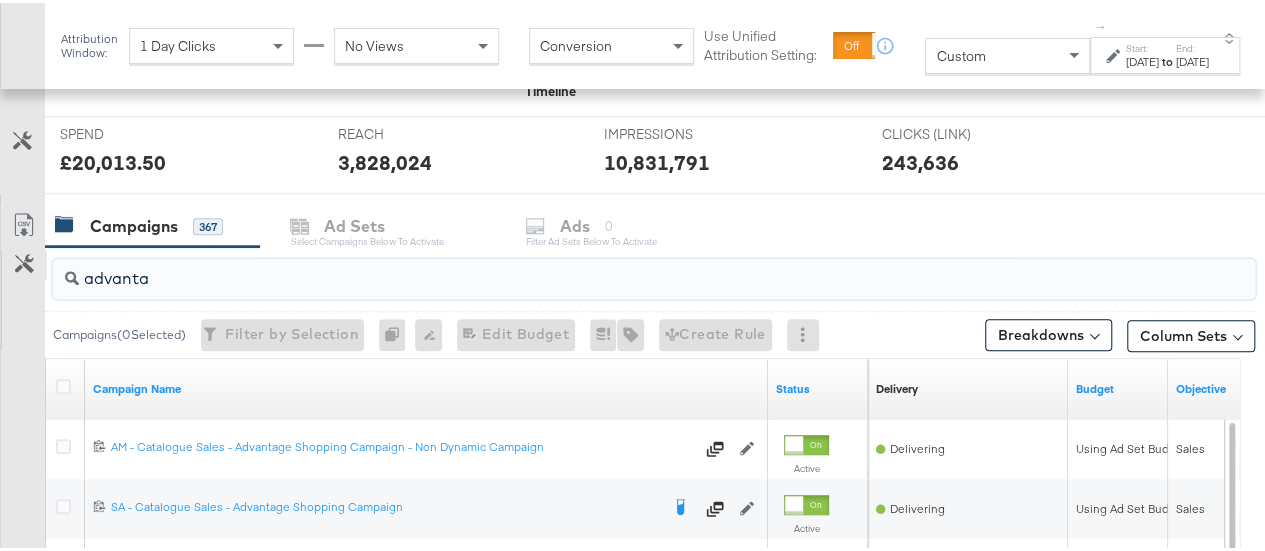 drag, startPoint x: 179, startPoint y: 272, endPoint x: 4, endPoint y: 272, distance: 175 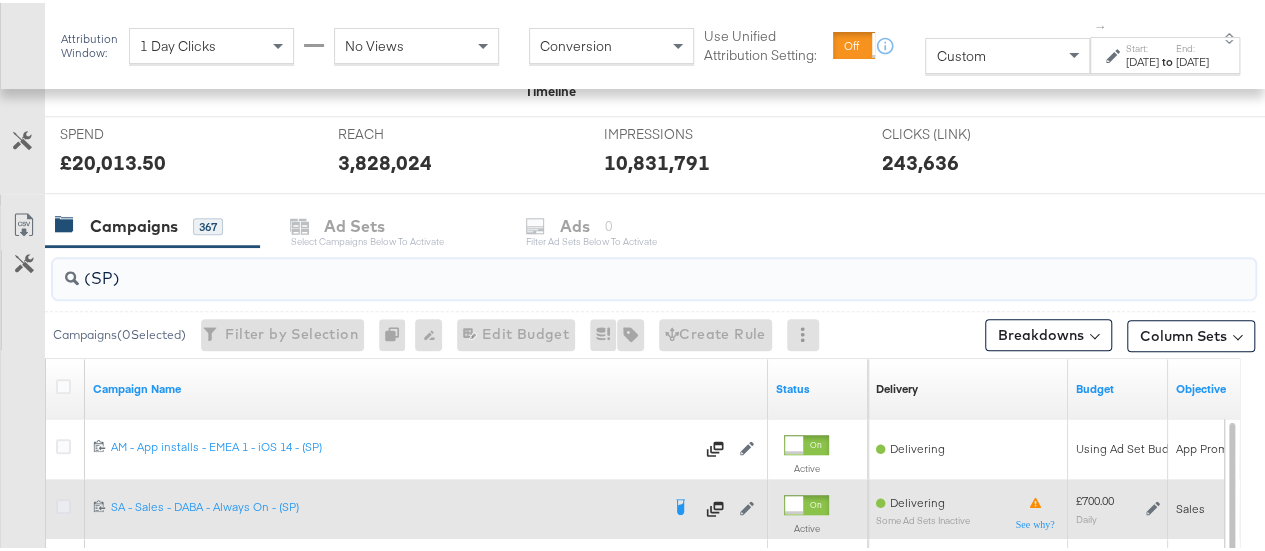 type on "(SP)" 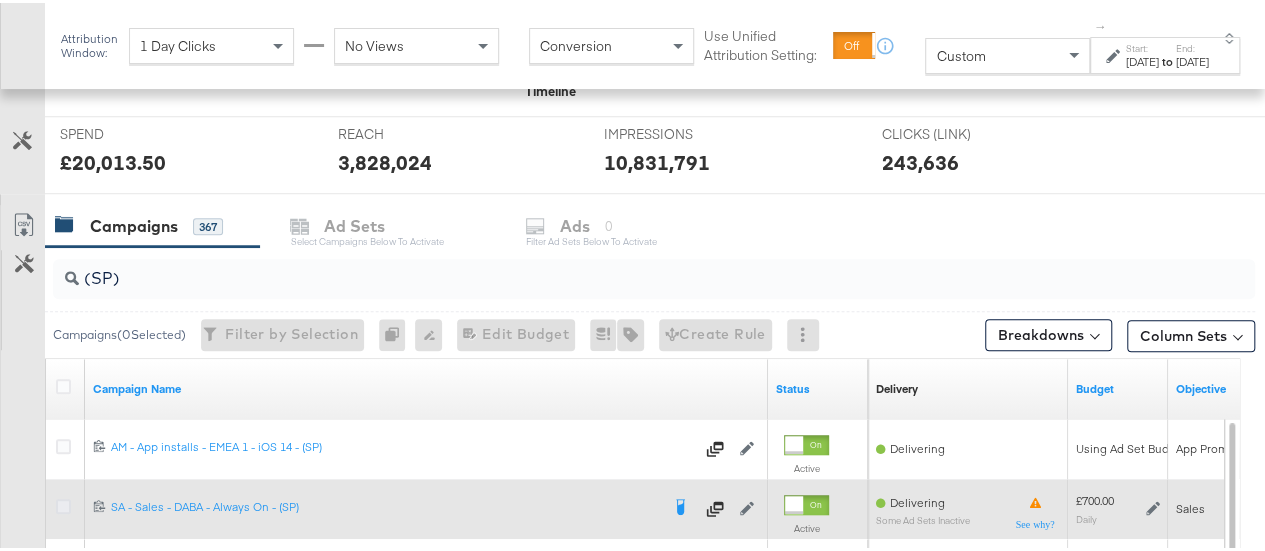 click at bounding box center [63, 503] 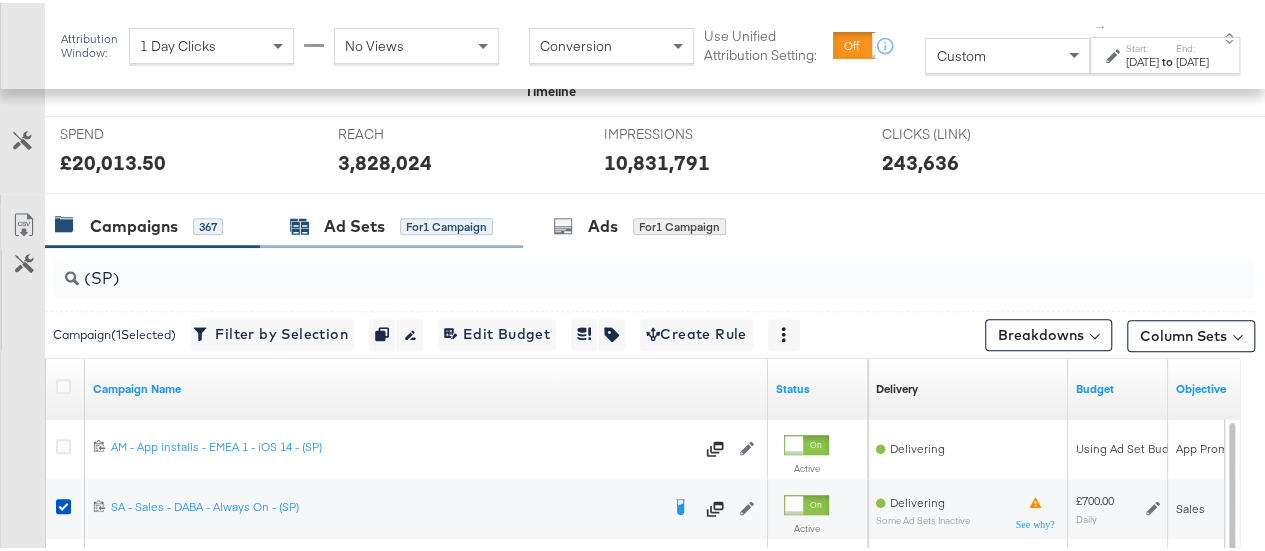 click on "Ad Sets for  1   Campaign" at bounding box center [391, 223] 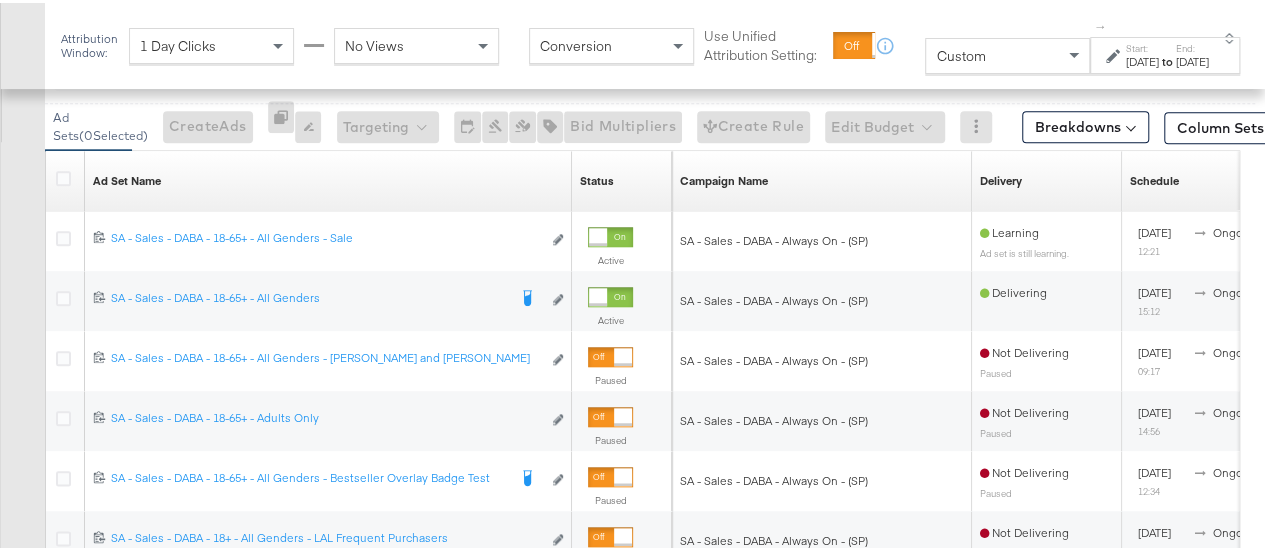 scroll, scrollTop: 948, scrollLeft: 0, axis: vertical 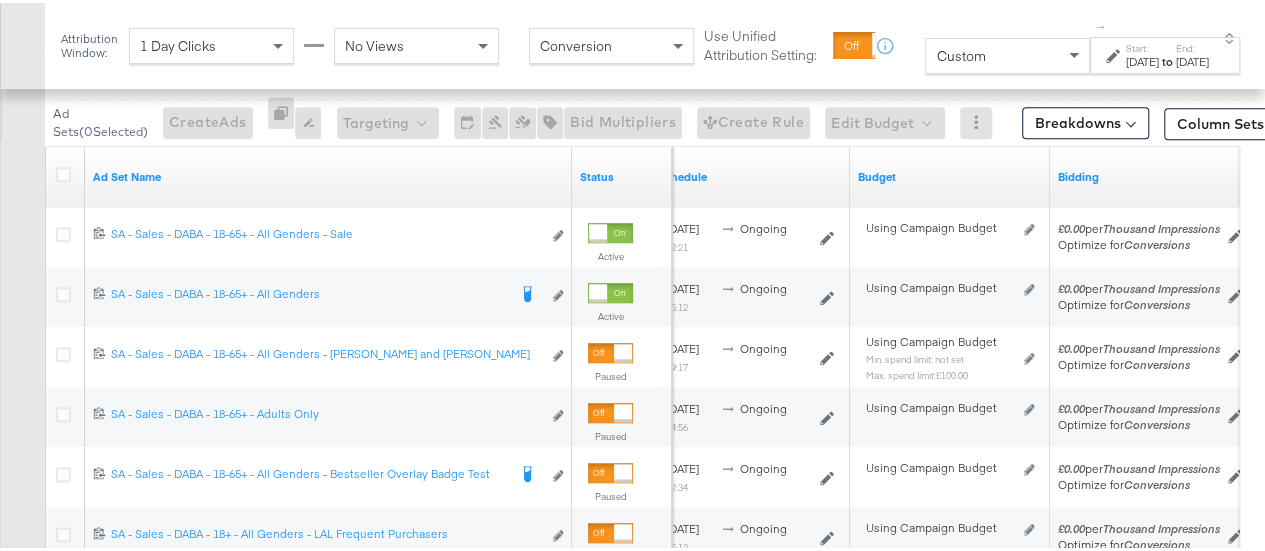 click on "Attribution Window:  1 Day Clicks No Views Conversion Use Unified Attribution Setting: If you set use unified attribution setting, your query's conversion metric attribution and campaign optimization will use the attribution setting of the ad object(s) being queried — a single period of time during which conversions are credited to ads and used to inform campaign optimization. Custom ↑  Start:  Jul 6th 2025    to     End:  Jul 10th 2025" at bounding box center [655, 43] 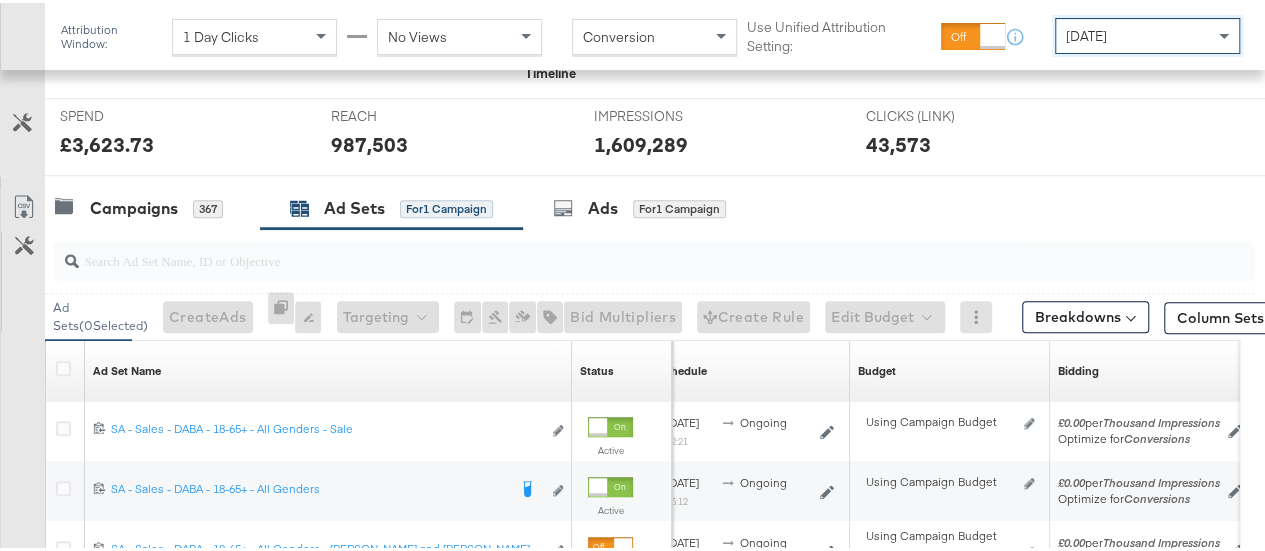 scroll, scrollTop: 928, scrollLeft: 0, axis: vertical 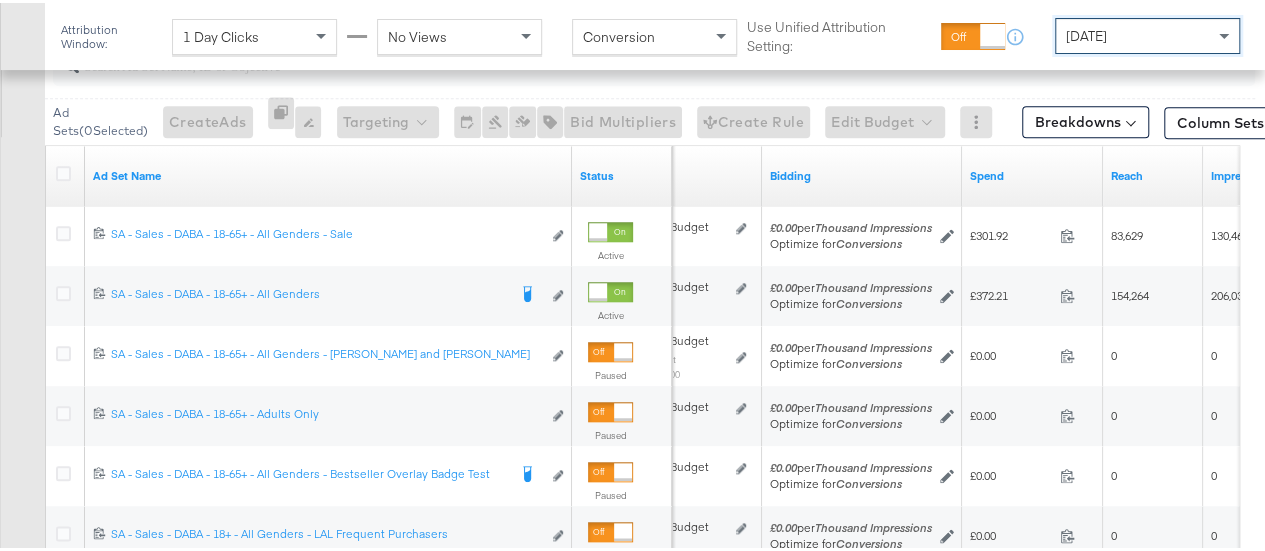 click on "[DATE]" at bounding box center (1086, 33) 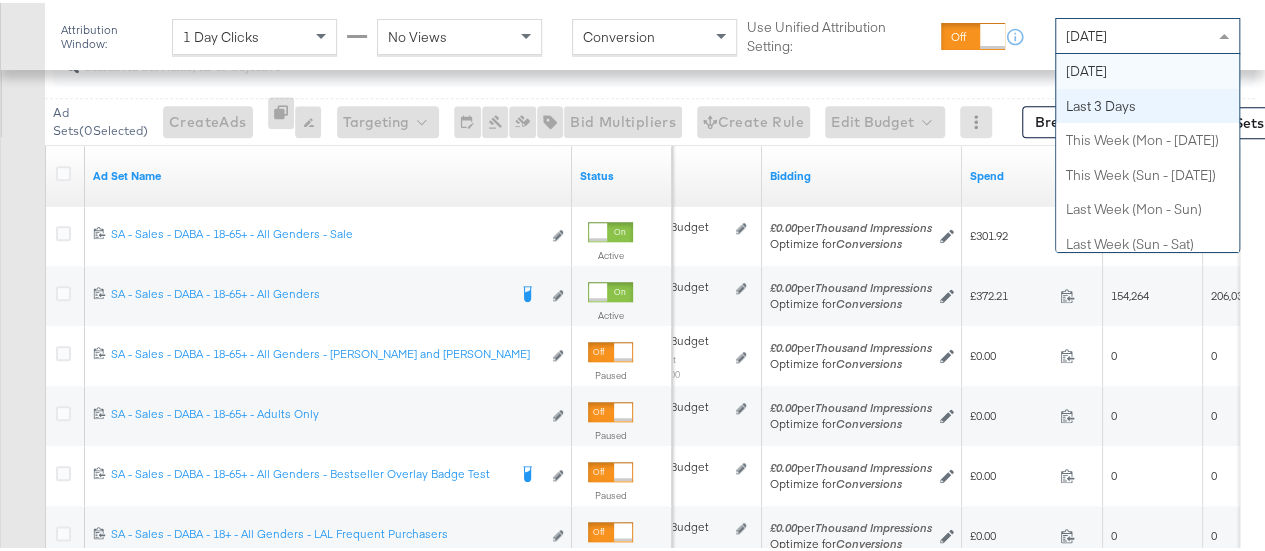 scroll, scrollTop: 0, scrollLeft: 0, axis: both 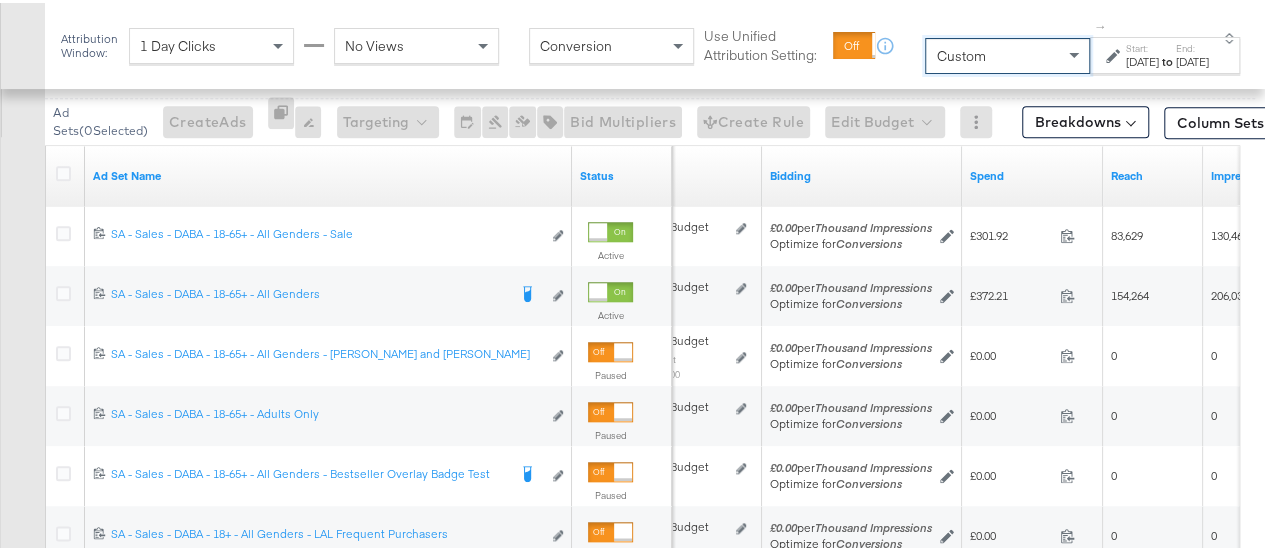 click on "to" at bounding box center (1167, 59) 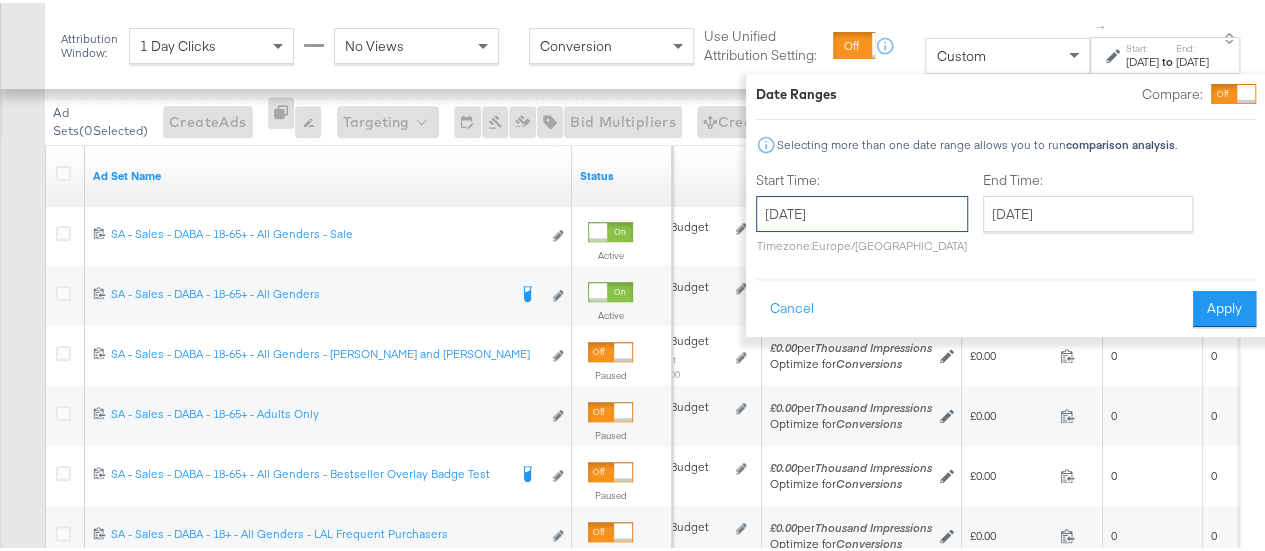 click on "[DATE]" at bounding box center (862, 211) 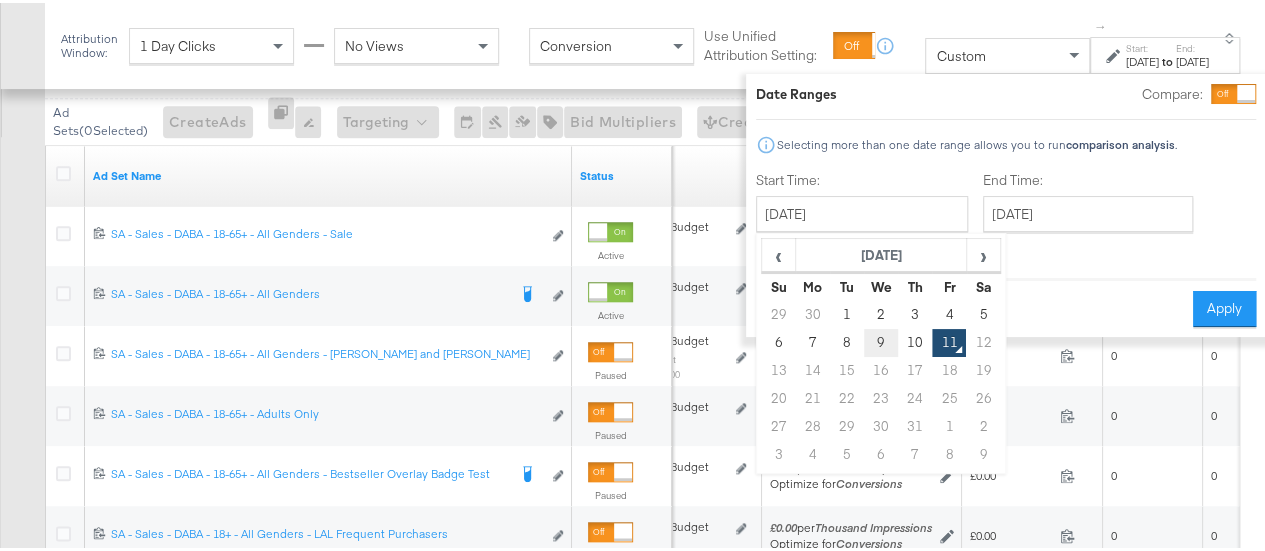 click on "9" at bounding box center (881, 340) 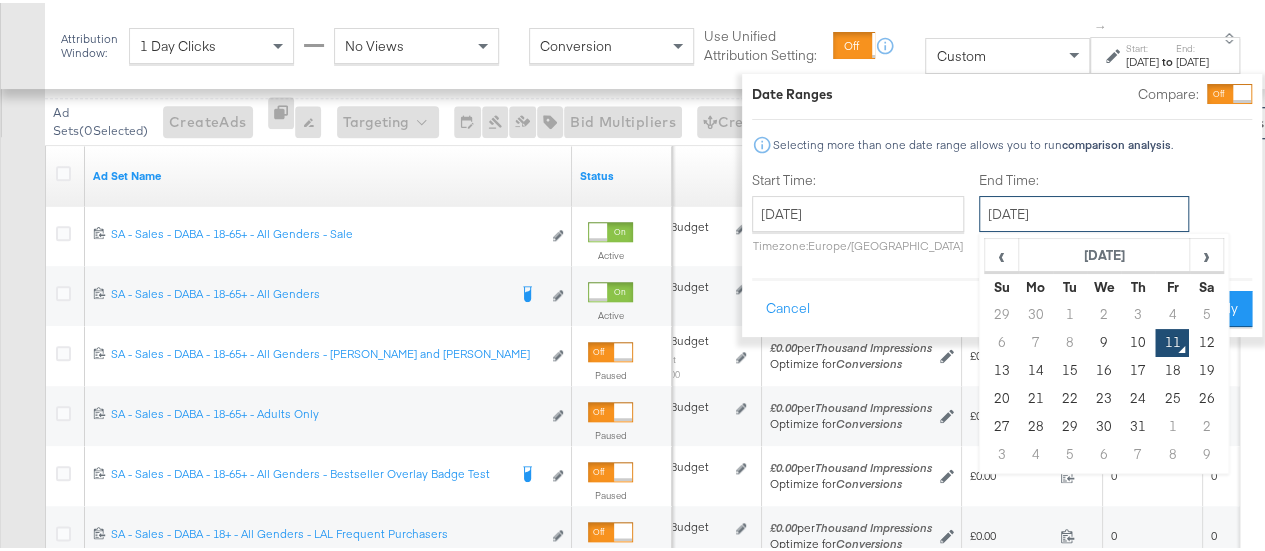 click on "[DATE]" at bounding box center (1084, 211) 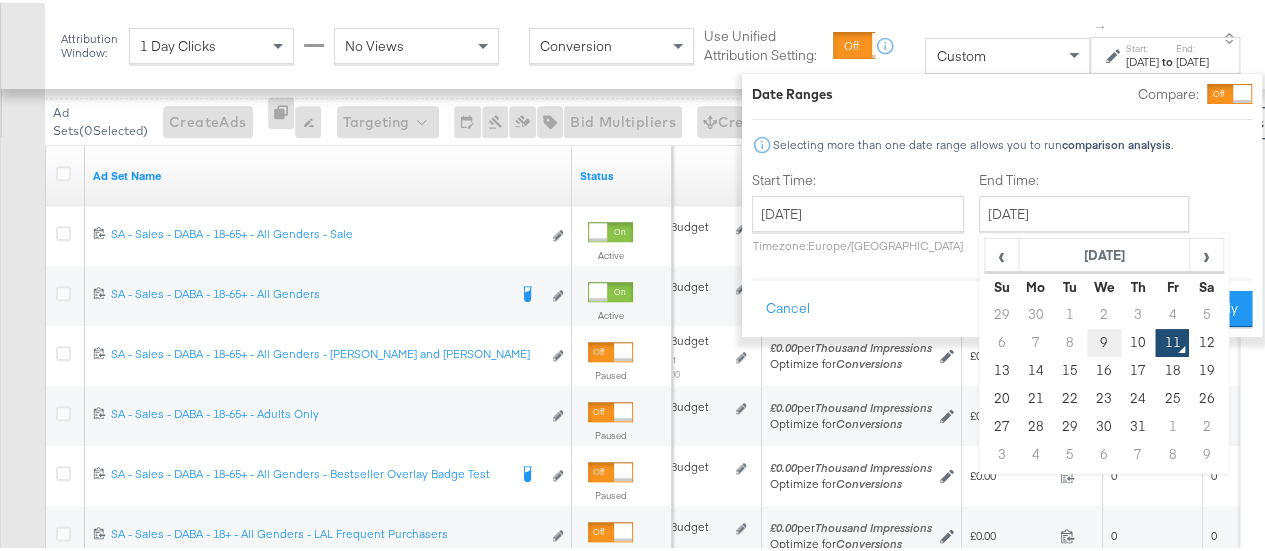 click on "9" at bounding box center [1104, 340] 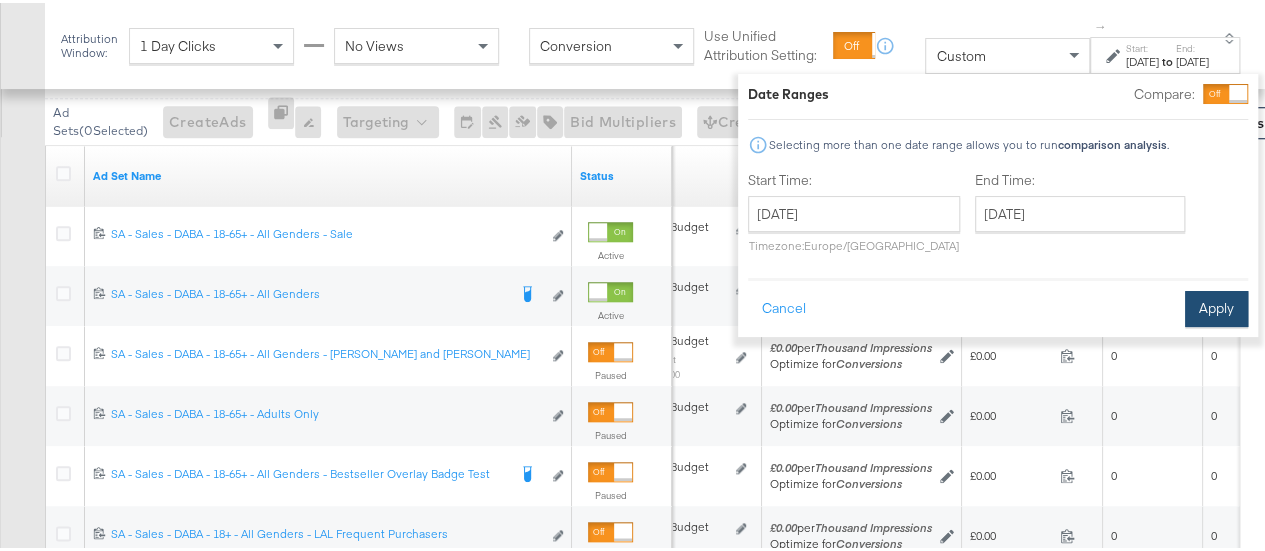 click on "Apply" at bounding box center [1216, 306] 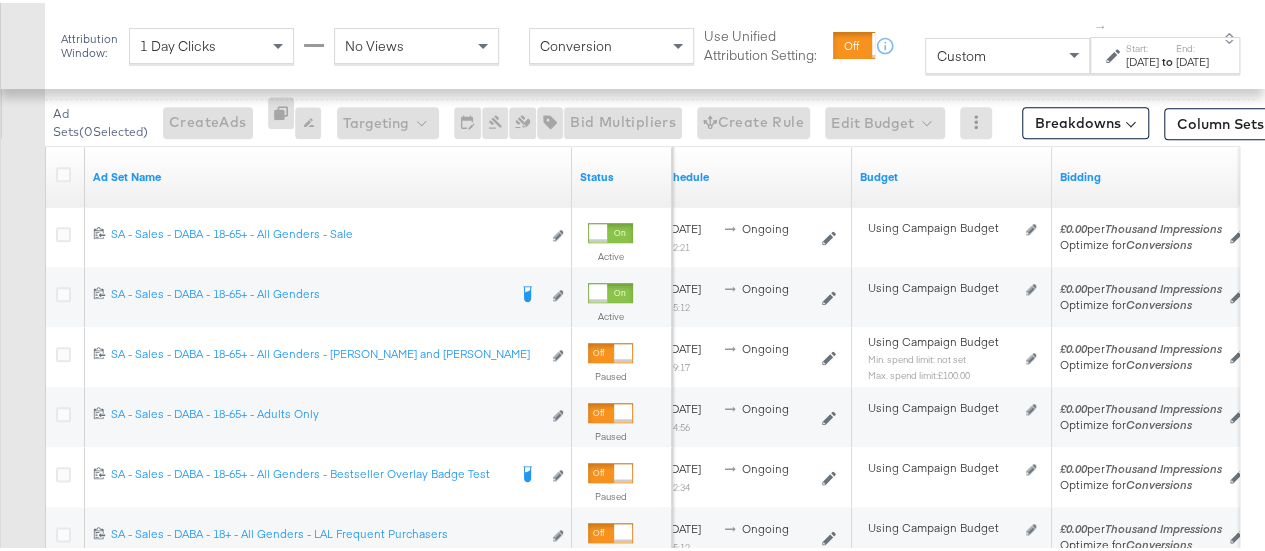 scroll, scrollTop: 949, scrollLeft: 0, axis: vertical 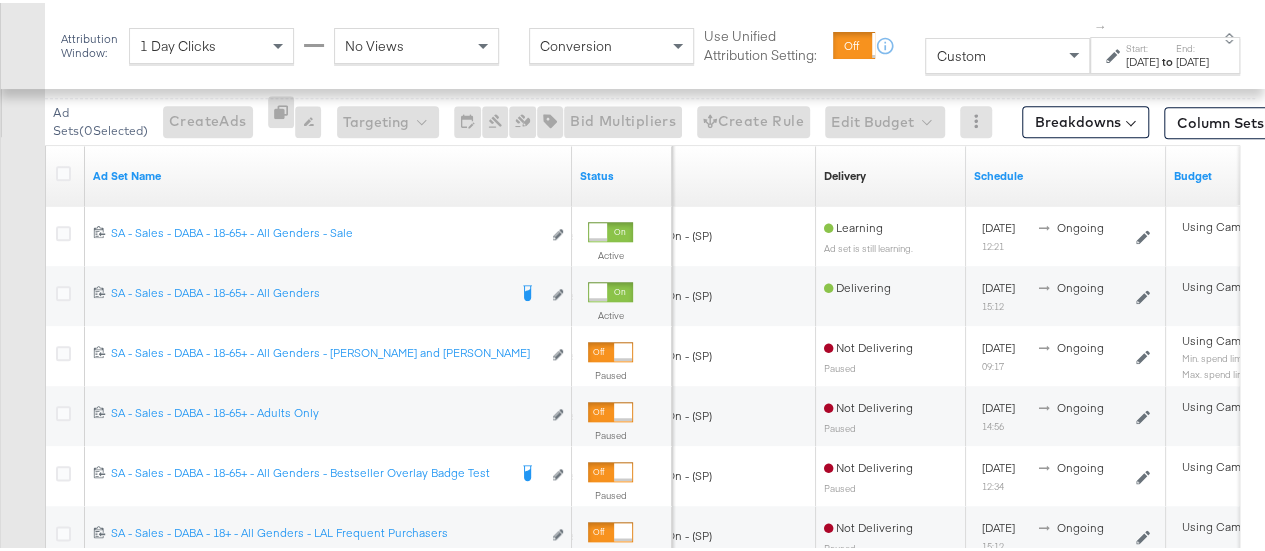 click on "Start:  Jul 9th 2025    to     End:  Jul 9th 2025" at bounding box center [1167, 53] 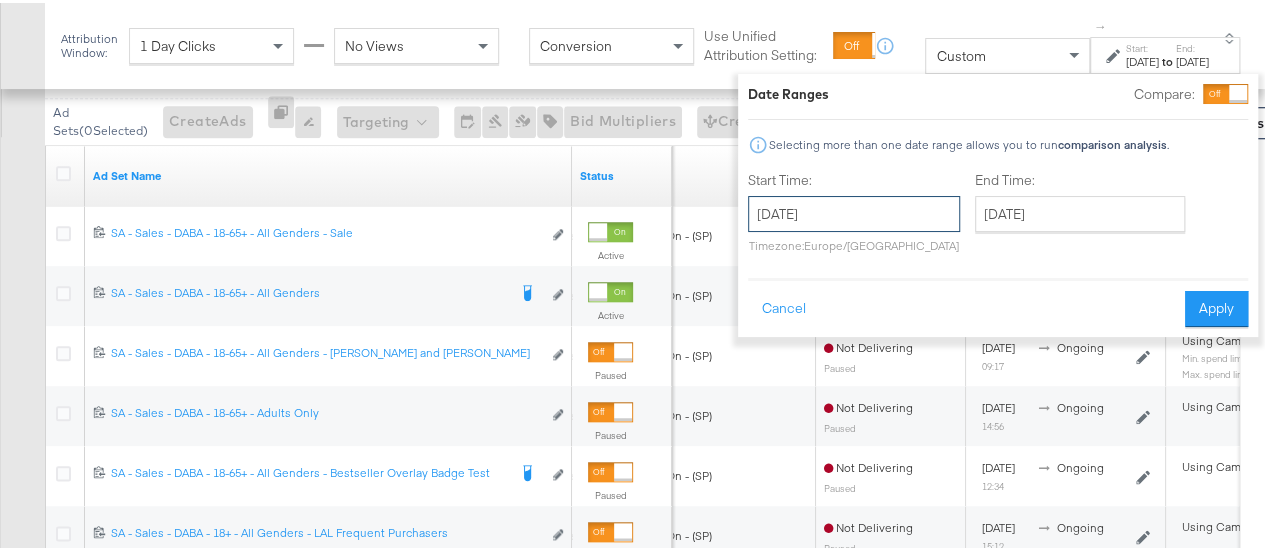 click on "[DATE]" at bounding box center (854, 211) 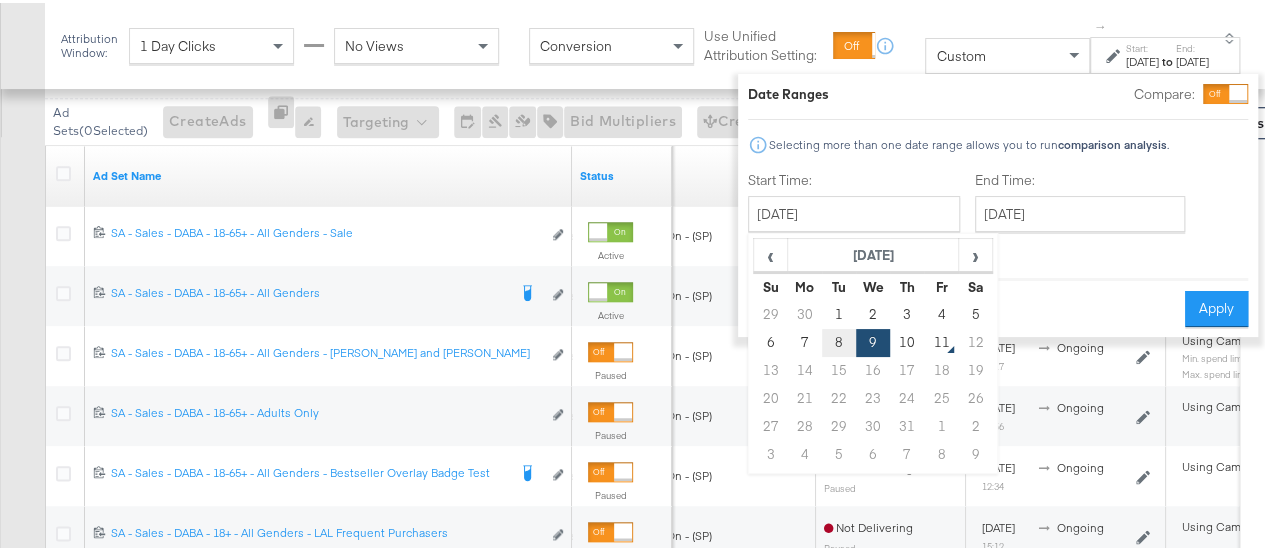 click on "8" at bounding box center [839, 340] 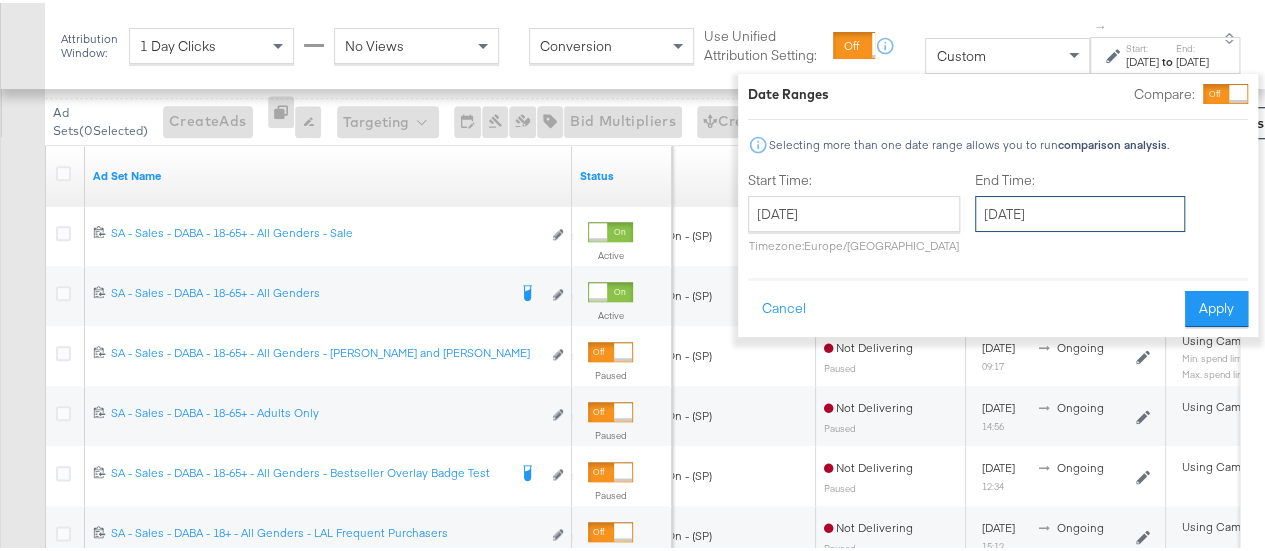 click on "[DATE]" at bounding box center [1080, 211] 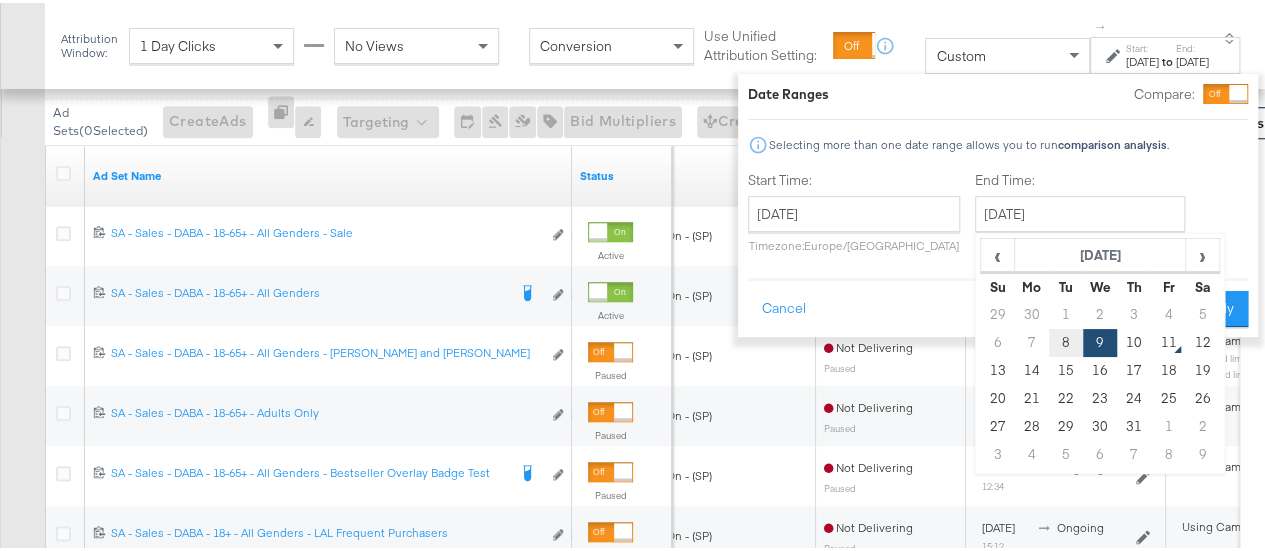 click on "8" at bounding box center (1066, 340) 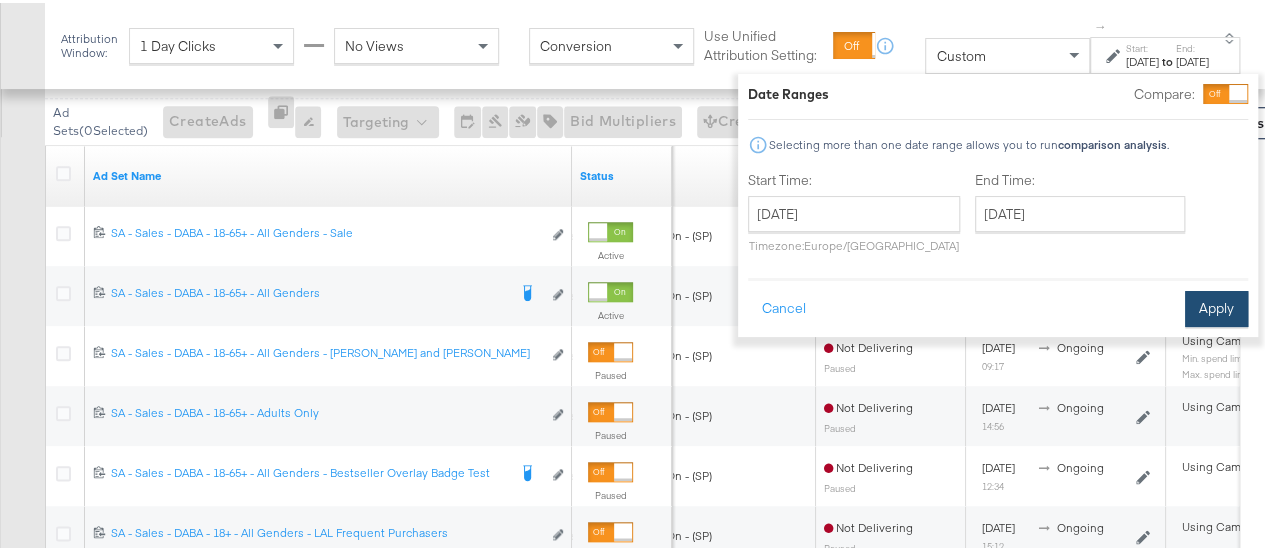 click on "Apply" at bounding box center [1216, 306] 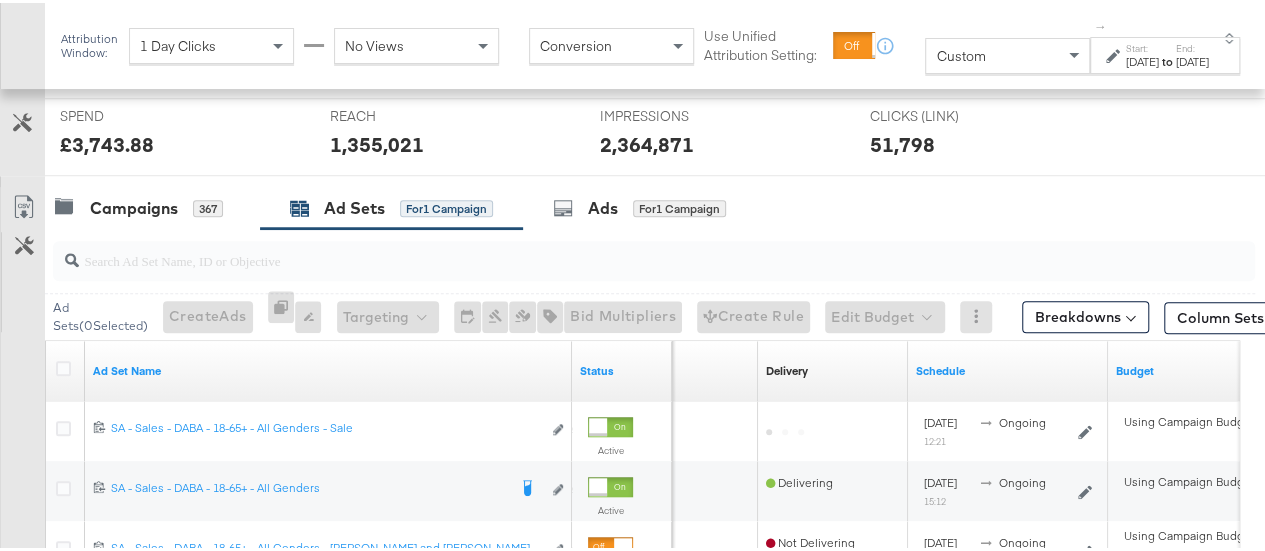 scroll, scrollTop: 949, scrollLeft: 0, axis: vertical 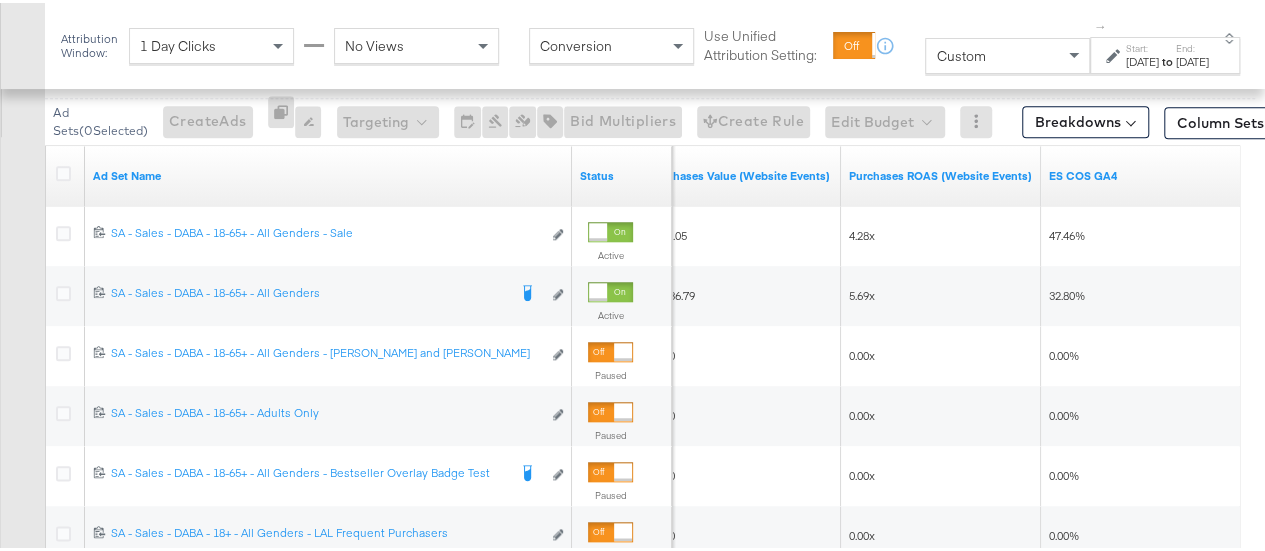 click on "[DATE]" at bounding box center [1142, 59] 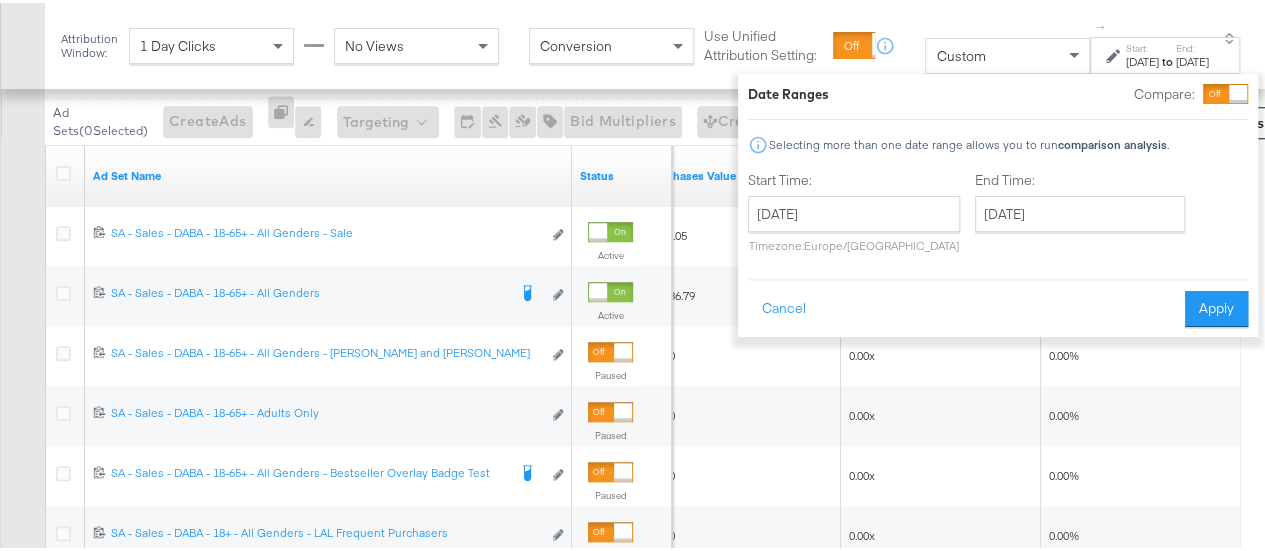click 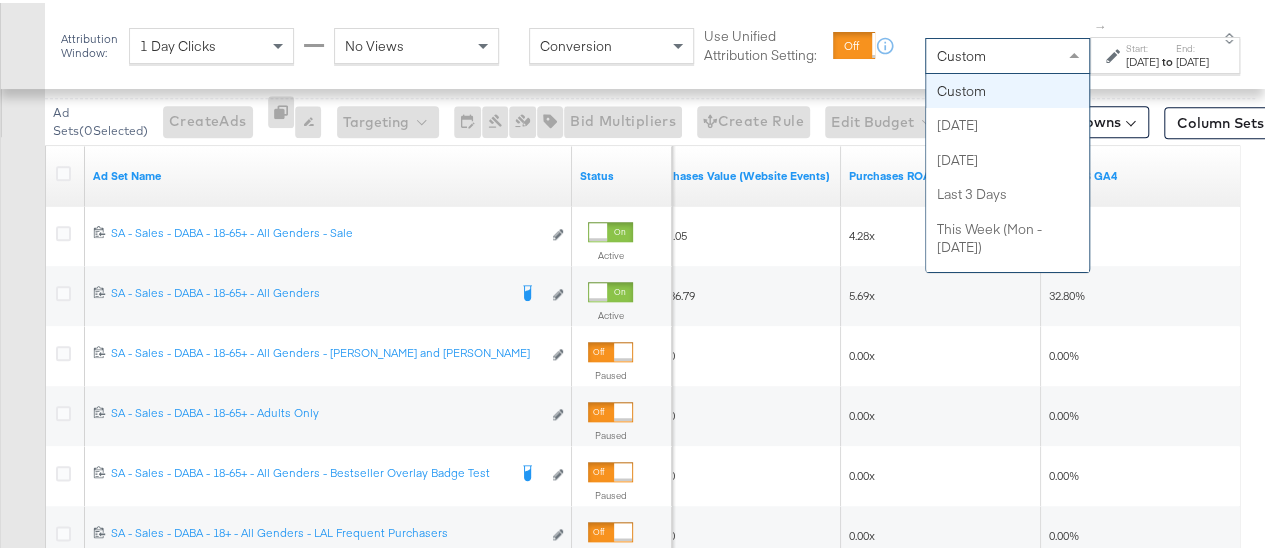 click on "Custom" at bounding box center [1007, 53] 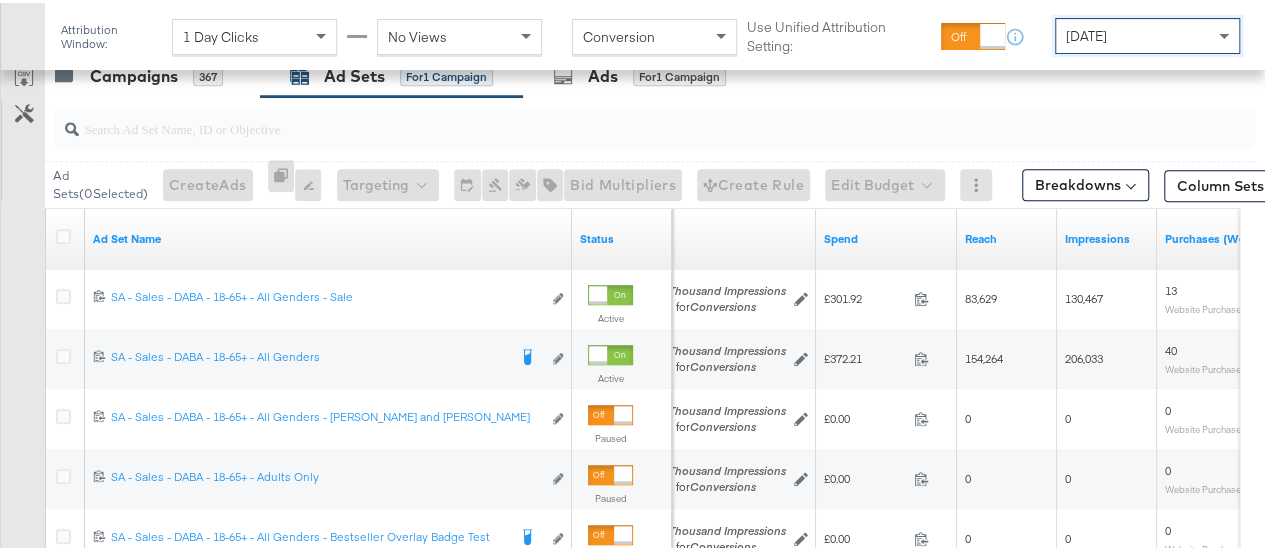 scroll, scrollTop: 848, scrollLeft: 0, axis: vertical 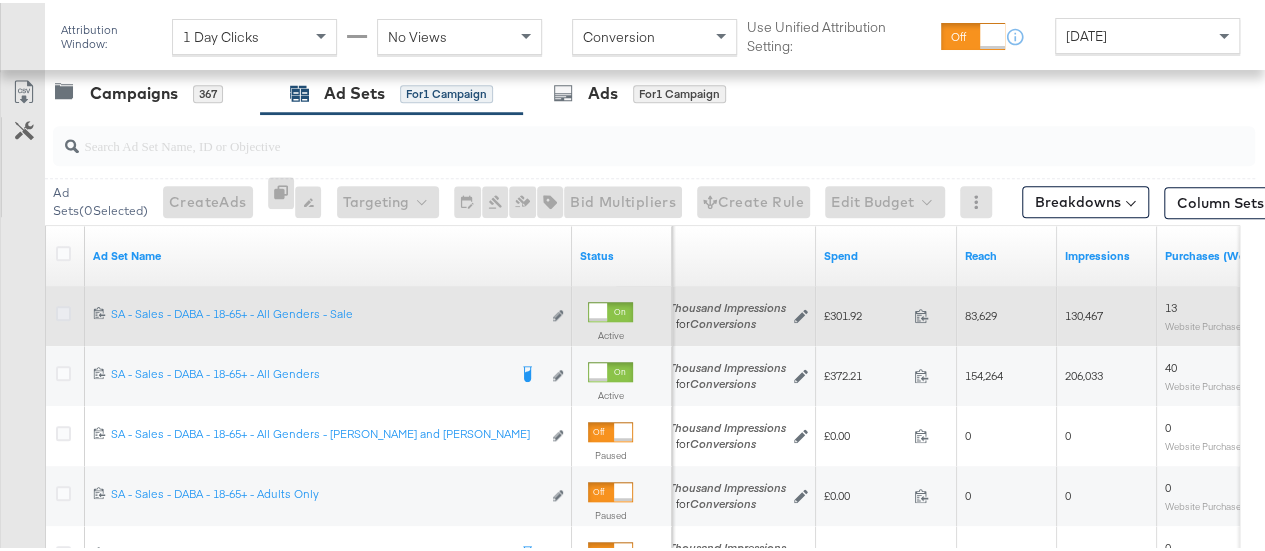 click at bounding box center [63, 310] 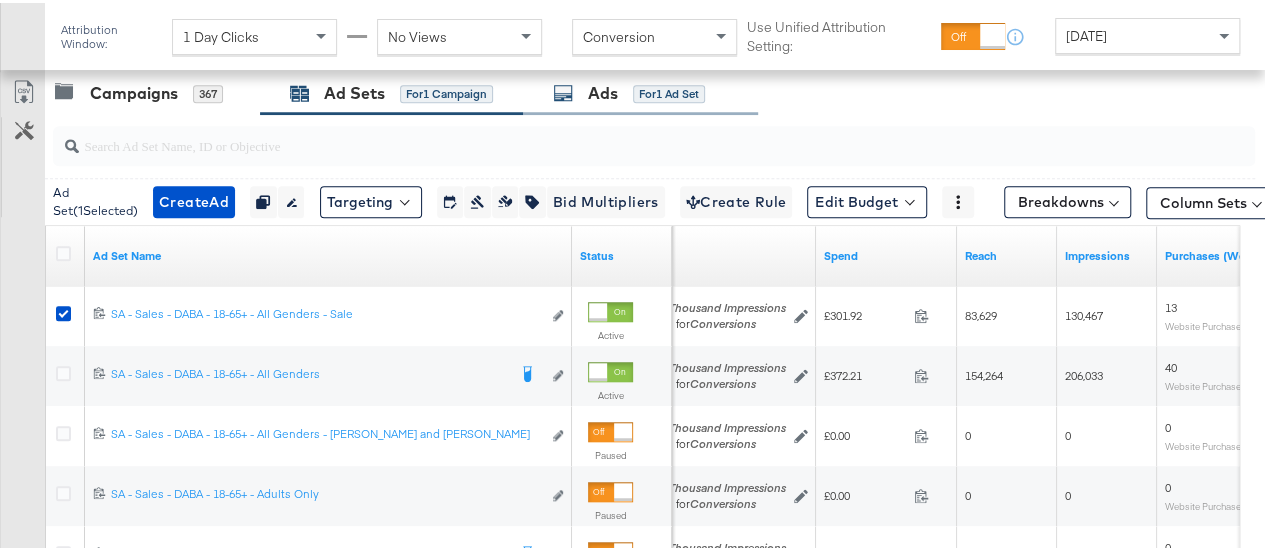 click on "Ads" at bounding box center (603, 90) 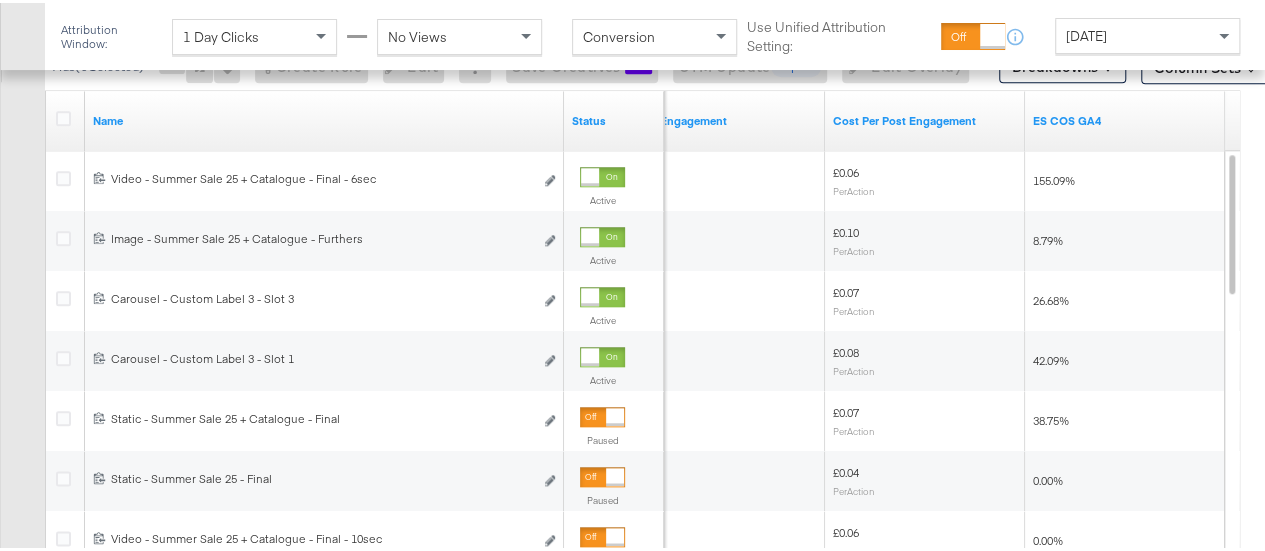 scroll, scrollTop: 991, scrollLeft: 0, axis: vertical 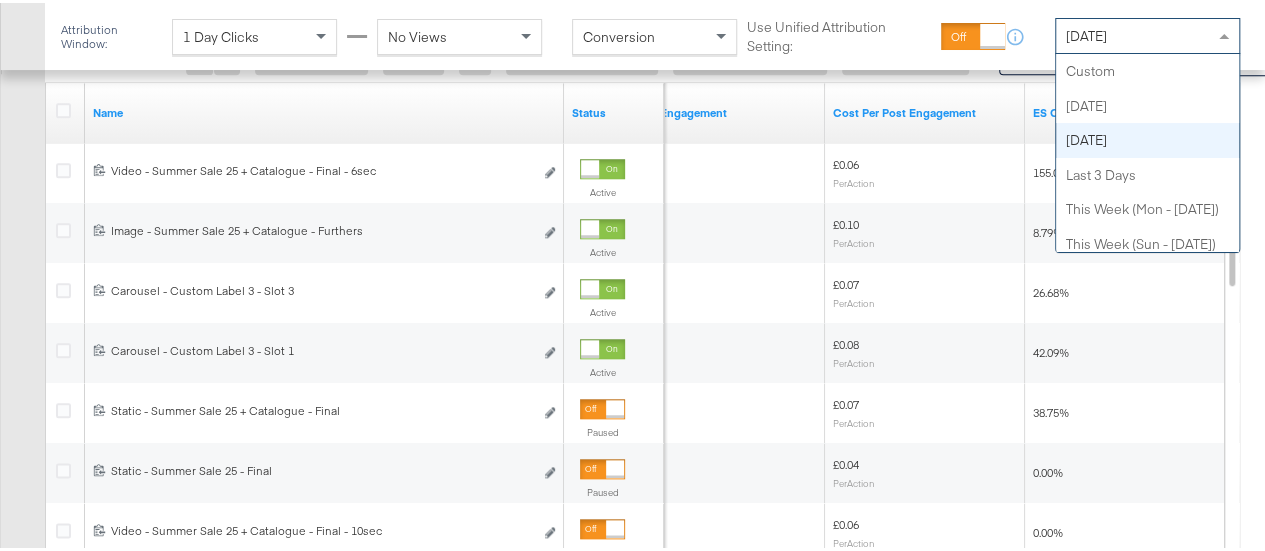 click on "[DATE]" at bounding box center (1086, 33) 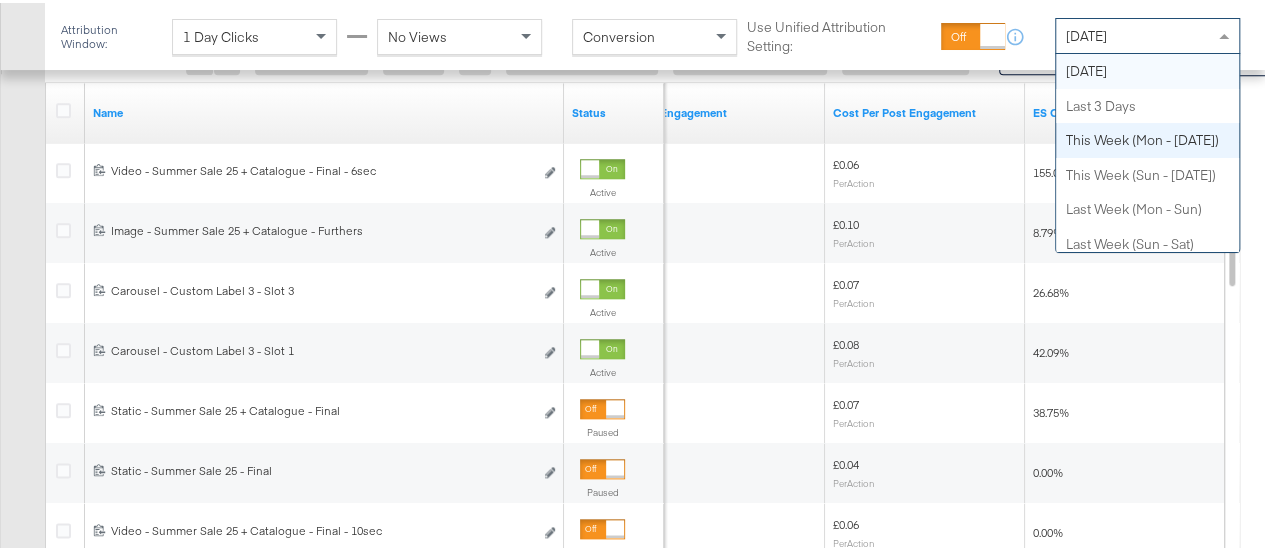 scroll, scrollTop: 0, scrollLeft: 0, axis: both 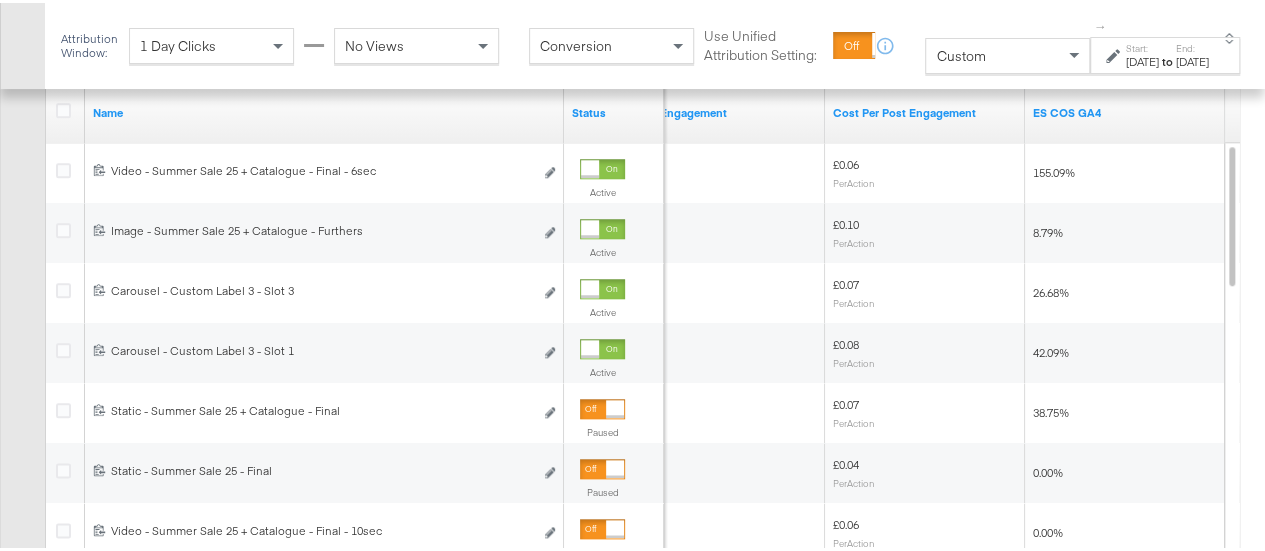 click at bounding box center [1115, 53] 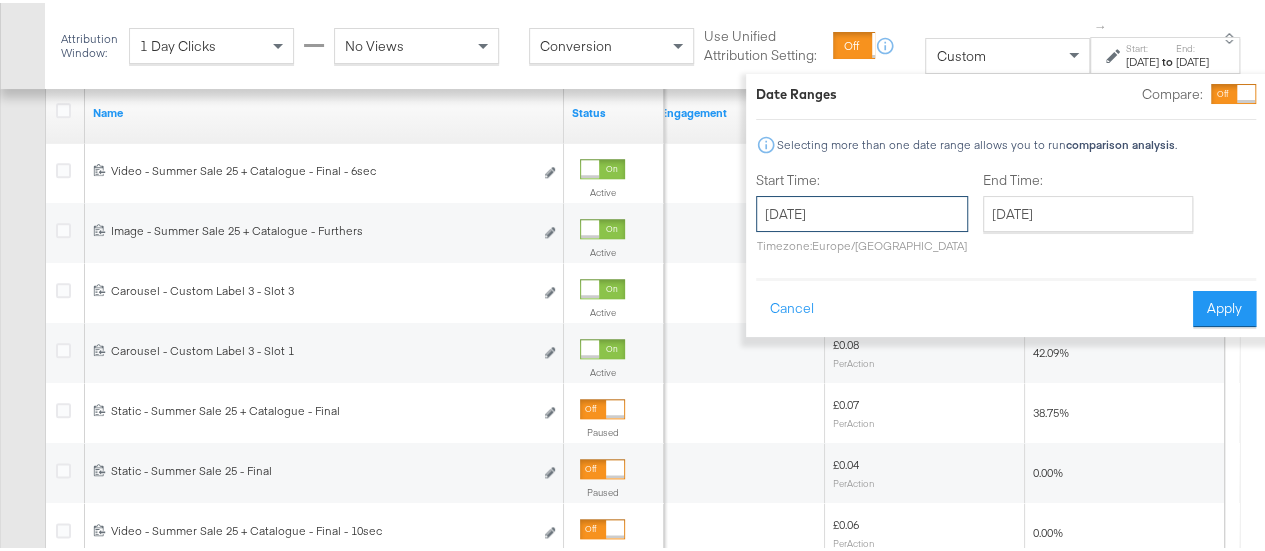 click on "[DATE]" at bounding box center (862, 211) 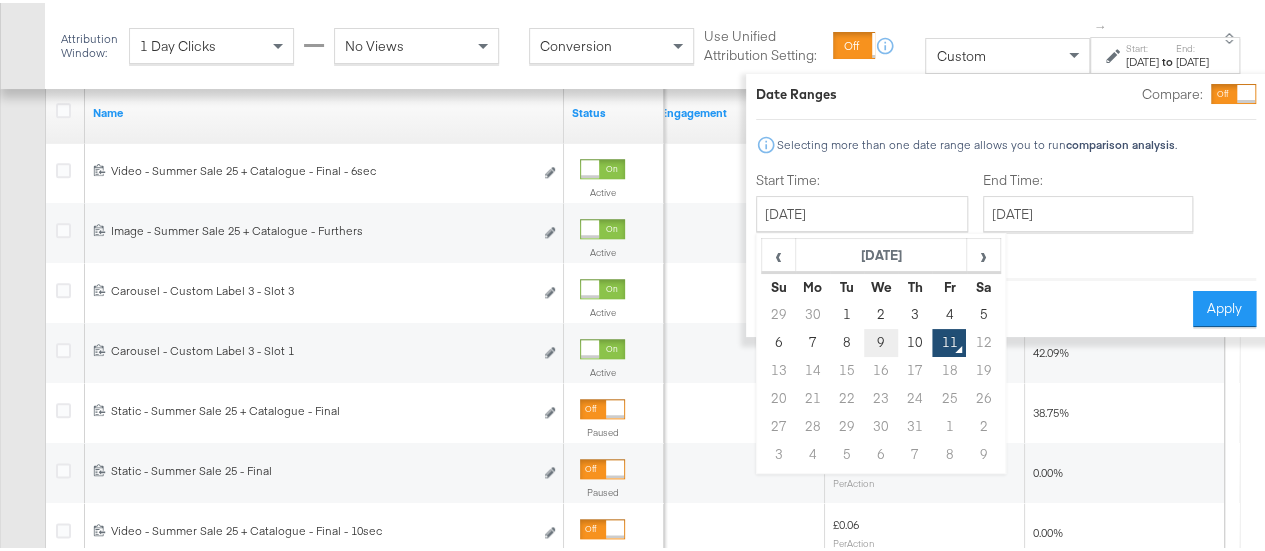 click on "9" at bounding box center [881, 340] 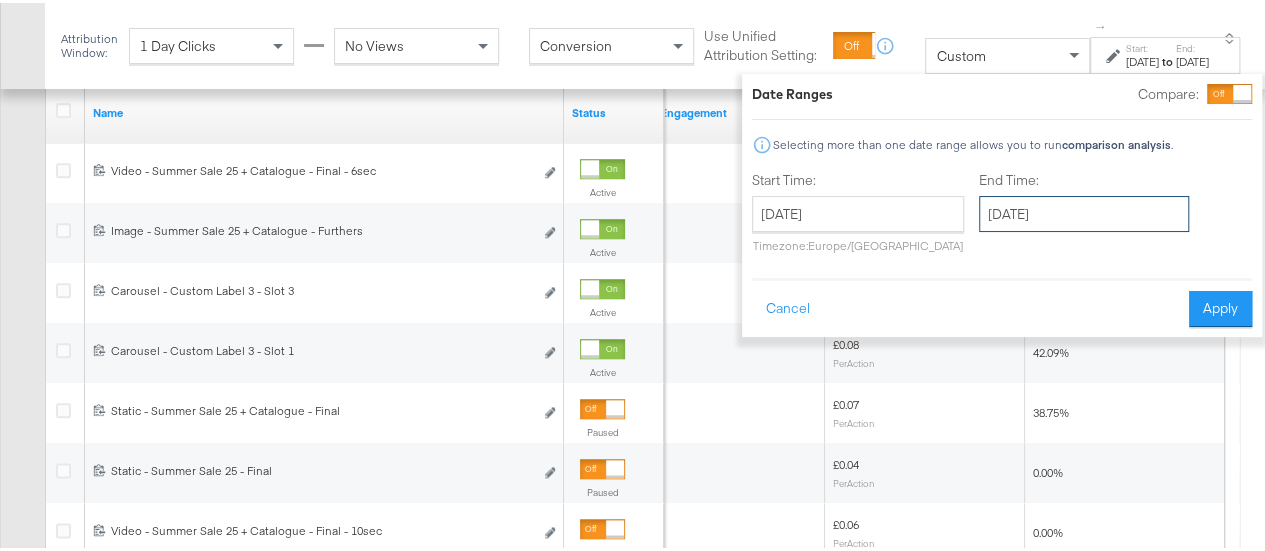 click on "[DATE]" at bounding box center [1084, 211] 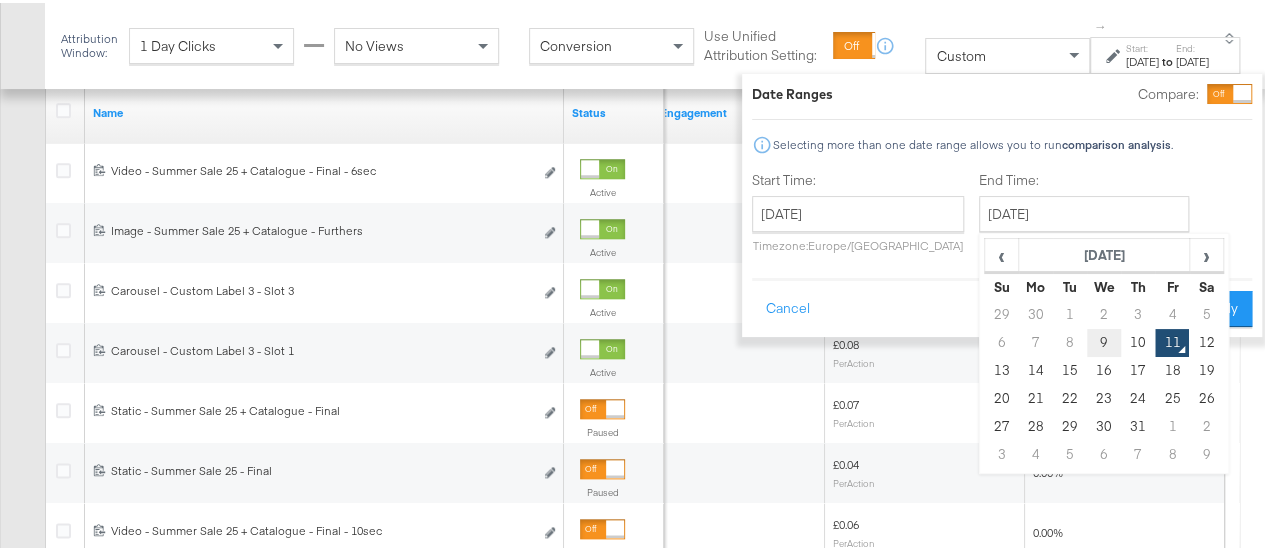 click on "9" at bounding box center [1104, 340] 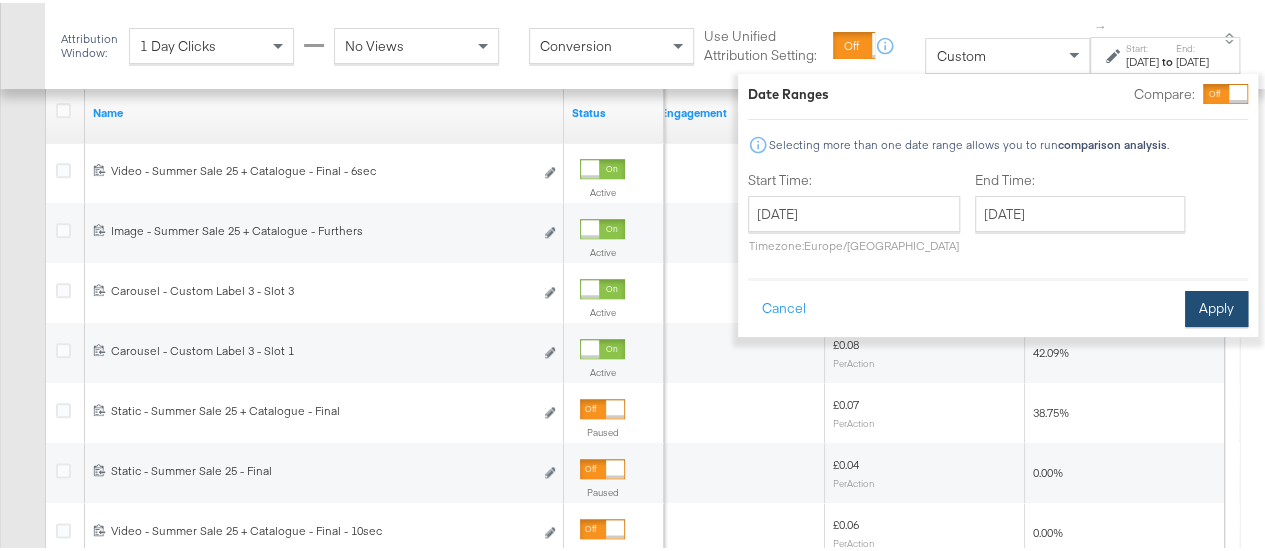 click on "Apply" at bounding box center [1216, 306] 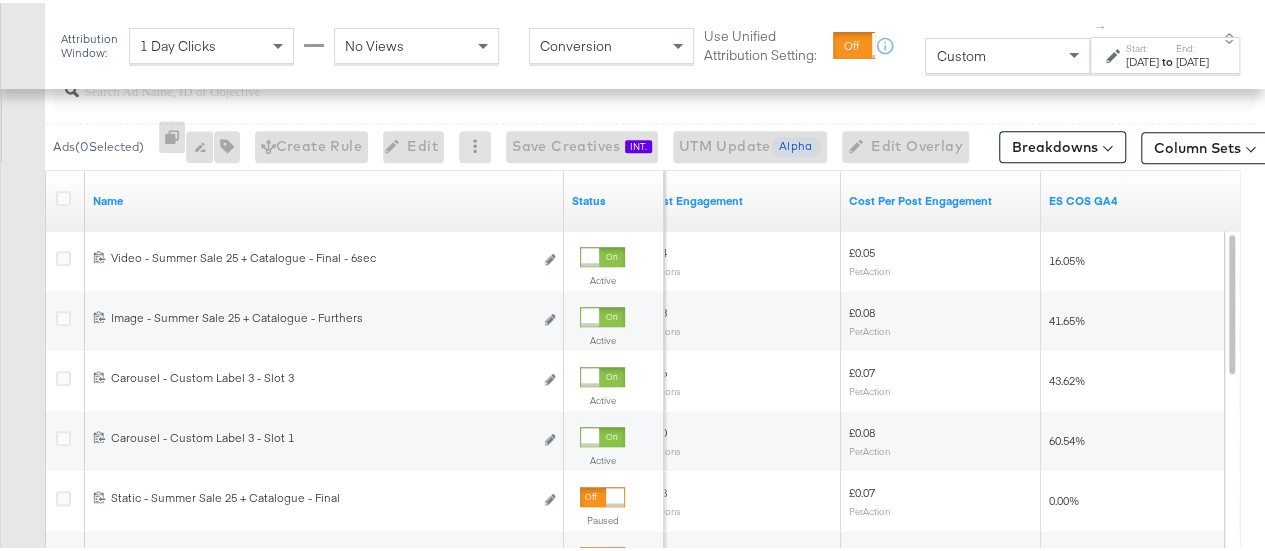 scroll, scrollTop: 1012, scrollLeft: 0, axis: vertical 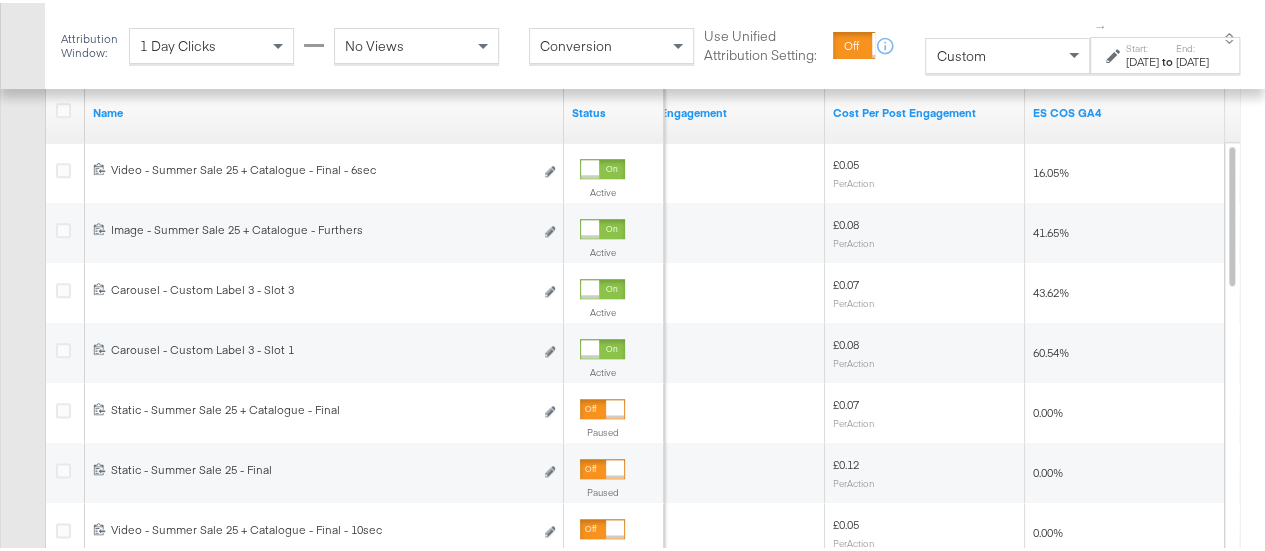 click on "[DATE]" at bounding box center (1142, 59) 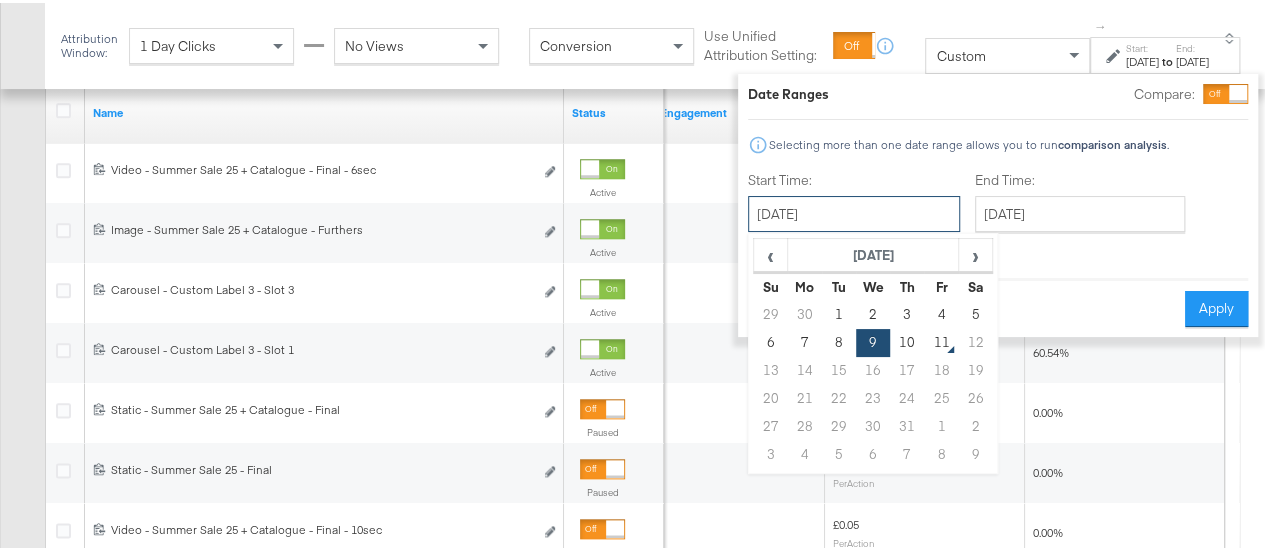 click on "[DATE]" at bounding box center [854, 211] 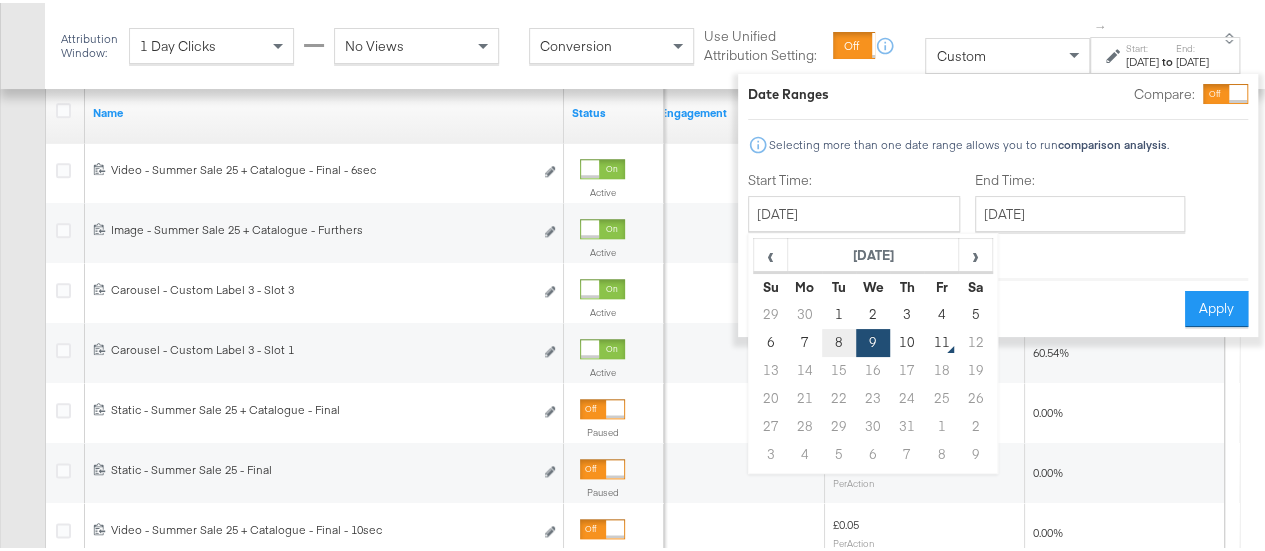 click on "8" at bounding box center [839, 340] 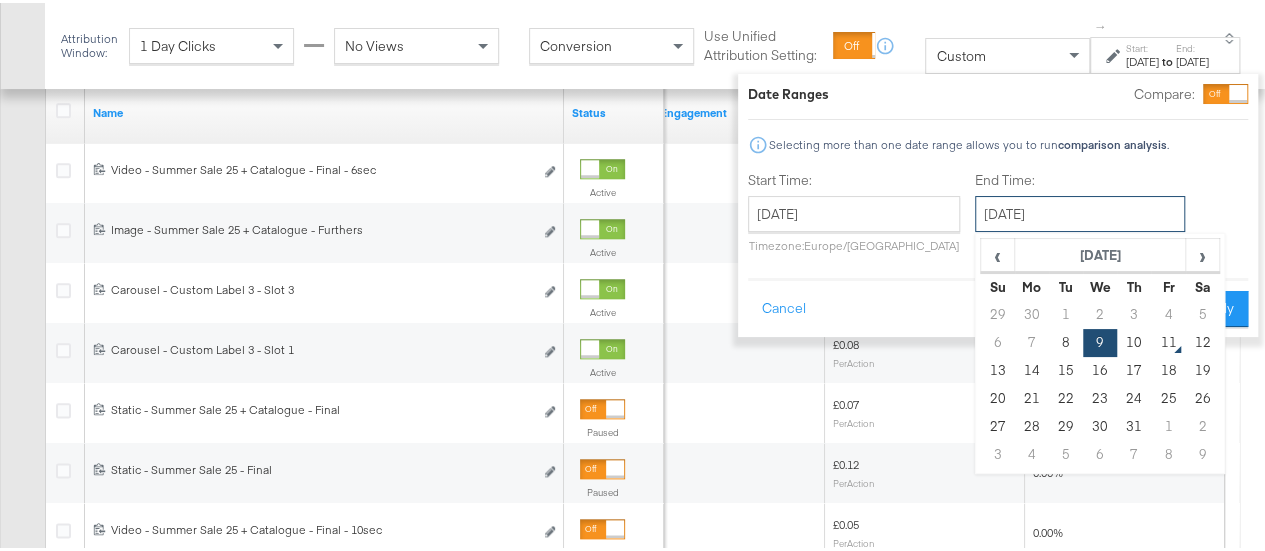 click on "[DATE]" at bounding box center [1080, 211] 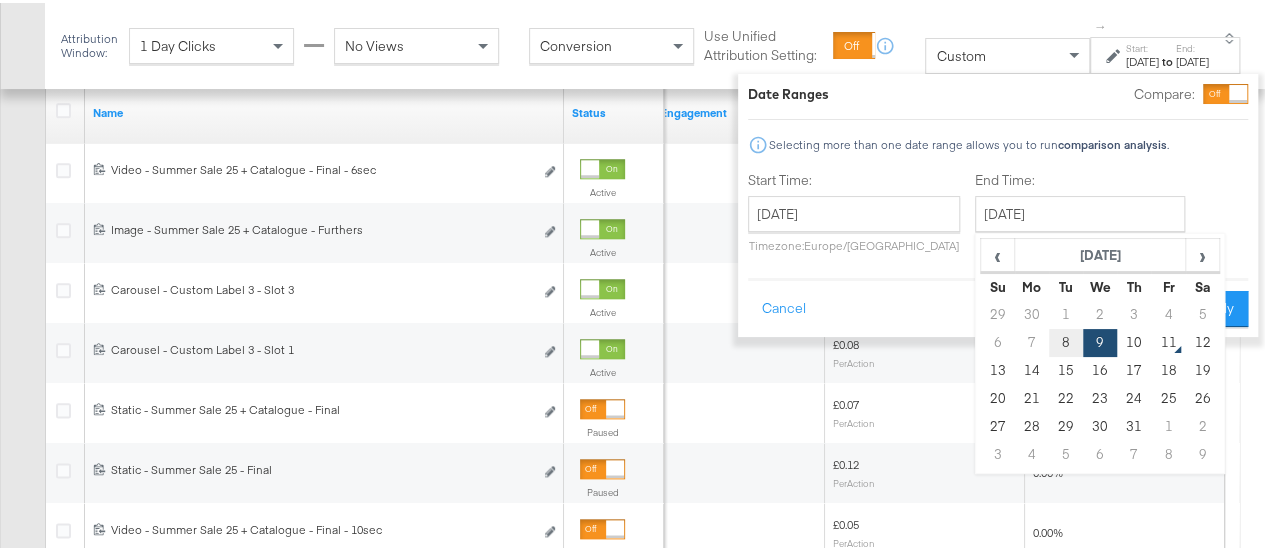 click on "8" at bounding box center (1066, 340) 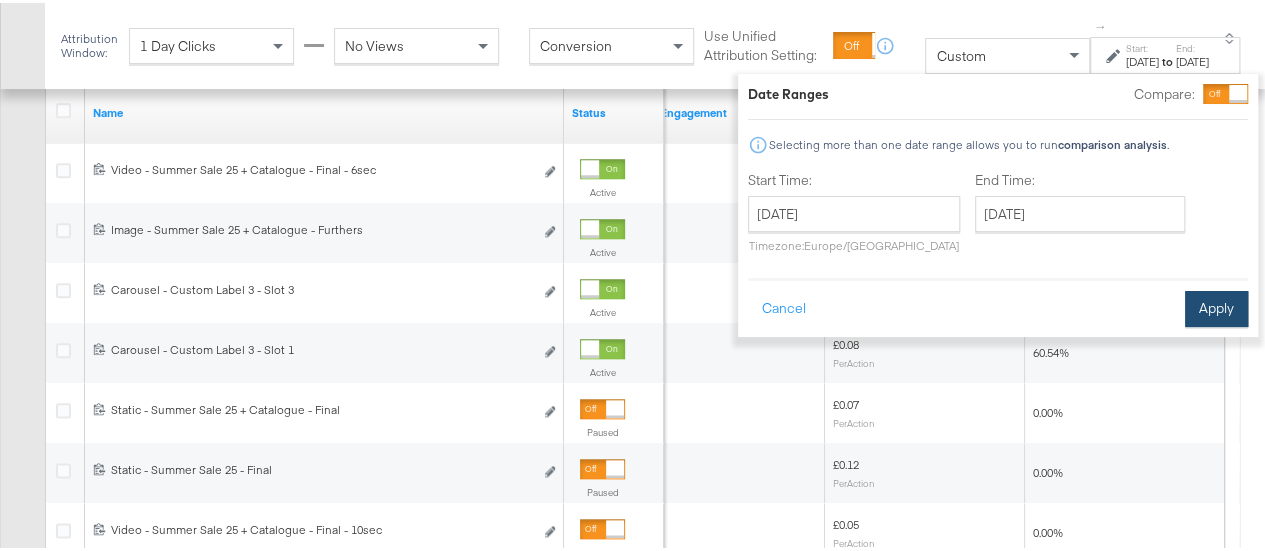 click on "Apply" at bounding box center [1216, 306] 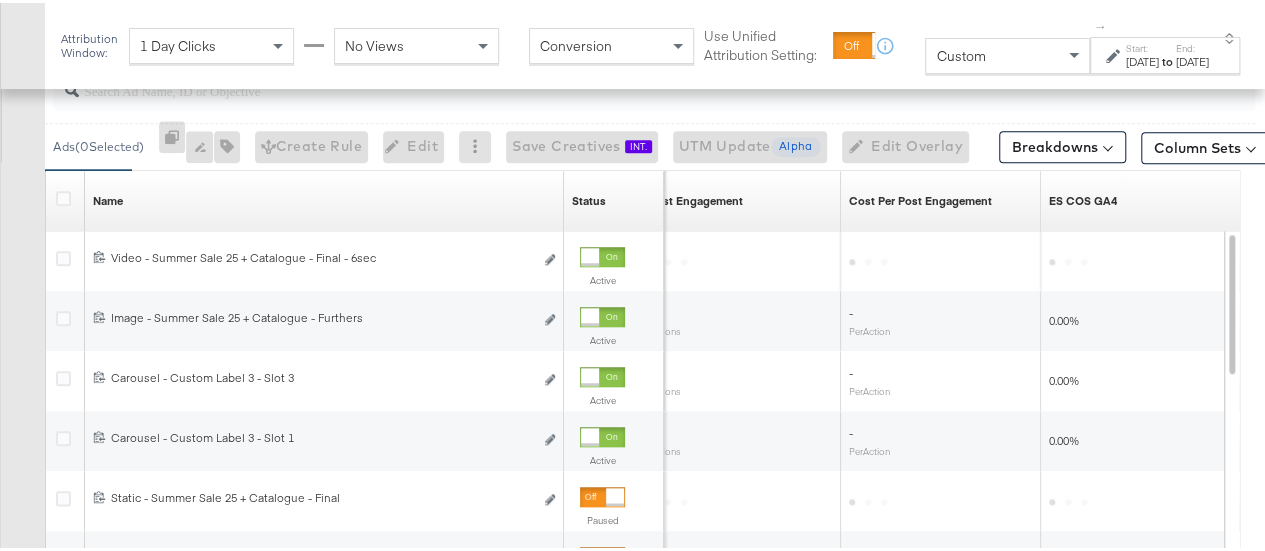 scroll, scrollTop: 1012, scrollLeft: 0, axis: vertical 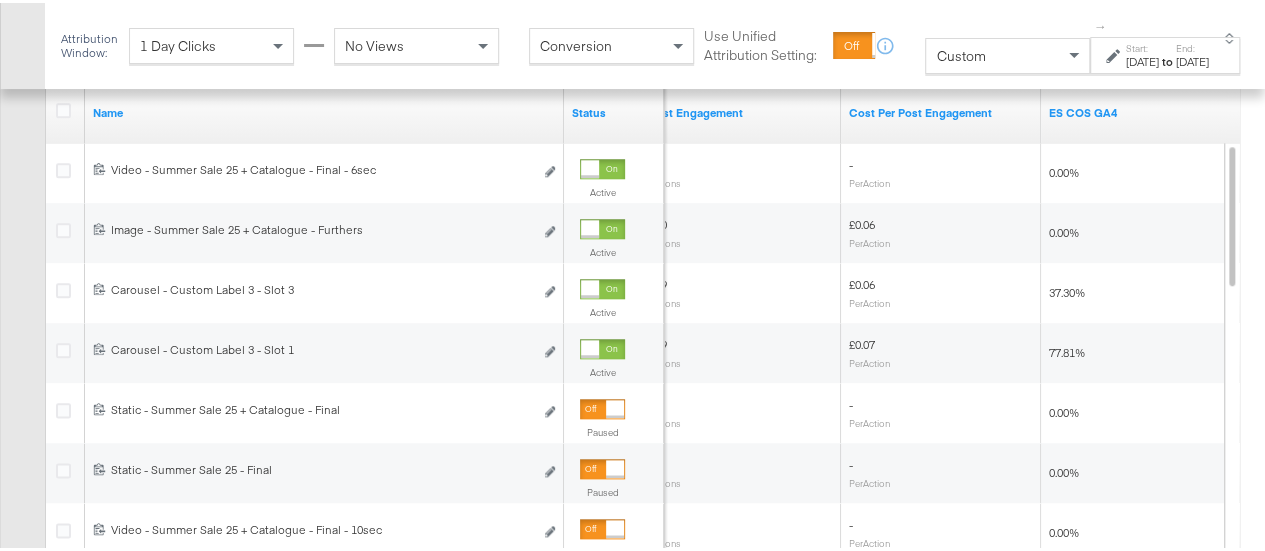 click on "Start:" at bounding box center [1142, 45] 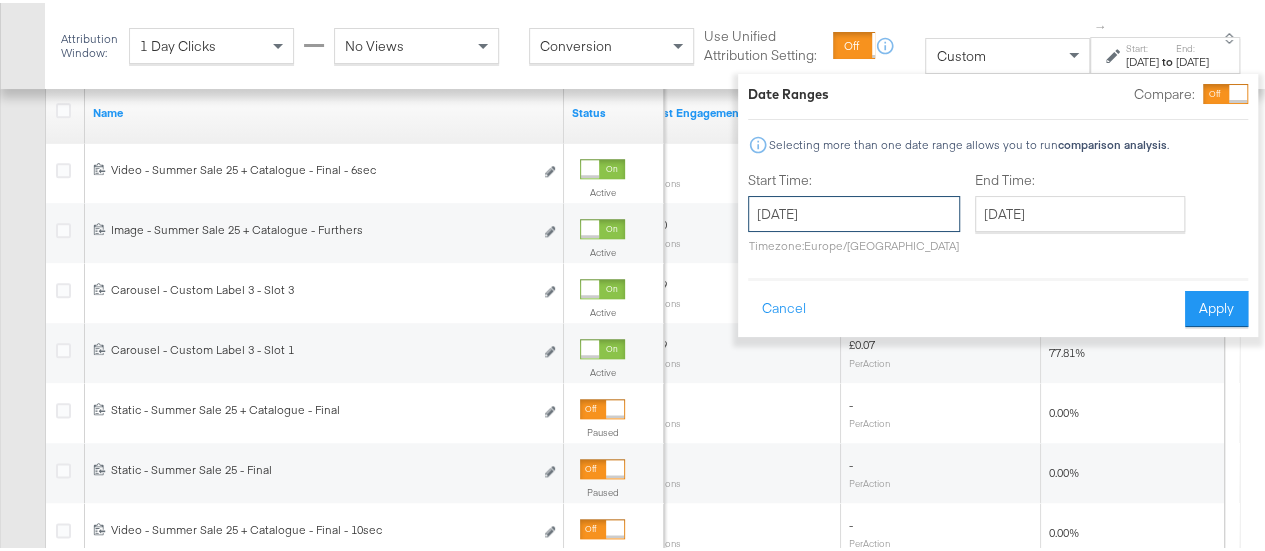 click on "[DATE]" at bounding box center (854, 211) 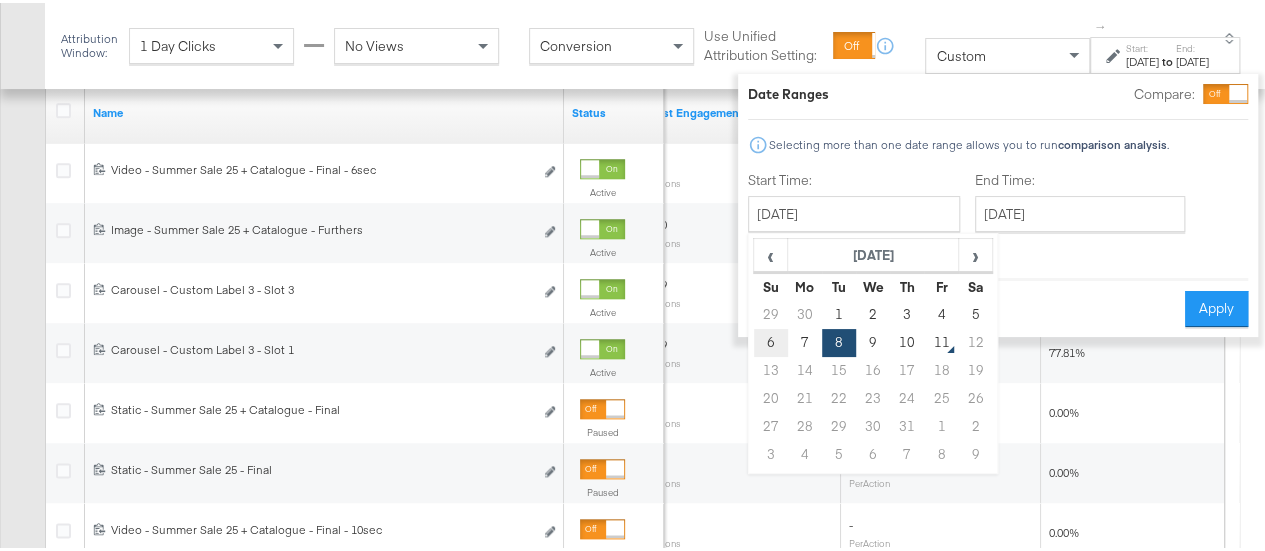 click on "6" at bounding box center [771, 340] 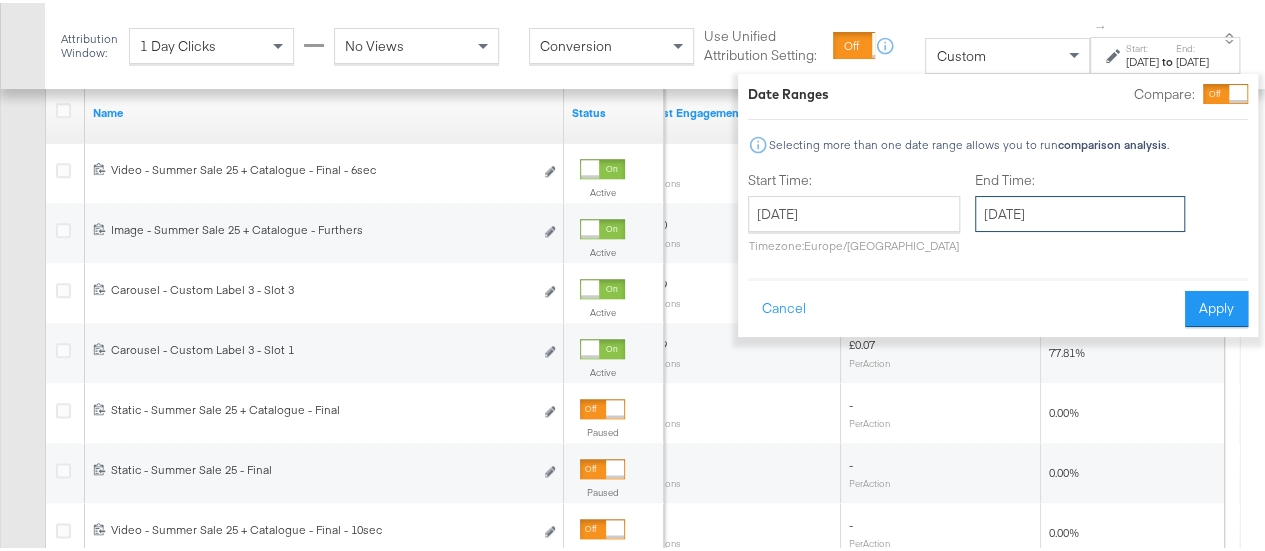 click on "[DATE]" at bounding box center (1080, 211) 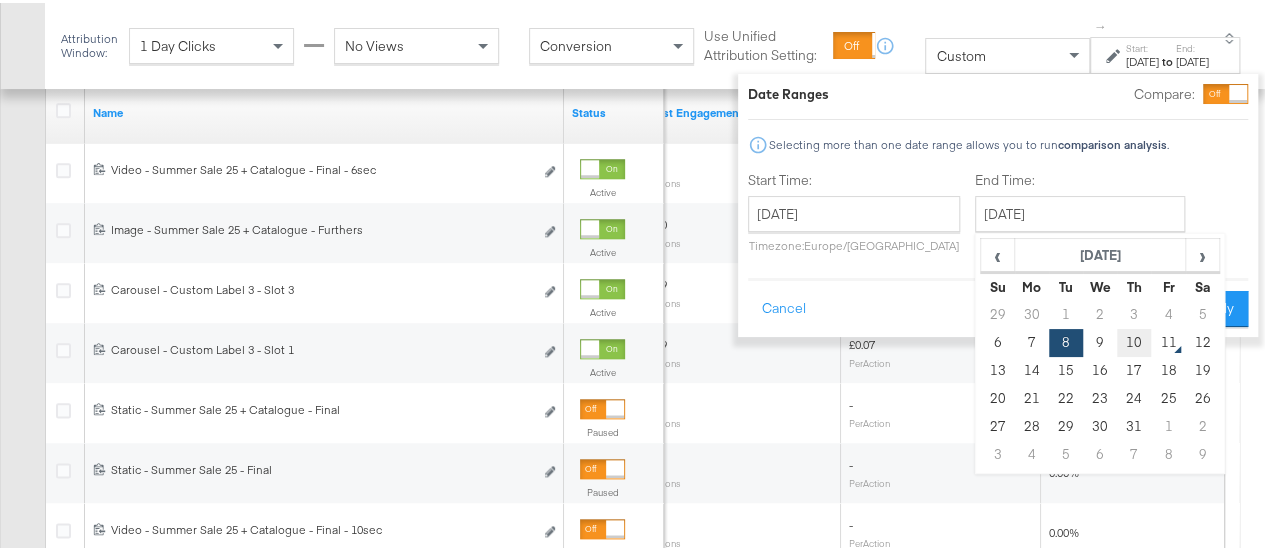 click on "10" at bounding box center (1134, 340) 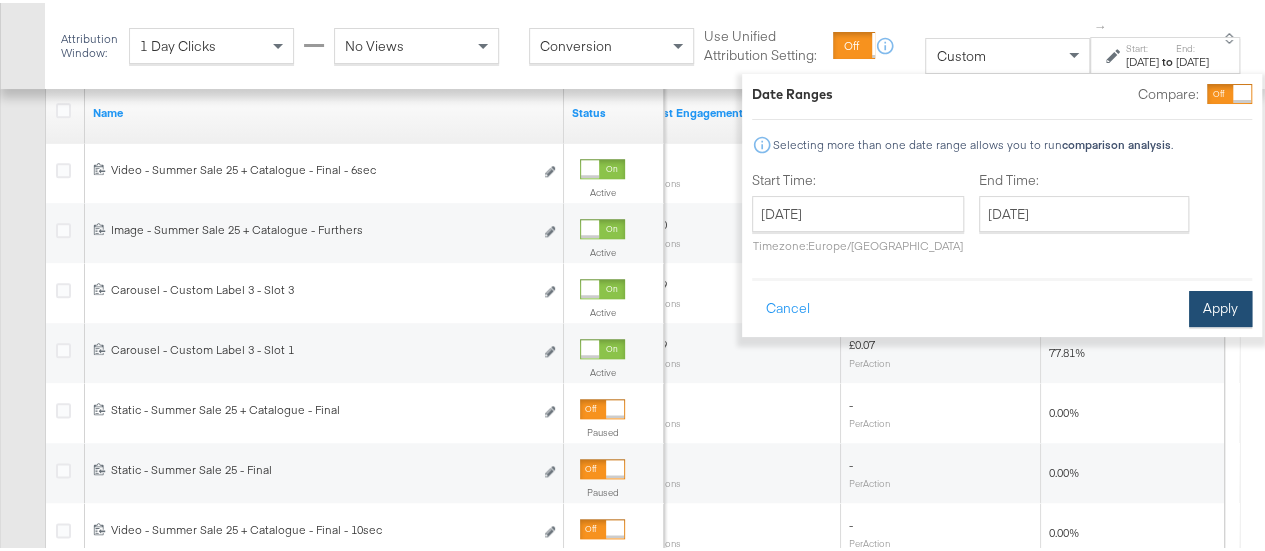click on "Apply" at bounding box center (1220, 306) 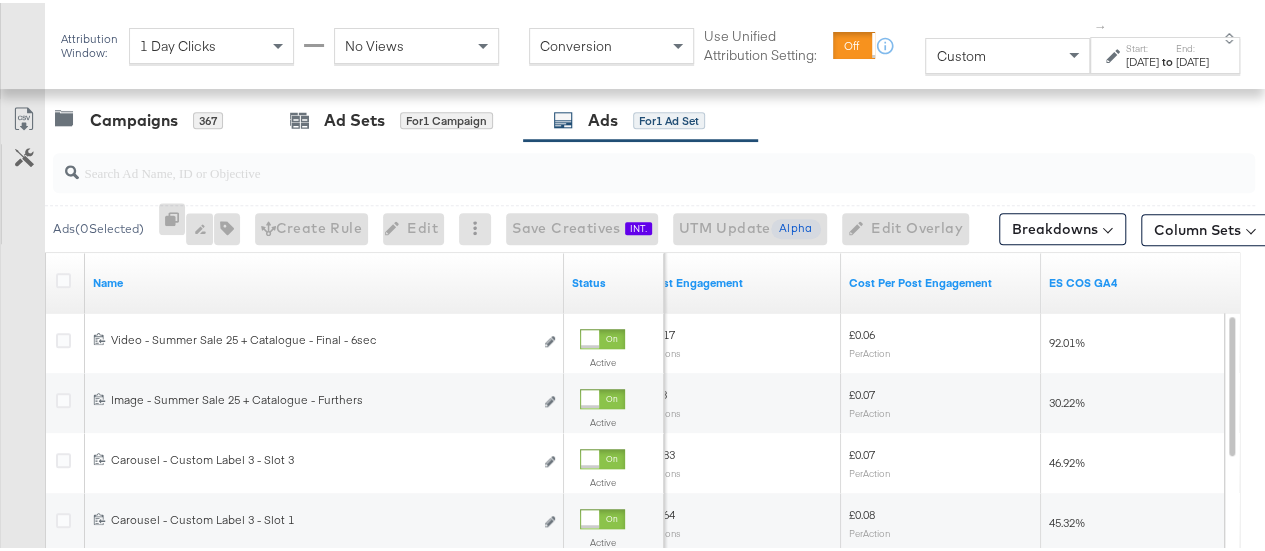 scroll, scrollTop: 1012, scrollLeft: 0, axis: vertical 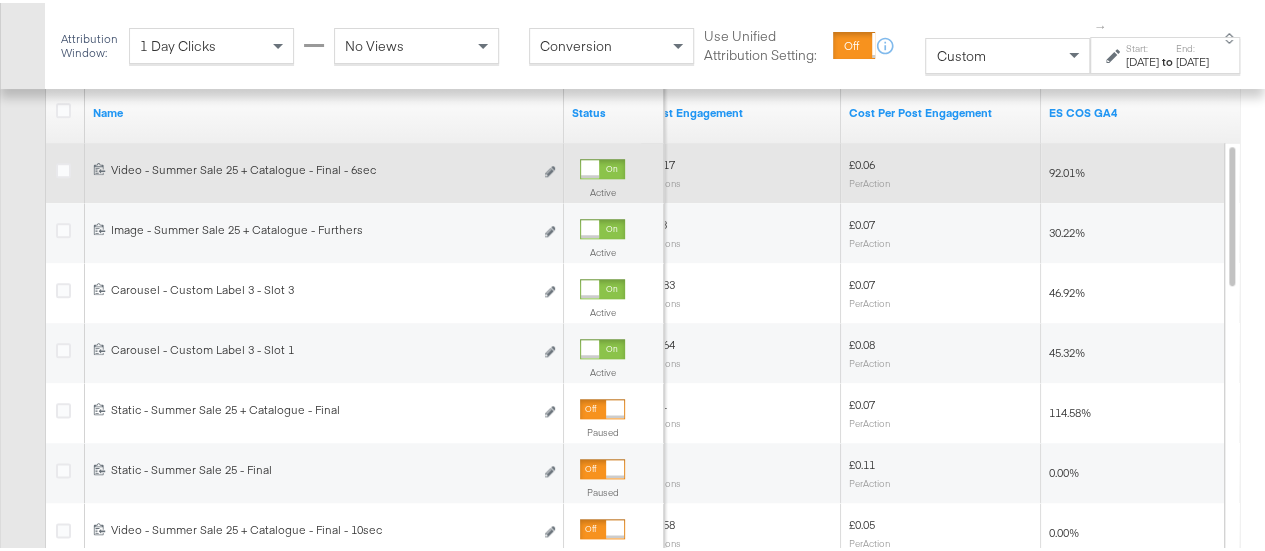 click at bounding box center [590, 166] 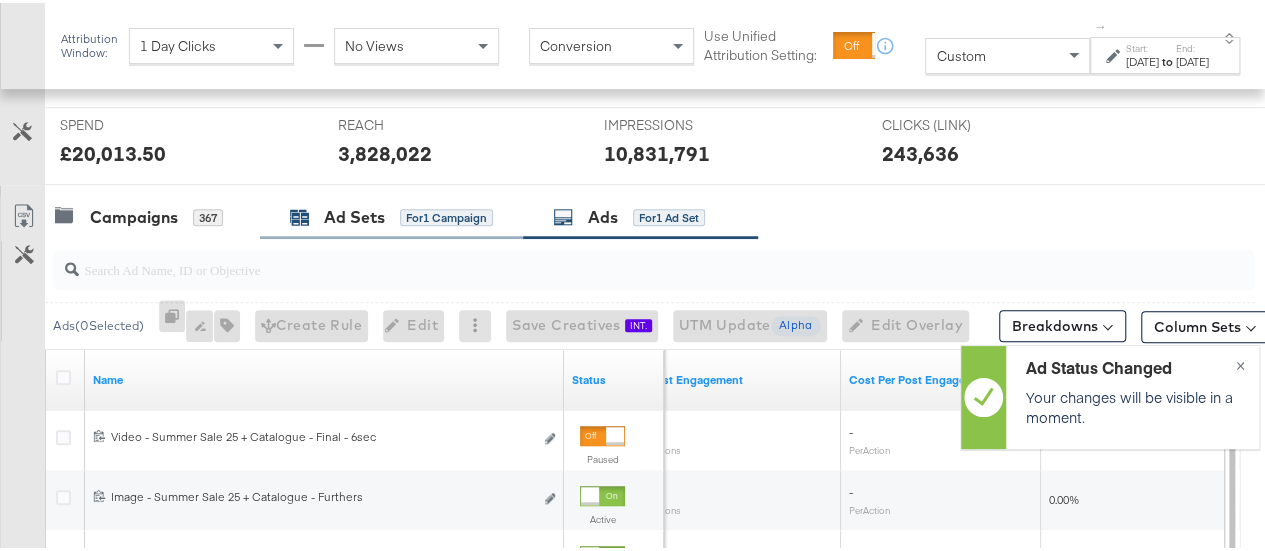 scroll, scrollTop: 743, scrollLeft: 0, axis: vertical 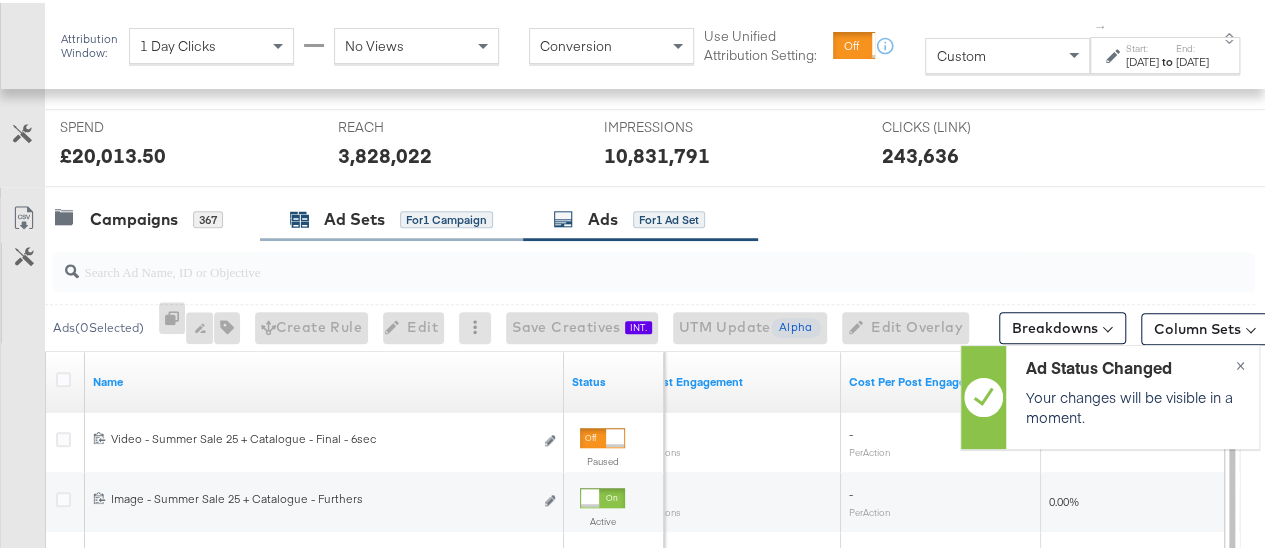 click on "Ad Sets for  1   Campaign" at bounding box center [391, 216] 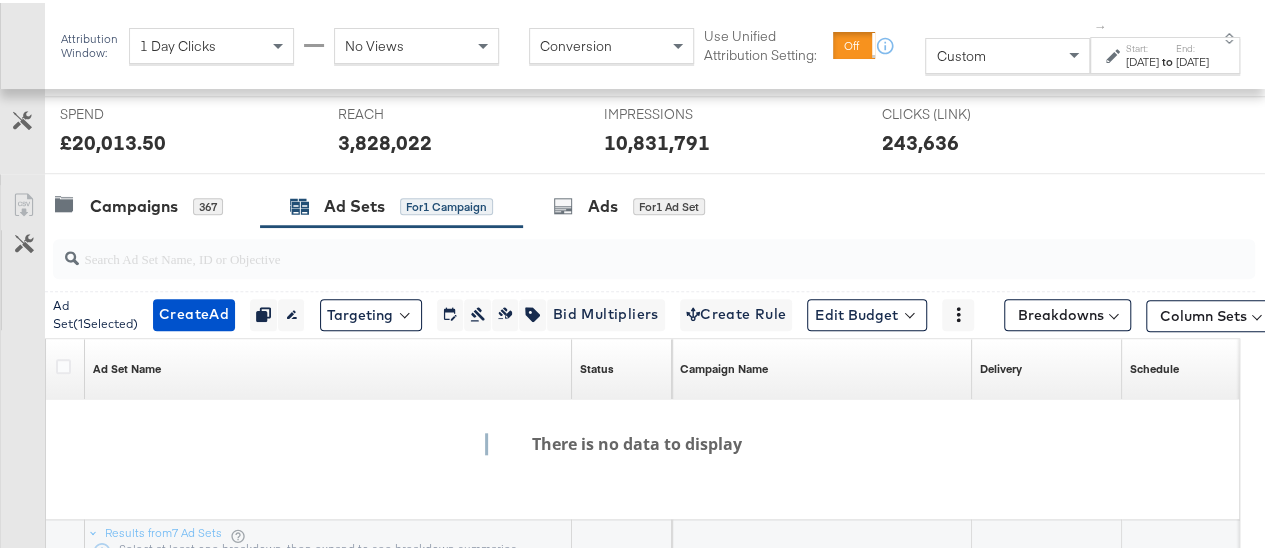 scroll, scrollTop: 756, scrollLeft: 0, axis: vertical 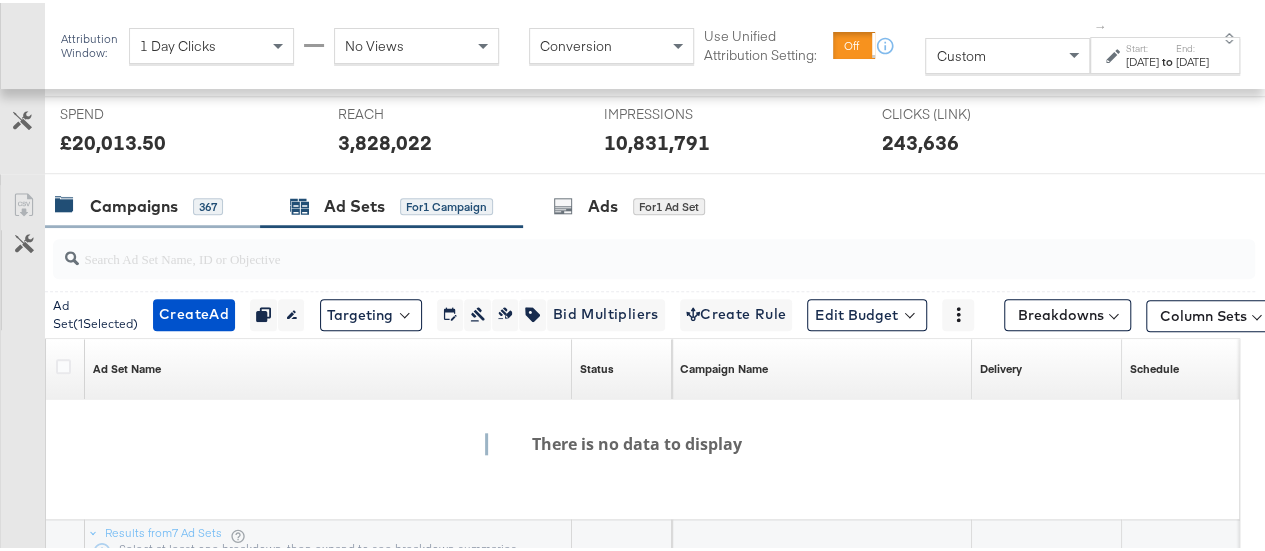 click on "Campaigns" at bounding box center (134, 203) 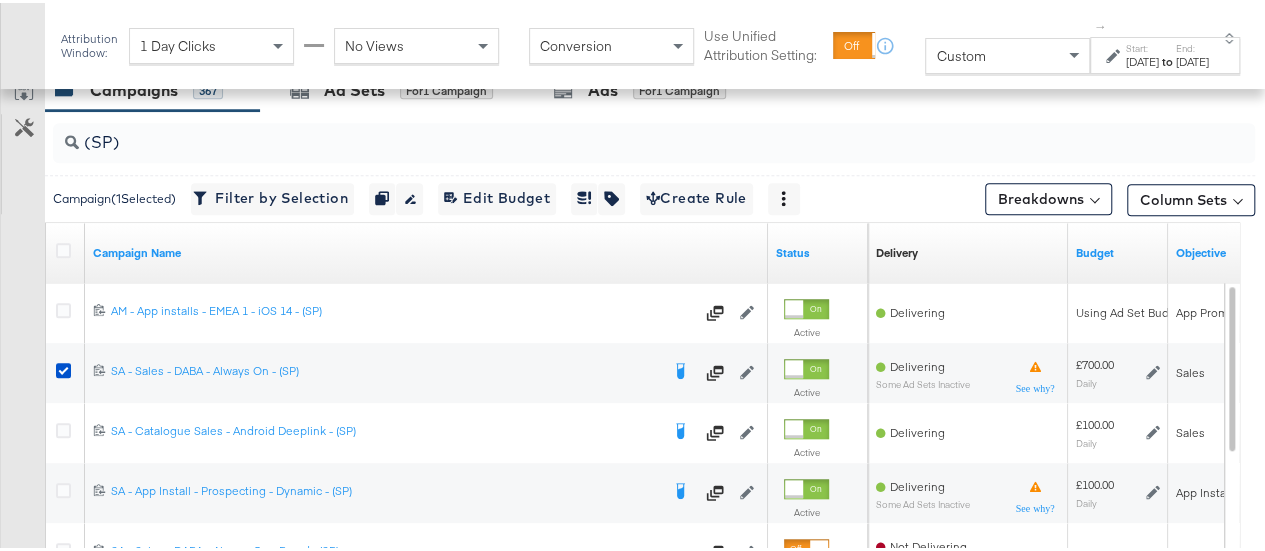 scroll, scrollTop: 778, scrollLeft: 0, axis: vertical 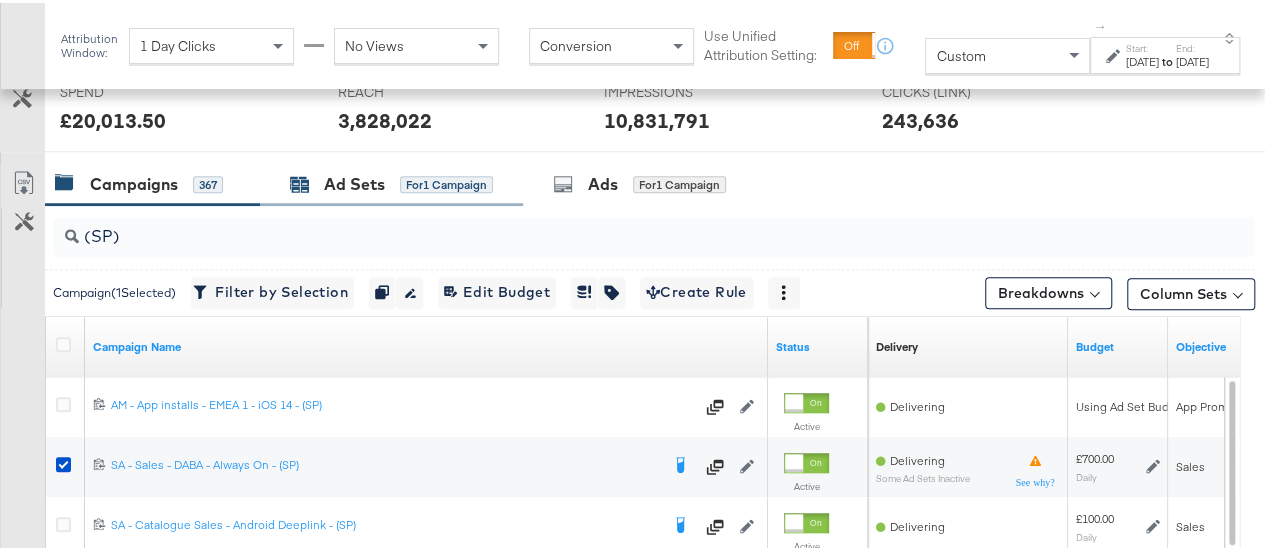 click on "Ad Sets" at bounding box center (354, 181) 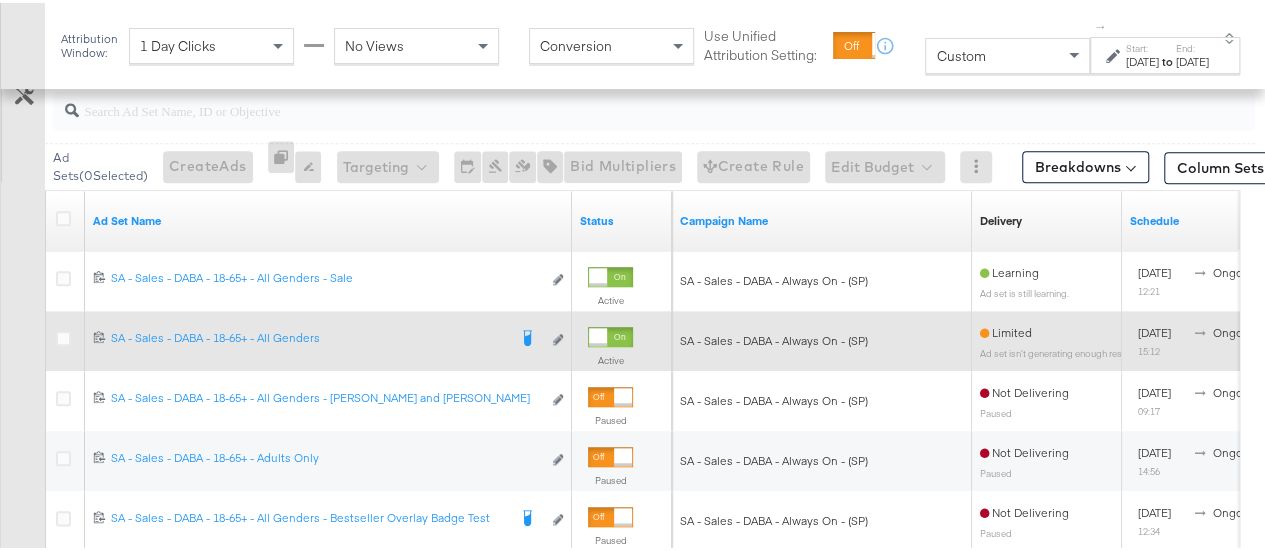 scroll, scrollTop: 904, scrollLeft: 0, axis: vertical 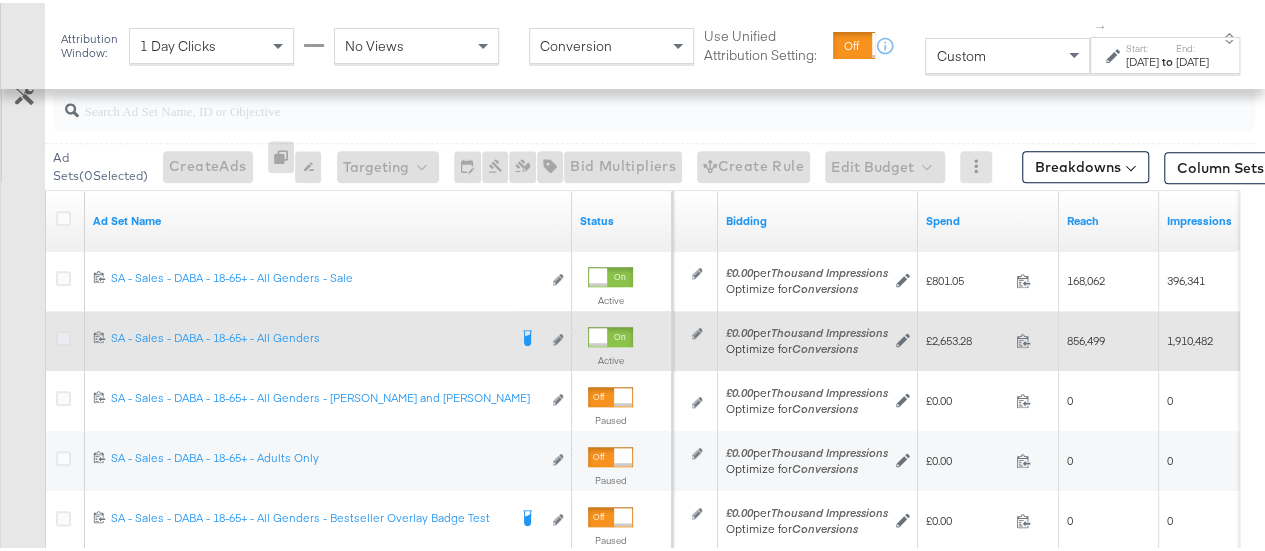 click at bounding box center (63, 335) 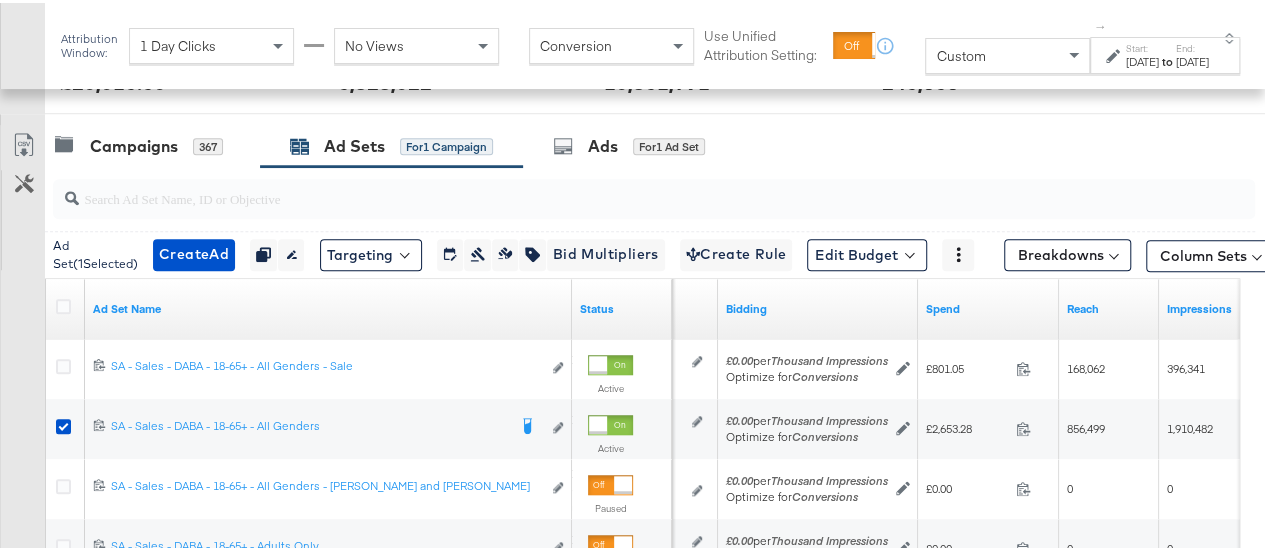 scroll, scrollTop: 814, scrollLeft: 0, axis: vertical 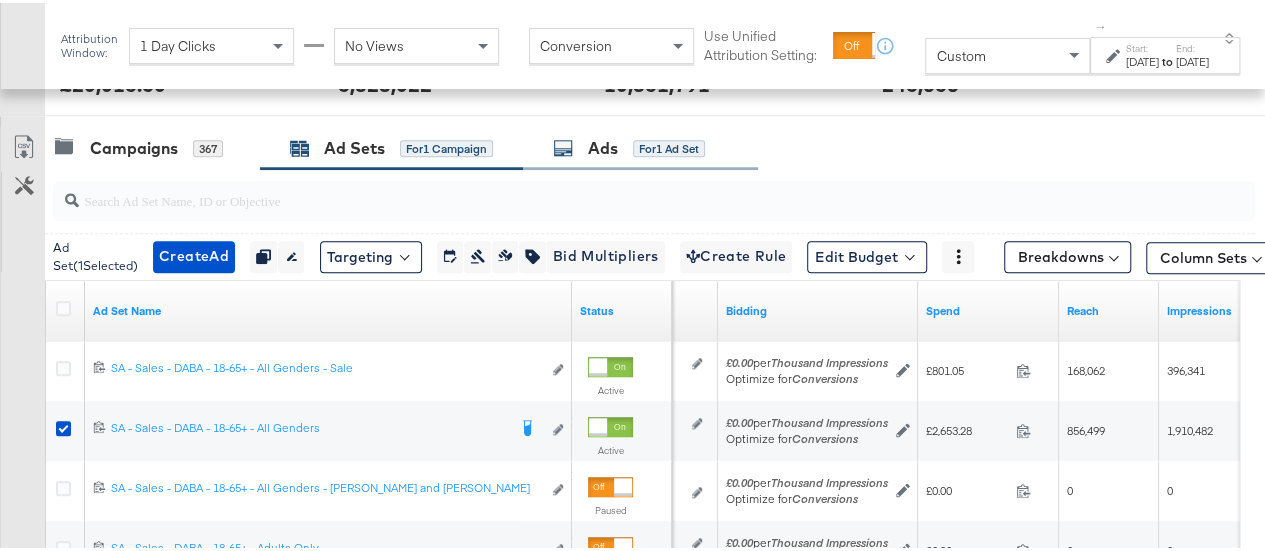 click on "Ads for  1   Ad Set" at bounding box center [629, 145] 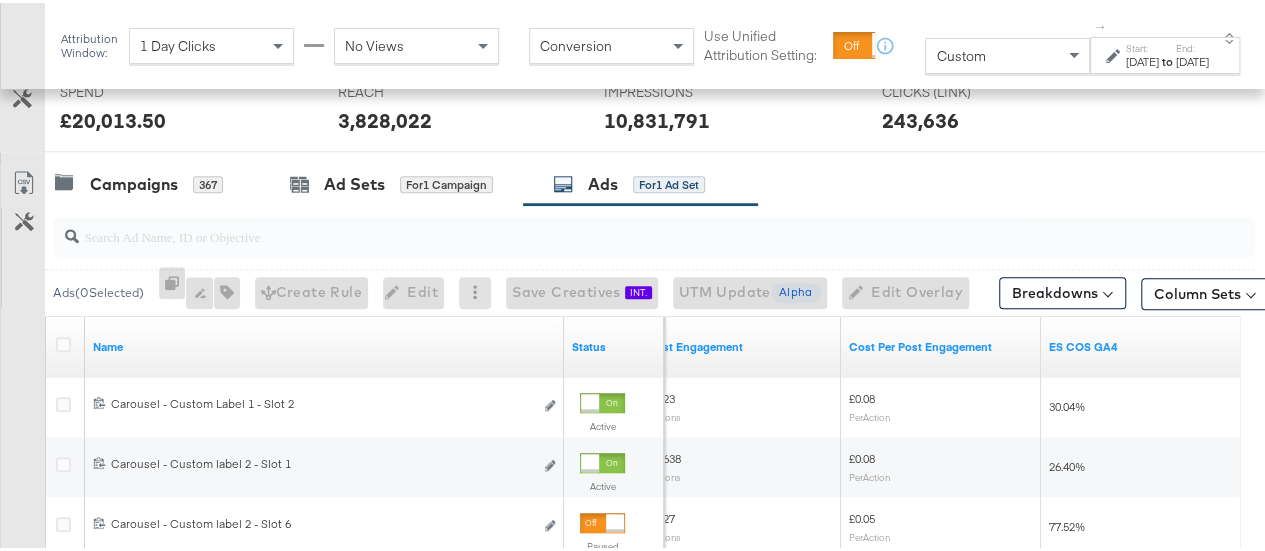 scroll, scrollTop: 774, scrollLeft: 0, axis: vertical 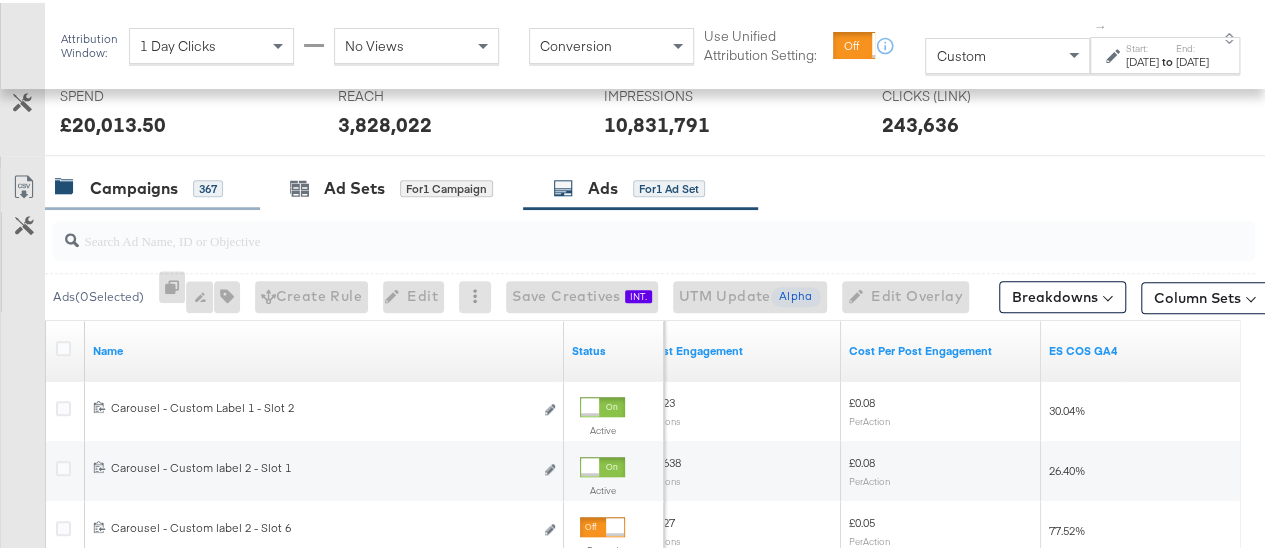 click on "Campaigns" at bounding box center [134, 185] 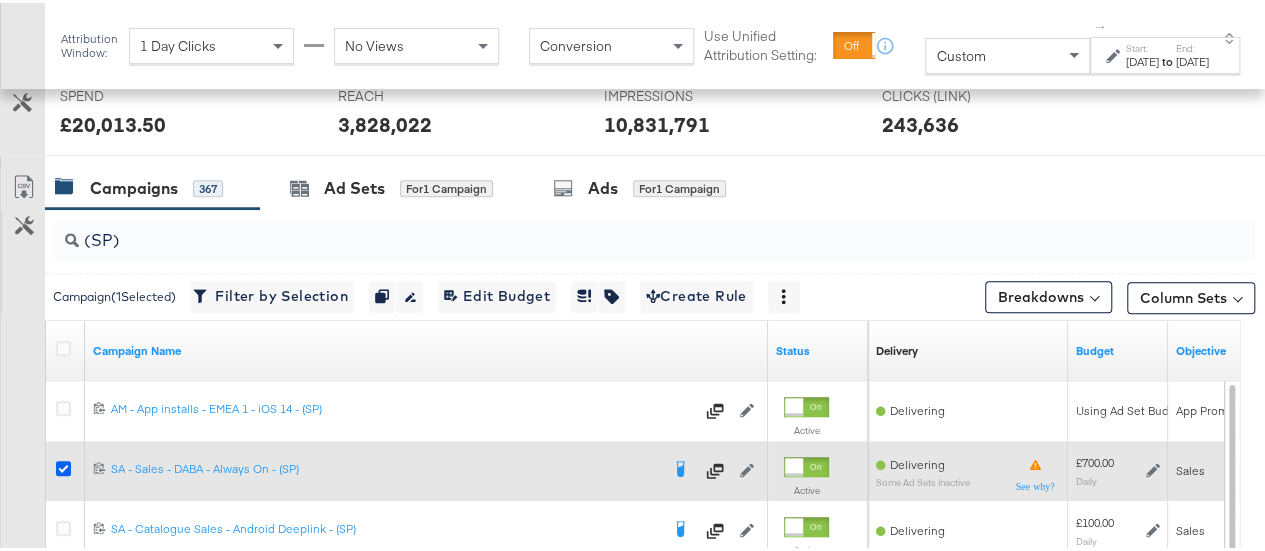 click at bounding box center (63, 465) 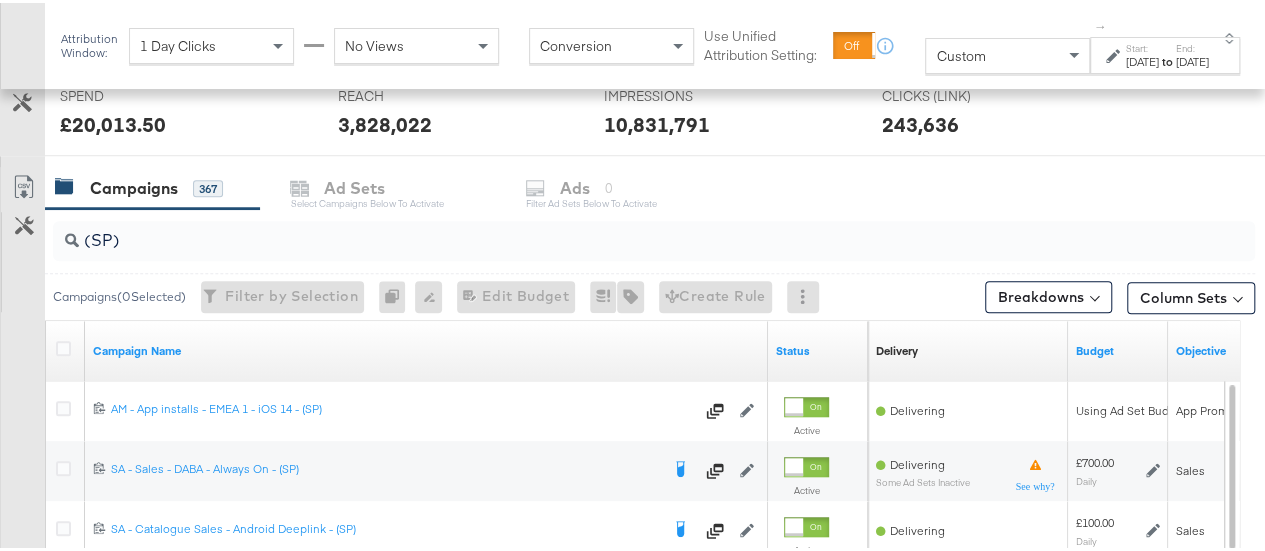 click on "(SP)" at bounding box center (614, 229) 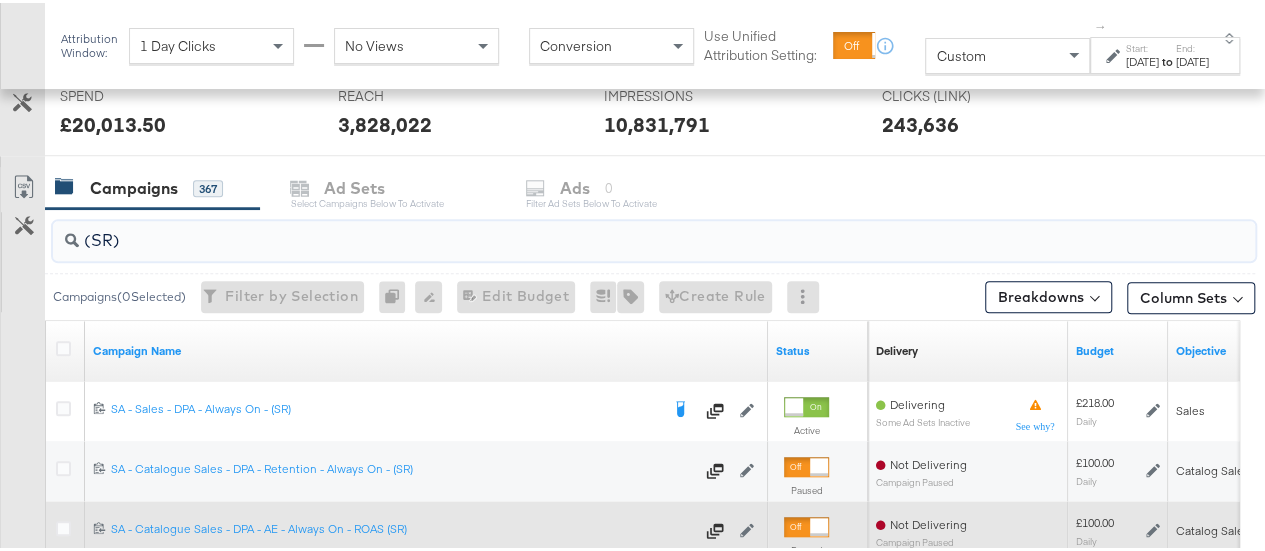 type on "(SR)" 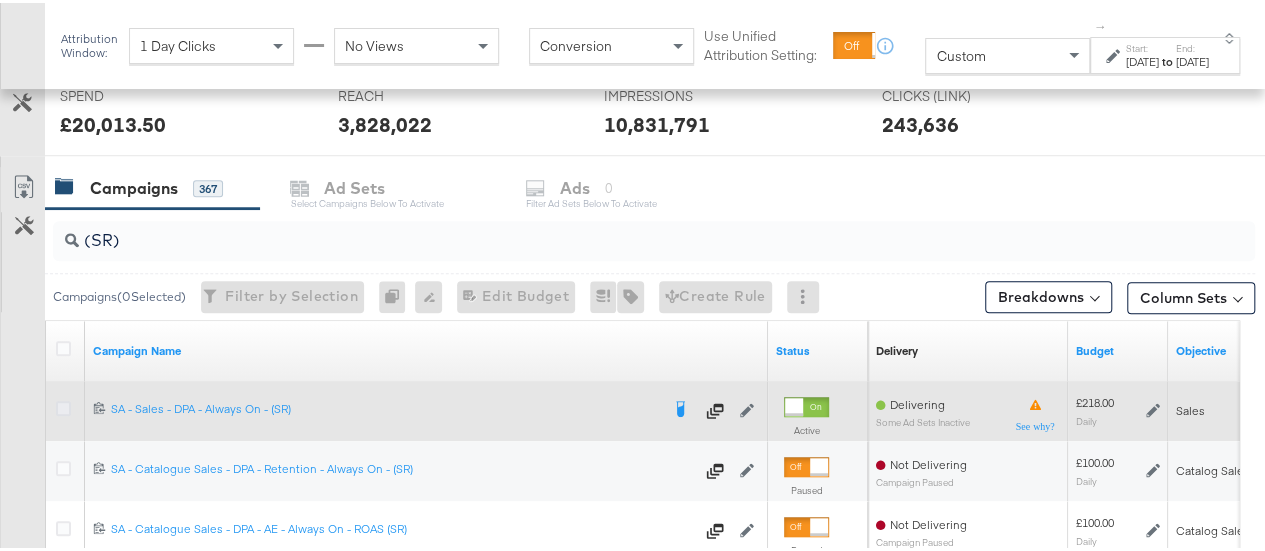 click at bounding box center (63, 405) 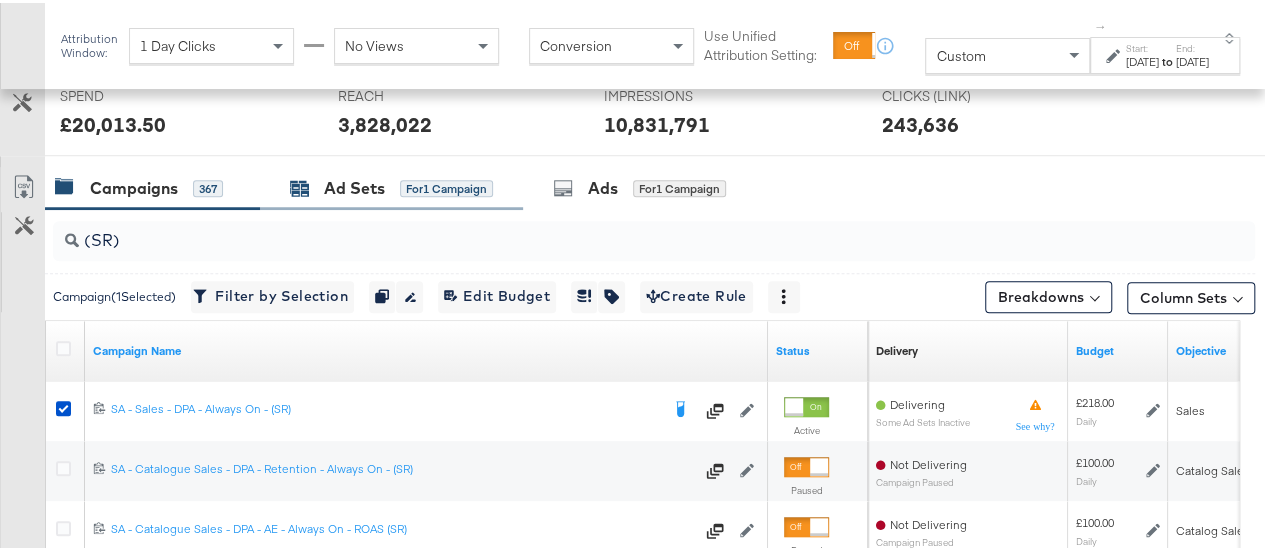 click on "Ad Sets" at bounding box center (354, 185) 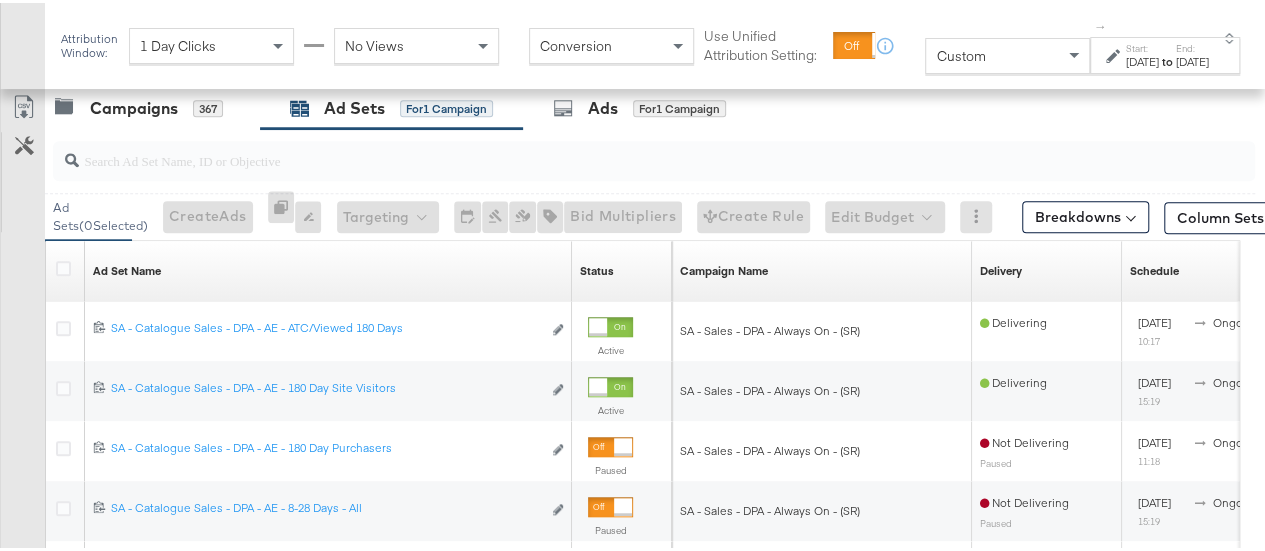 scroll, scrollTop: 854, scrollLeft: 0, axis: vertical 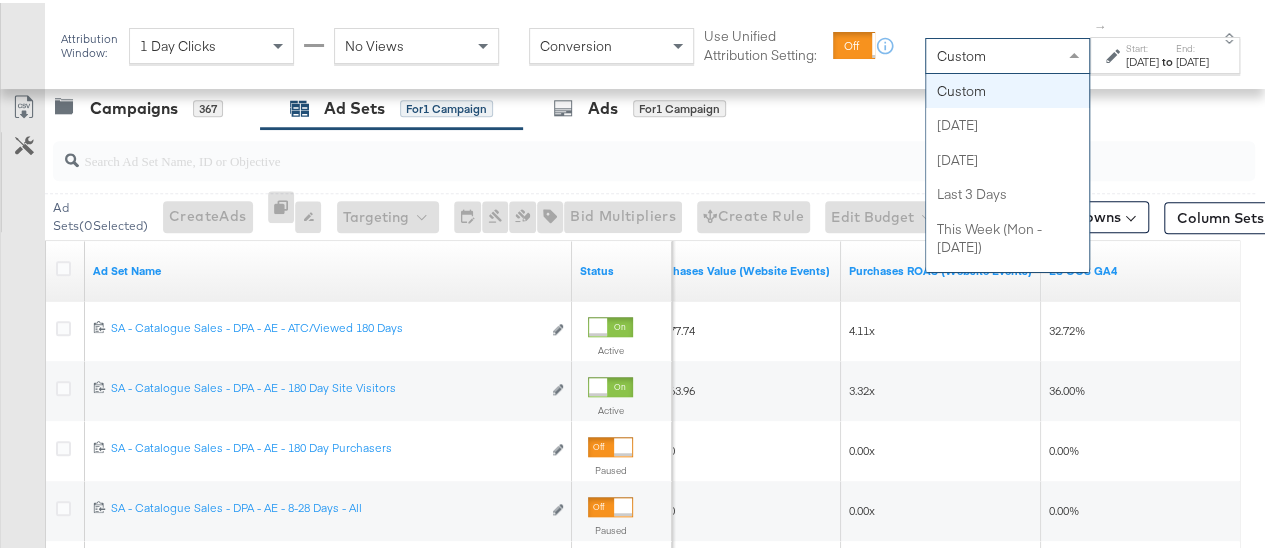 click on "Custom" at bounding box center (1007, 53) 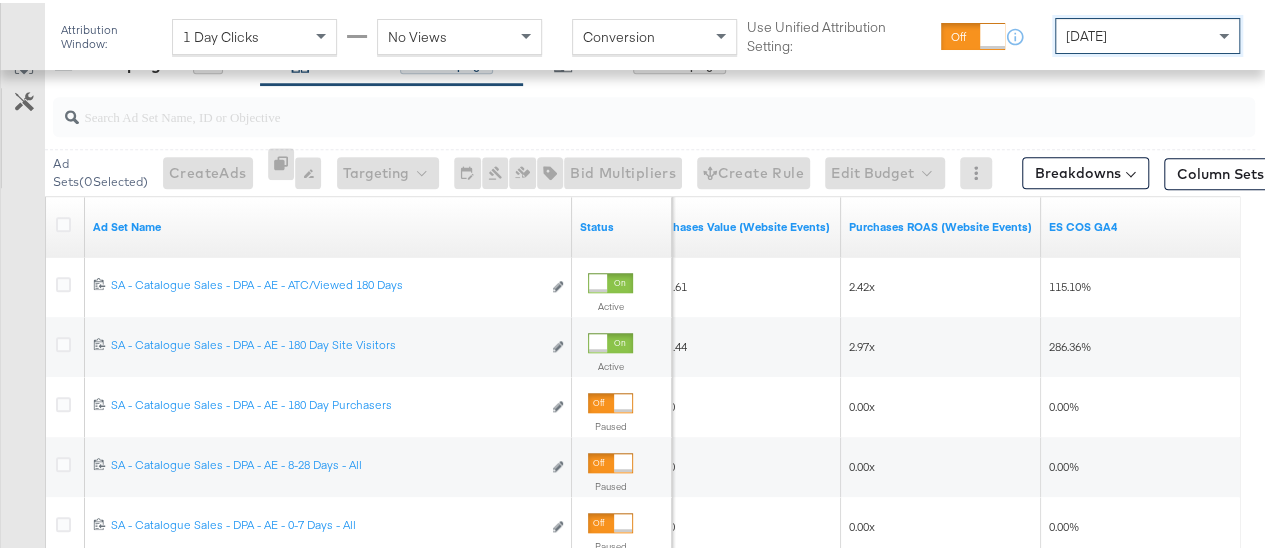 scroll, scrollTop: 878, scrollLeft: 0, axis: vertical 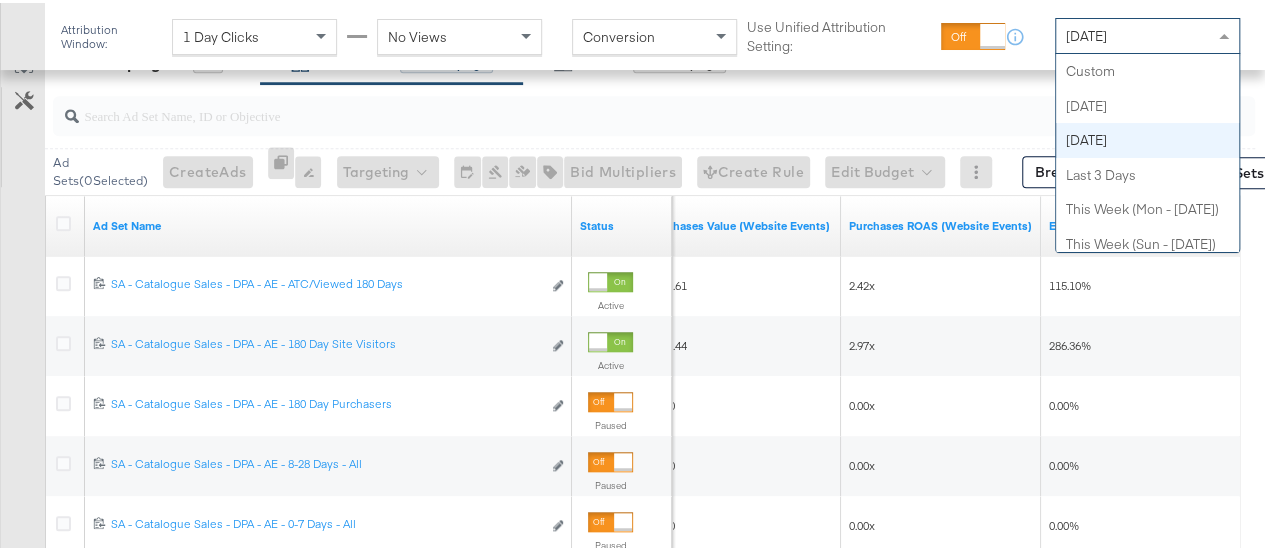 click on "[DATE]" at bounding box center [1147, 33] 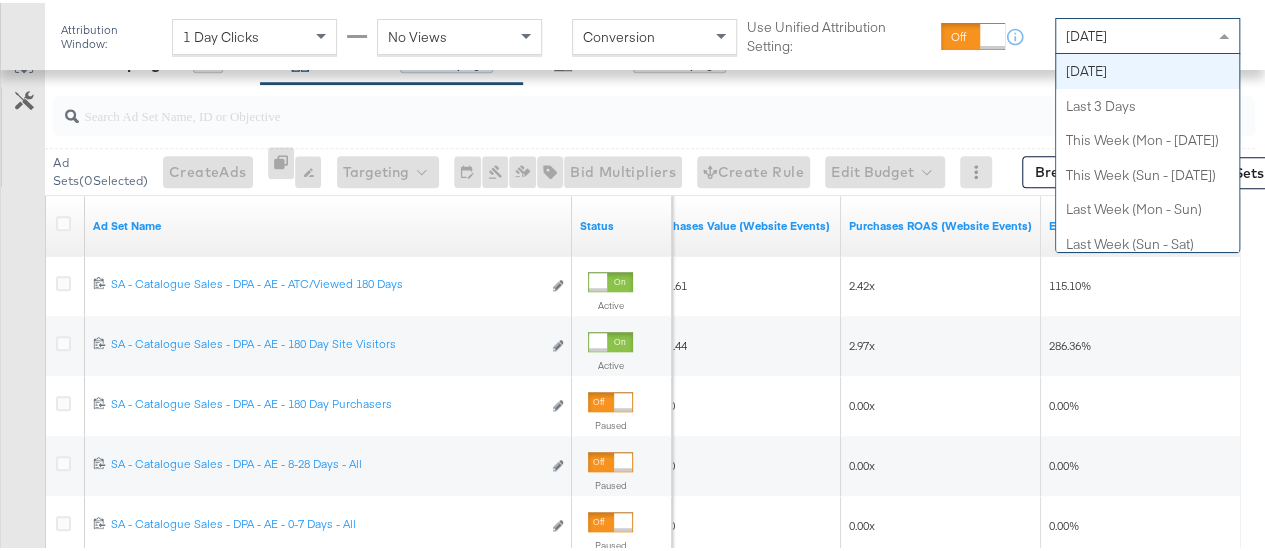 scroll, scrollTop: 0, scrollLeft: 0, axis: both 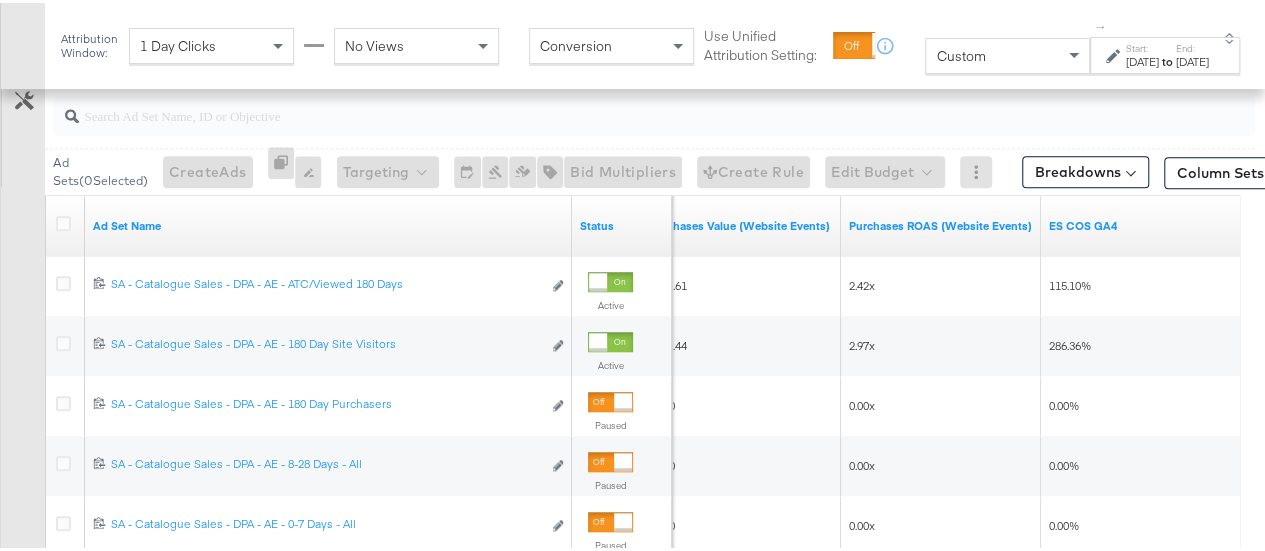 click on "Start:" at bounding box center [1142, 45] 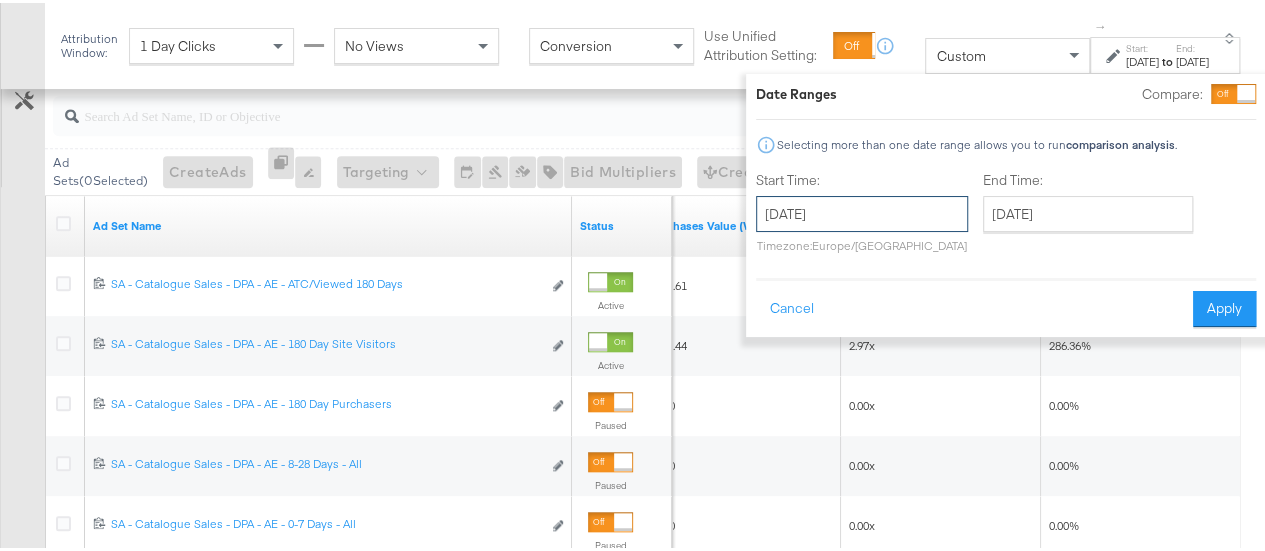click on "[DATE]" at bounding box center [862, 211] 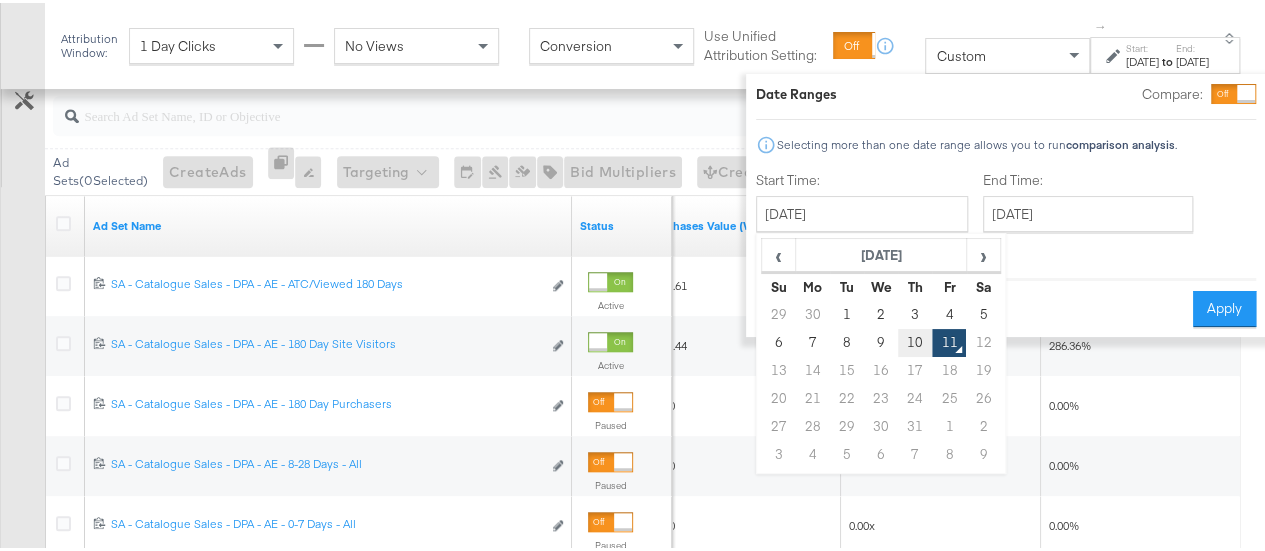 click on "10" at bounding box center [915, 340] 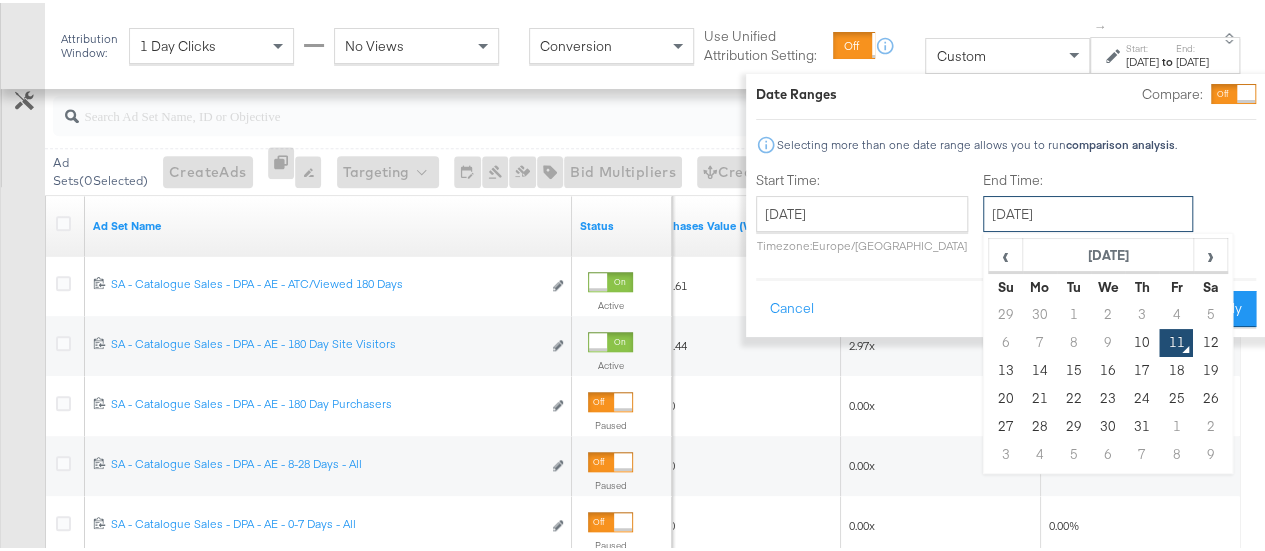click on "[DATE]" at bounding box center (1088, 211) 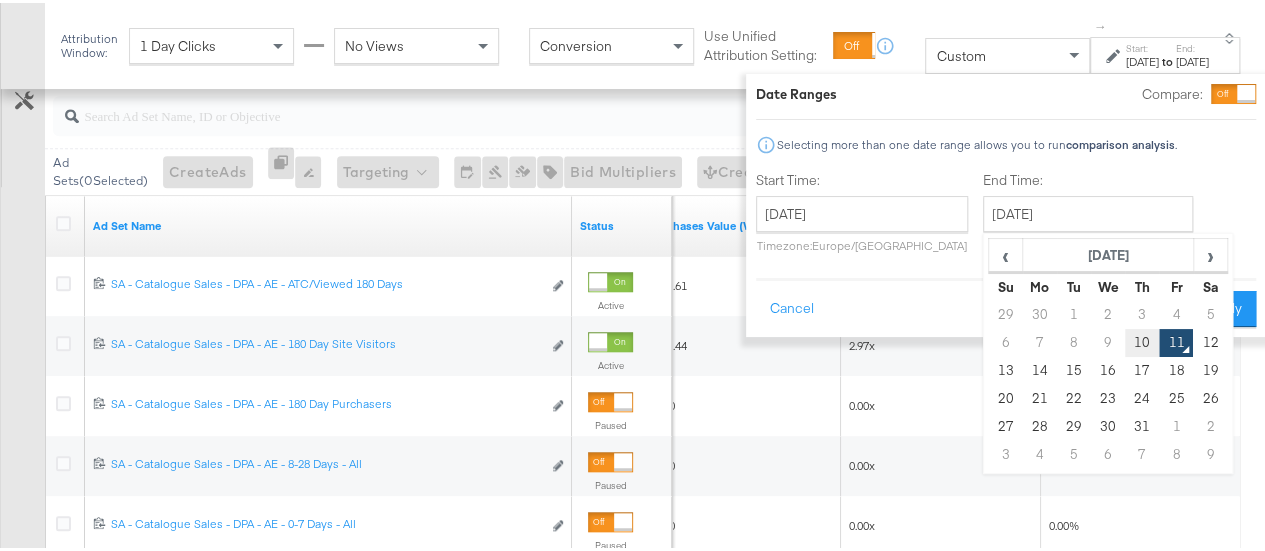 click on "10" at bounding box center [1142, 340] 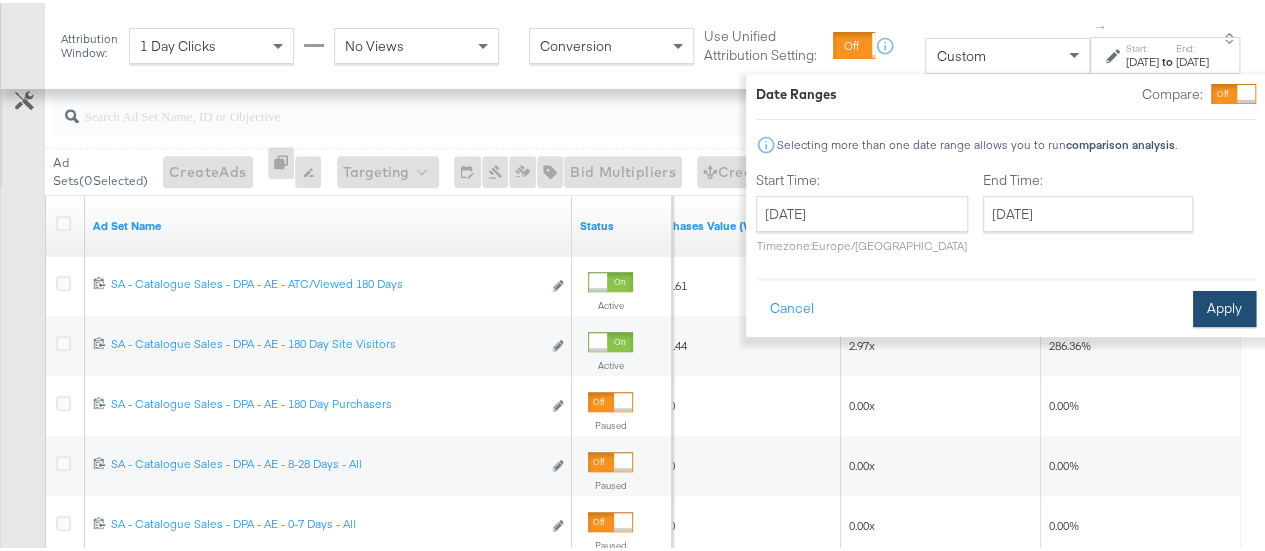click on "Apply" at bounding box center [1224, 306] 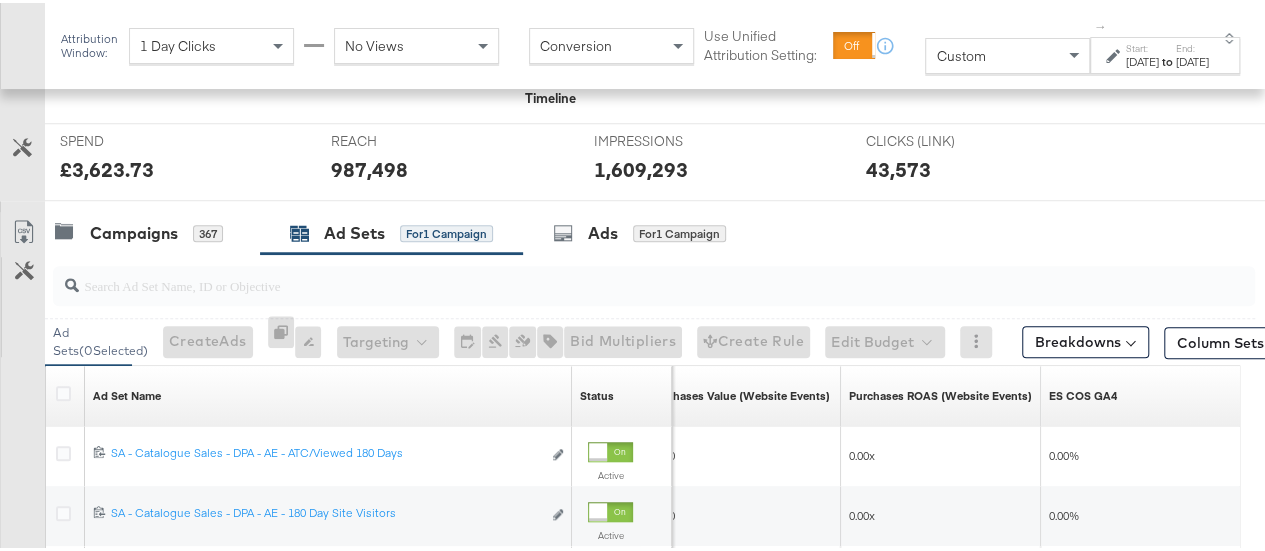 scroll, scrollTop: 899, scrollLeft: 0, axis: vertical 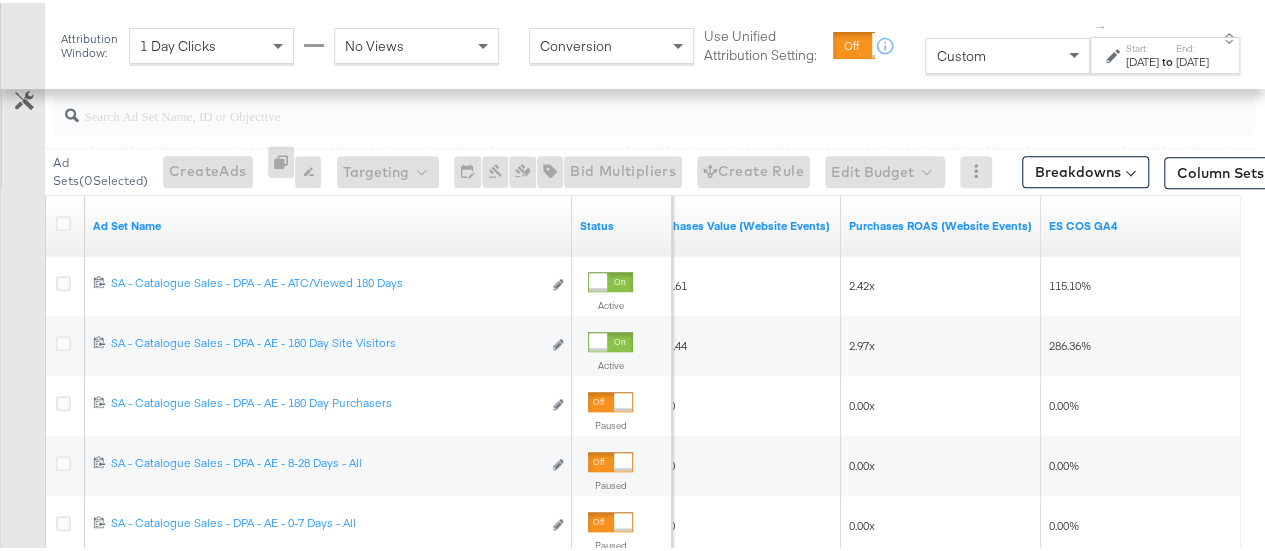 click on "[DATE]" at bounding box center [1142, 59] 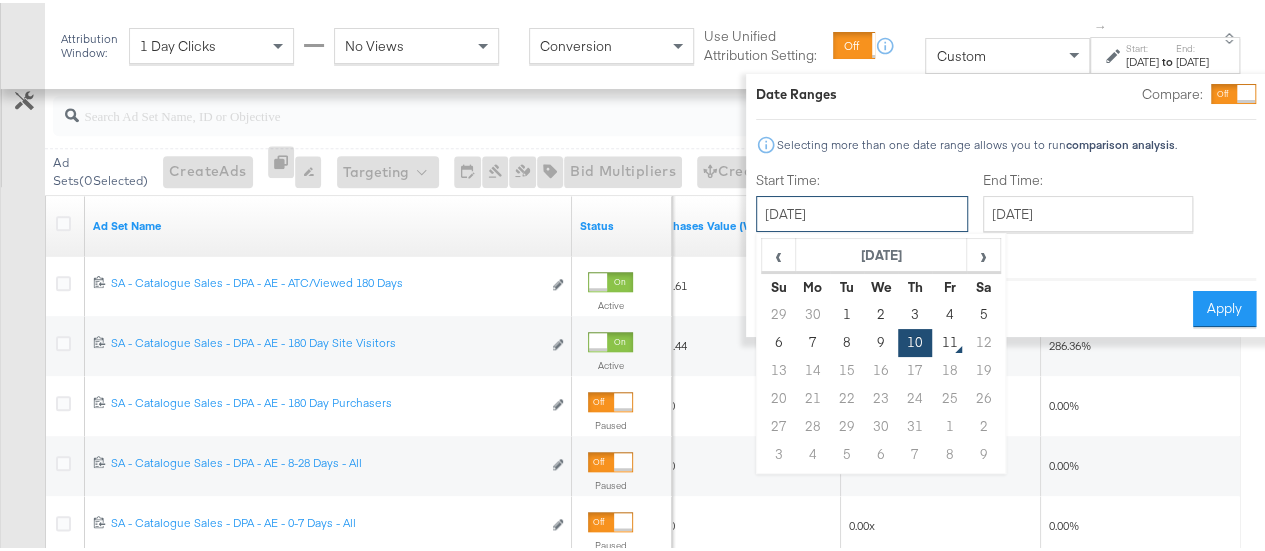 click on "[DATE]" at bounding box center [862, 211] 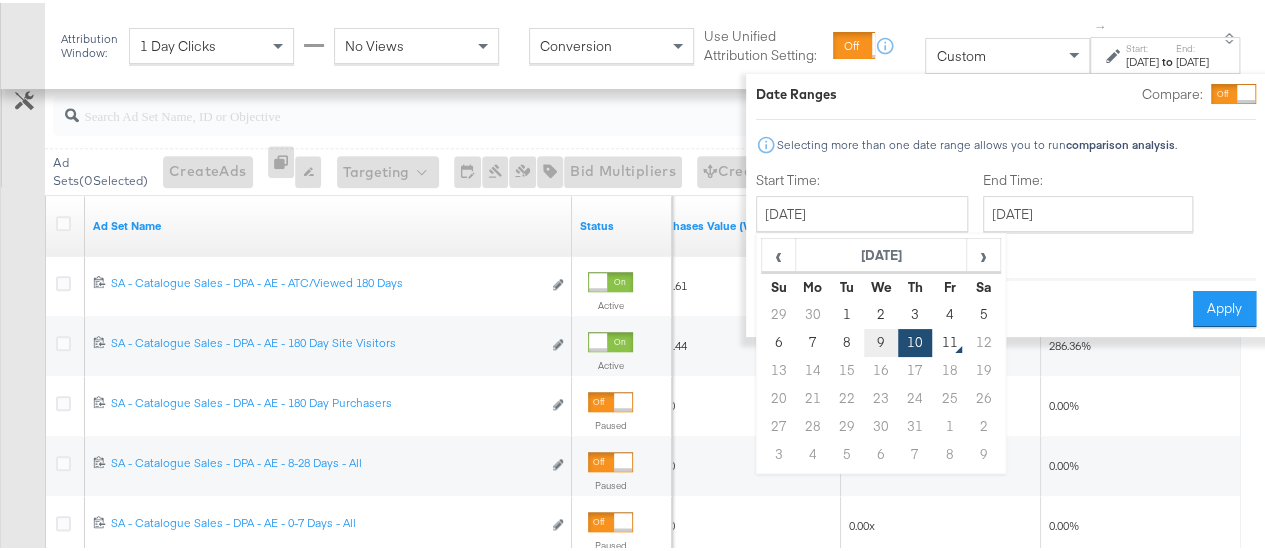 click on "9" at bounding box center (881, 340) 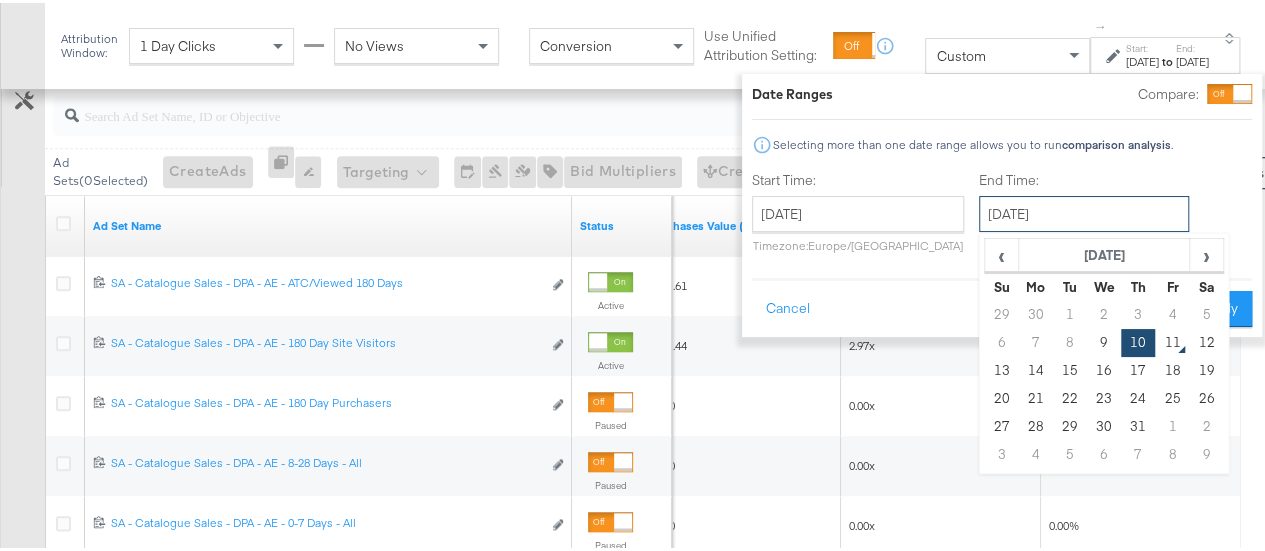 click on "[DATE]" at bounding box center [1084, 211] 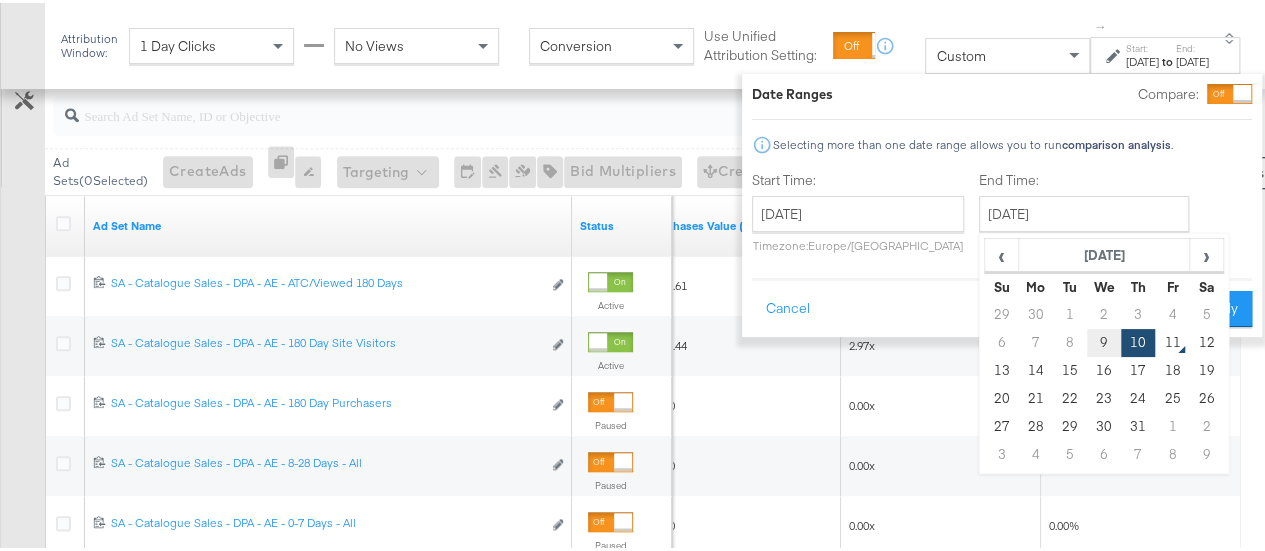 click on "9" at bounding box center (1104, 340) 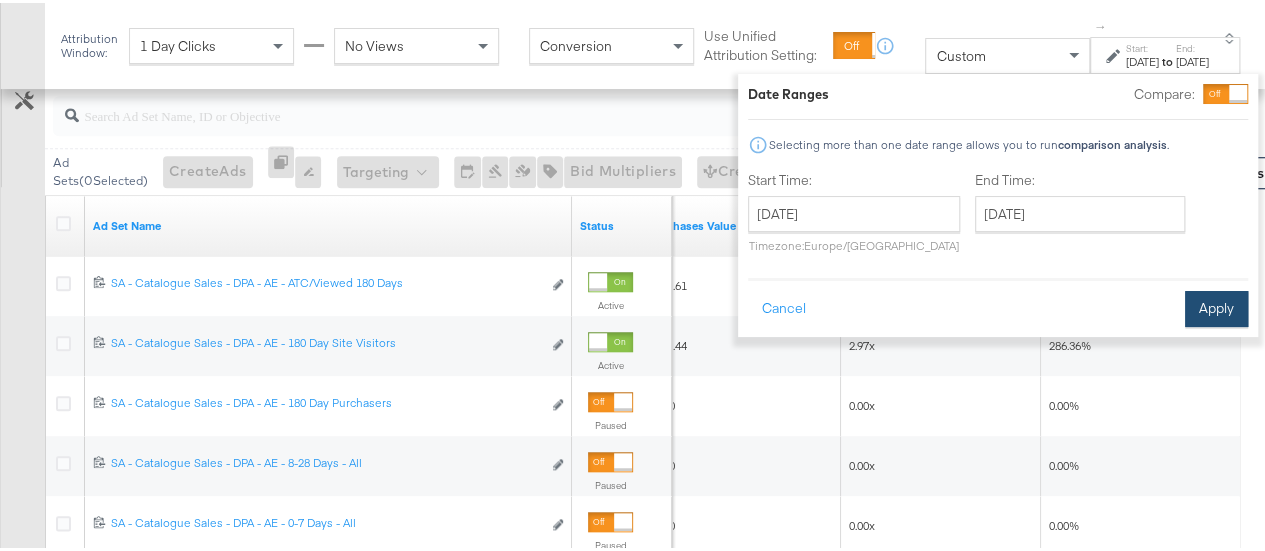 click on "Apply" at bounding box center [1216, 306] 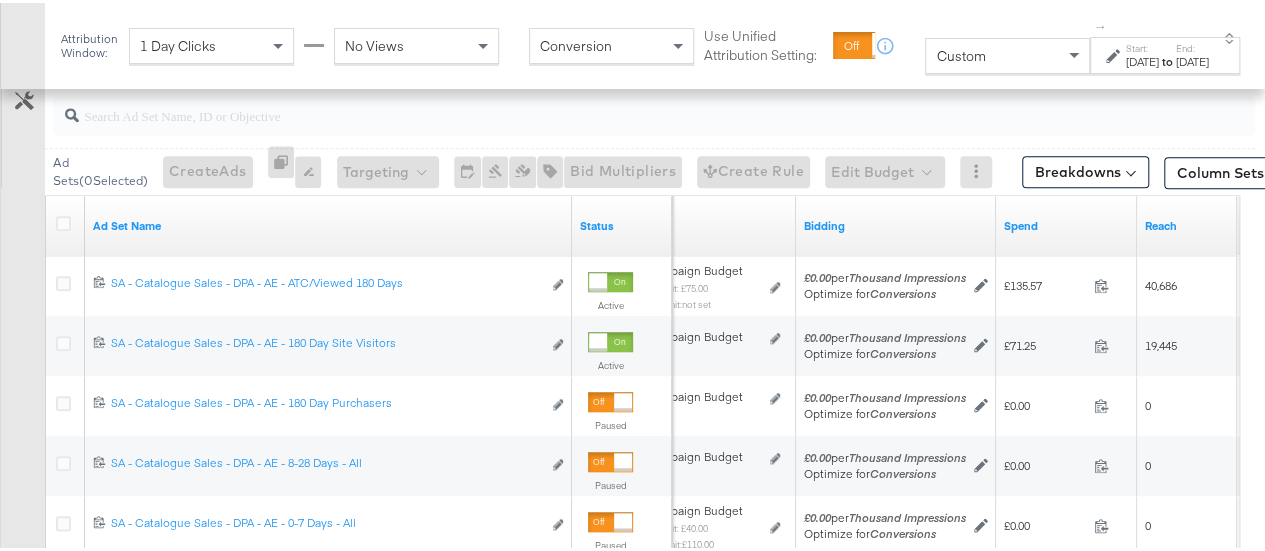 scroll, scrollTop: 900, scrollLeft: 0, axis: vertical 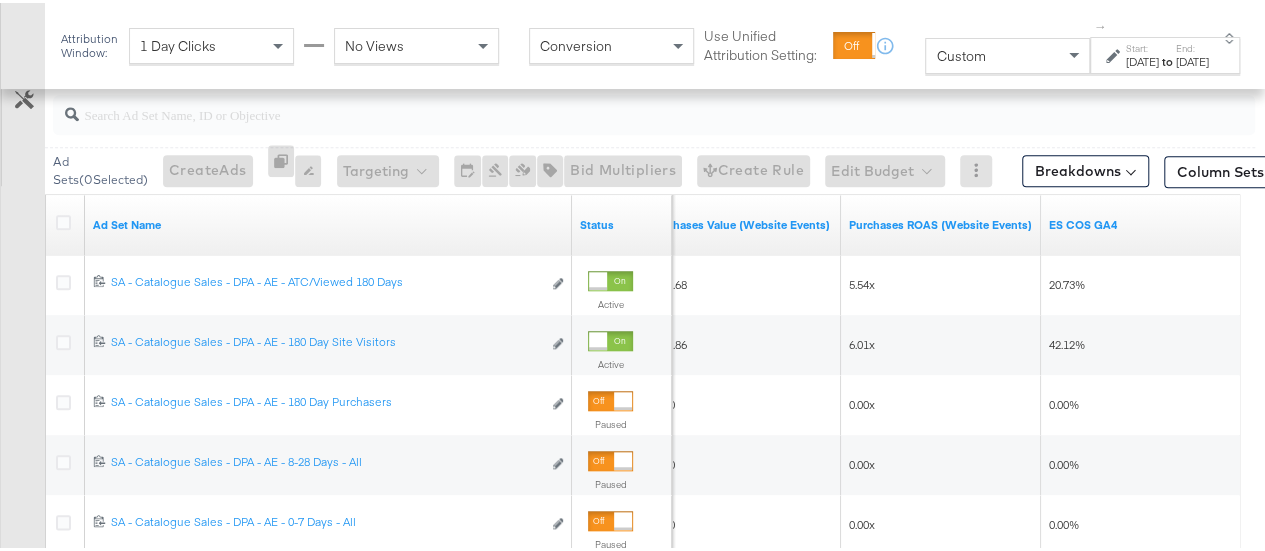 click on "to" at bounding box center [1167, 59] 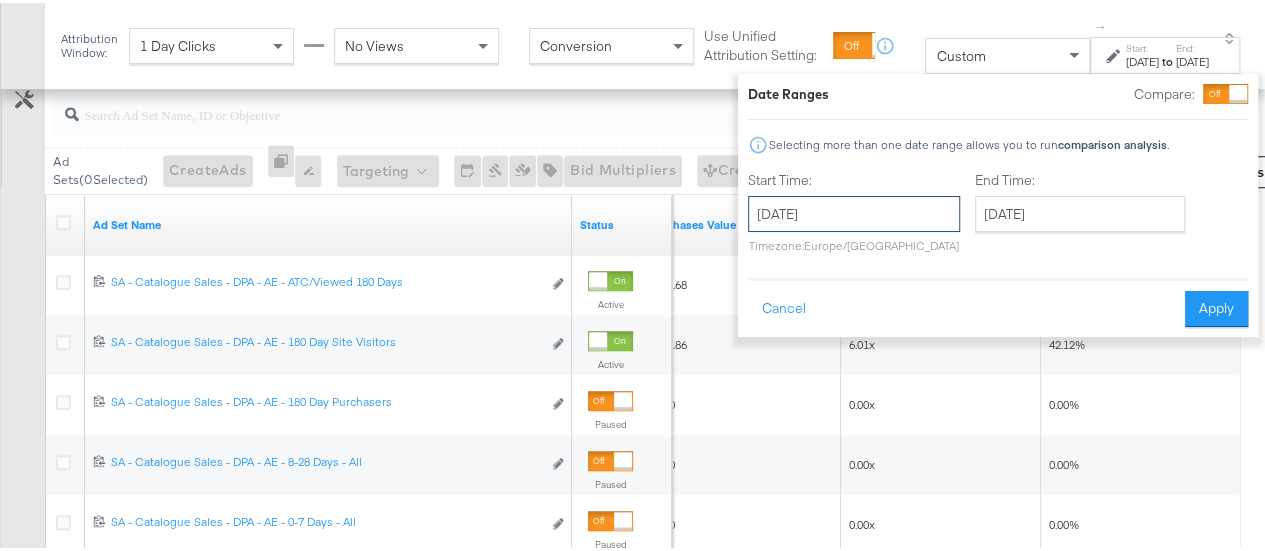 click on "[DATE]" at bounding box center (854, 211) 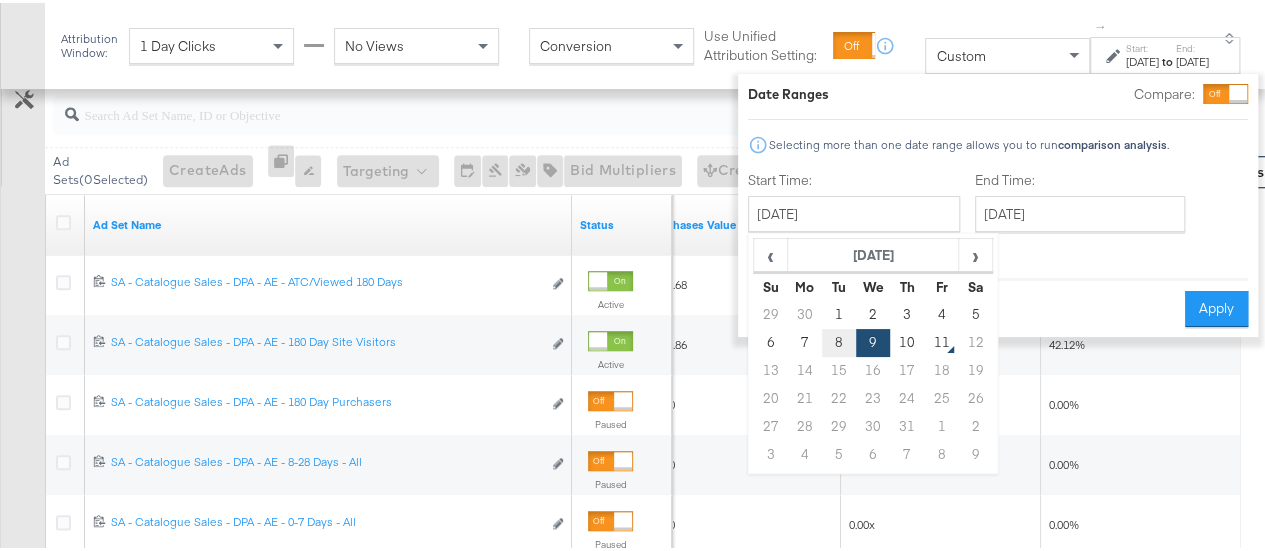 click on "8" at bounding box center [839, 340] 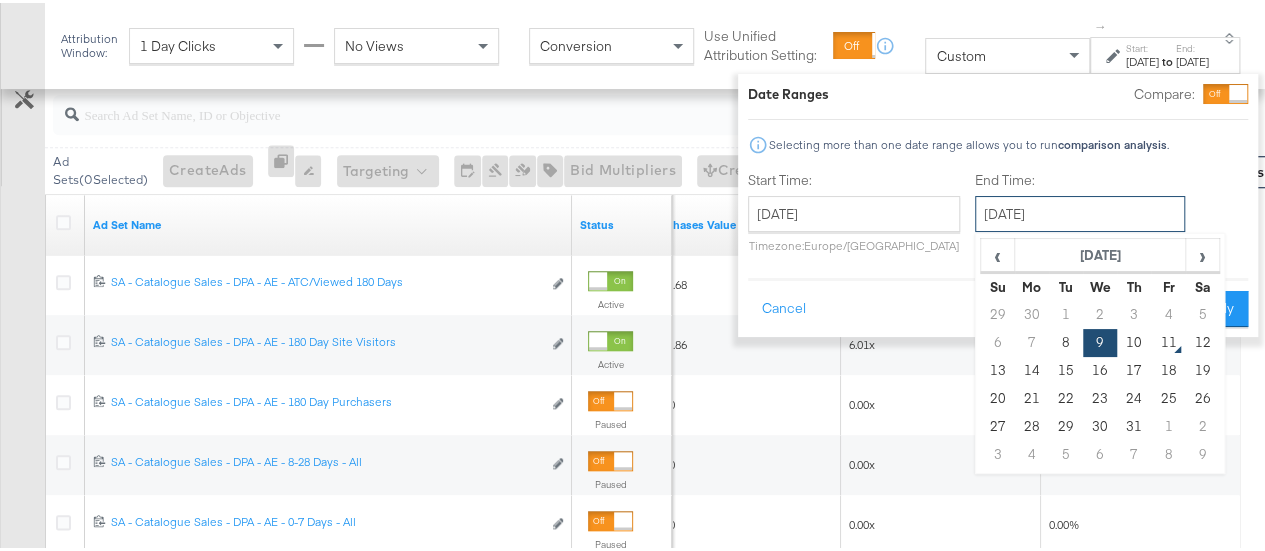 click on "[DATE]" at bounding box center [1080, 211] 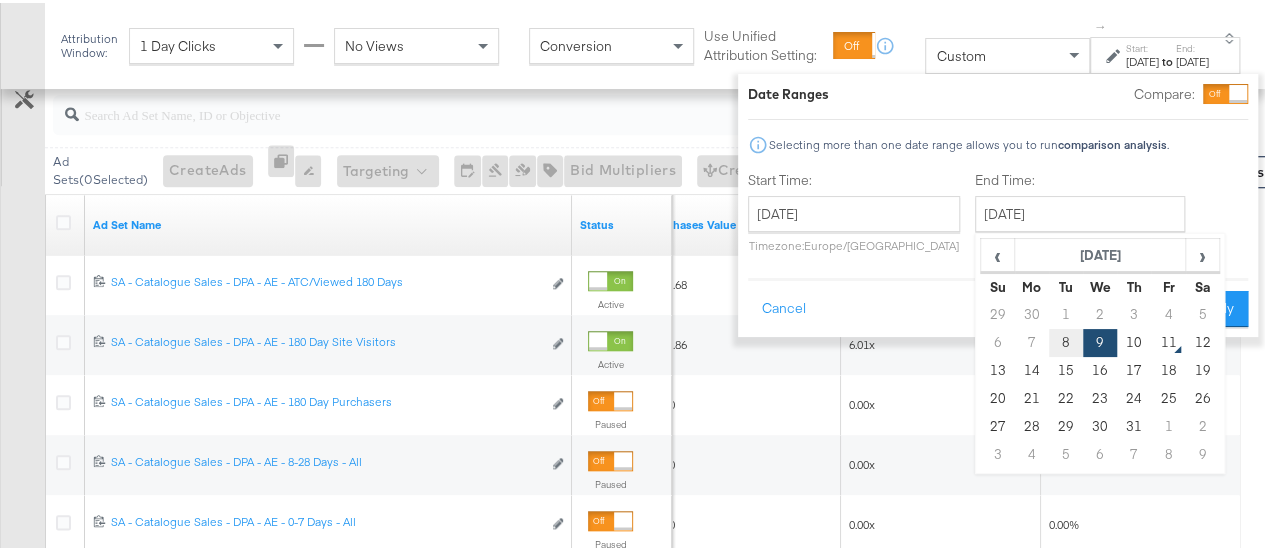click on "8" at bounding box center (1066, 340) 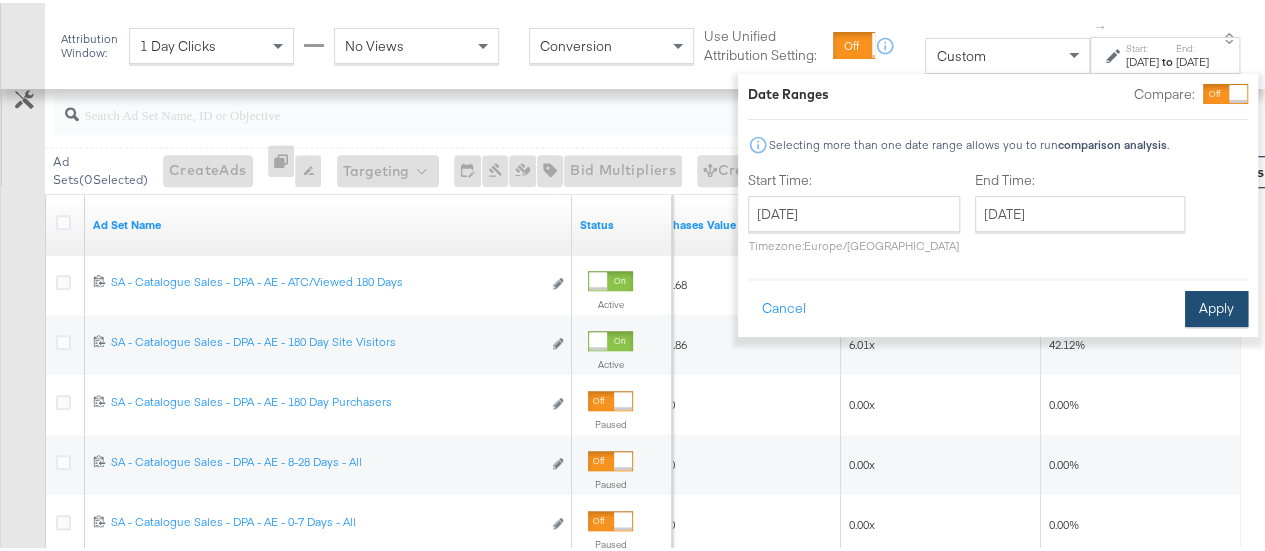 click on "Apply" at bounding box center (1216, 306) 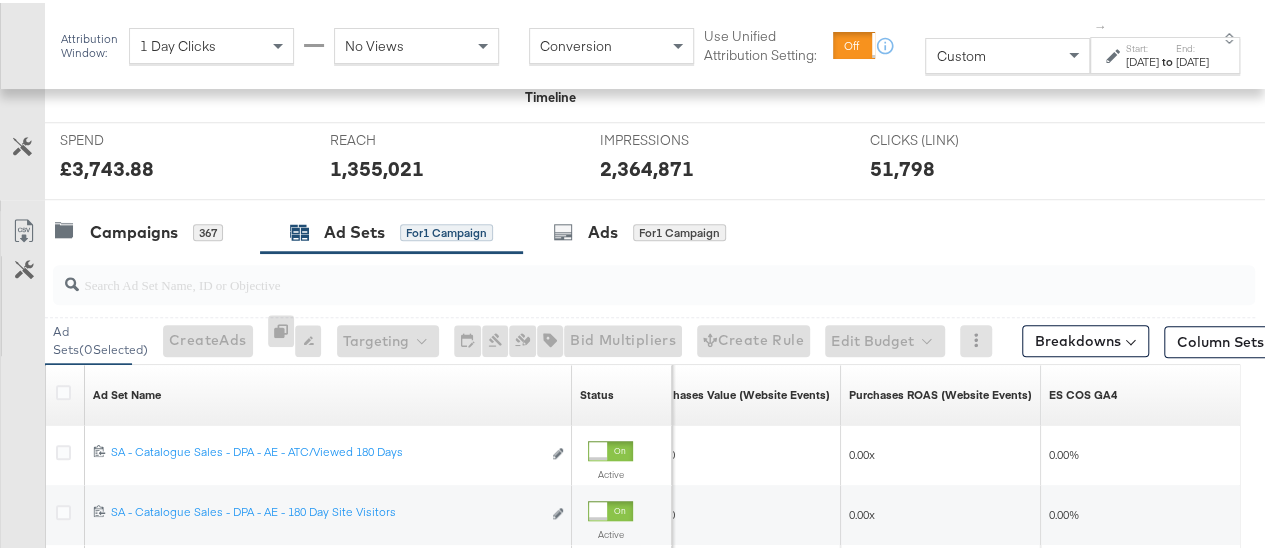 scroll, scrollTop: 900, scrollLeft: 0, axis: vertical 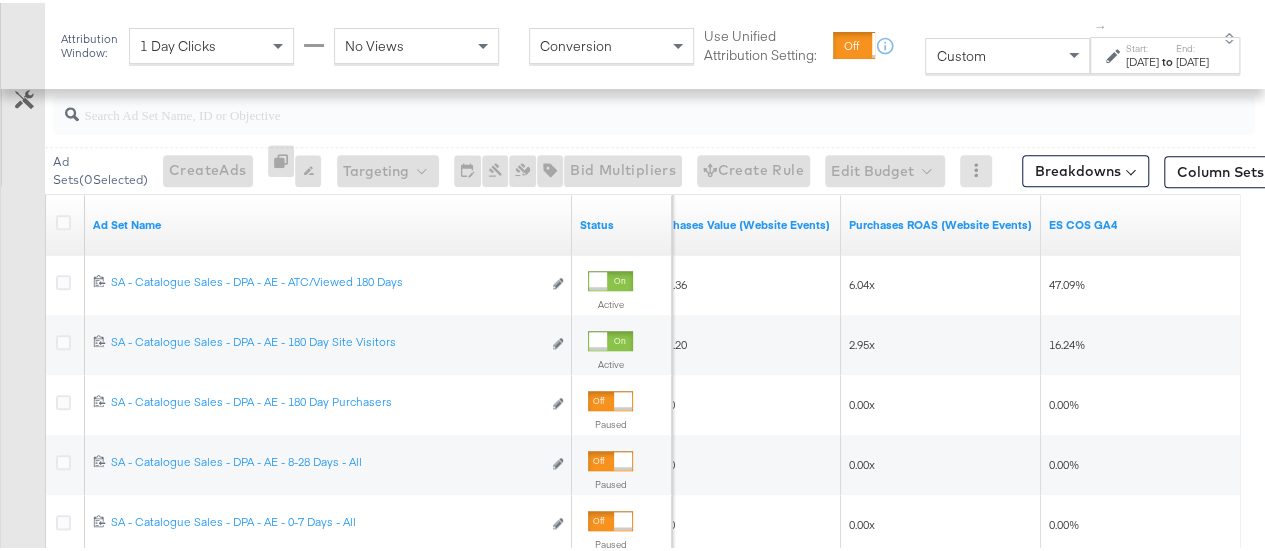 click on "[DATE]" at bounding box center (1142, 59) 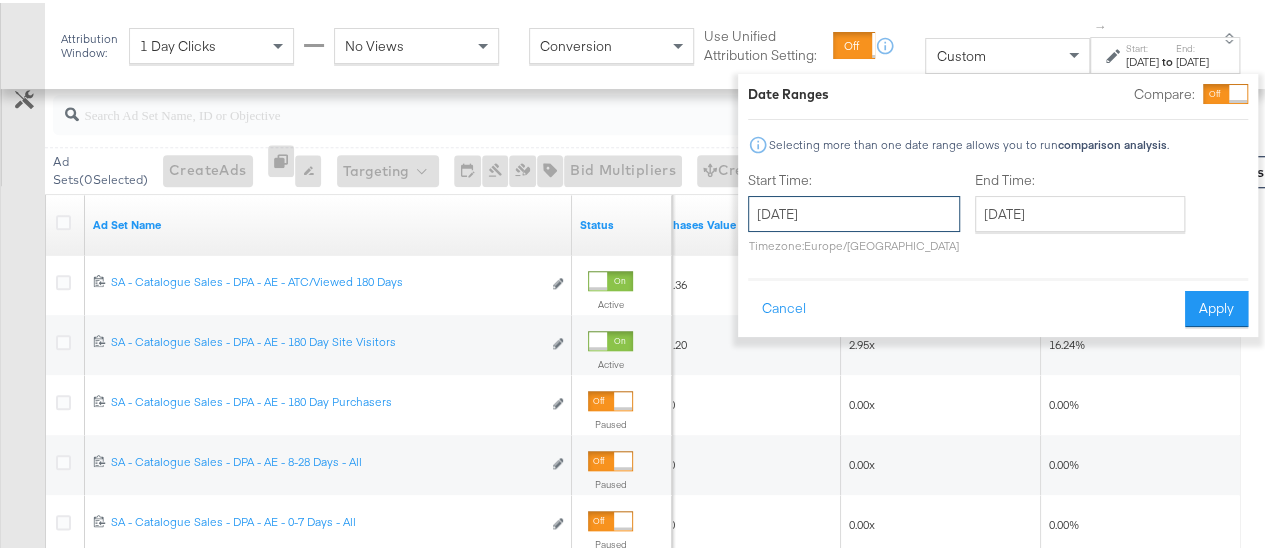 click on "[DATE]" at bounding box center [854, 211] 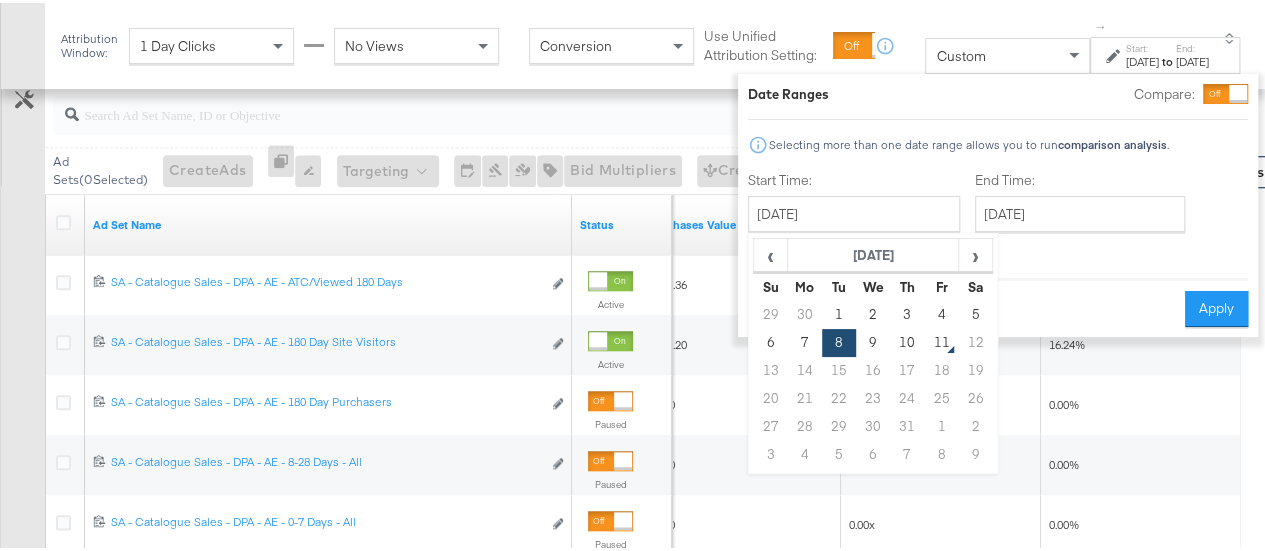 click on "Custom ↑  Start:  Jul 8th 2025    to     End:  Jul 8th 2025 Date Ranges Compare:  Selecting more than one date range allows you to run  comparison analysis . Start Time: July 8th 2025 ‹ July 2025 › Su Mo Tu We Th Fr Sa 29 30 1 2 3 4 5 6 7 8 9 10 11 12 13 14 15 16 17 18 19 20 21 22 23 24 25 26 27 28 29 30 31 1 2 3 4 5 6 7 8 9 Timezone:  Europe/London End Time: July 8th 2025 ‹ July 2025 › Su Mo Tu We Th Fr Sa 29 30 1 2 3 4 5 6 7 8 9 10 11 12 13 14 15 16 17 18 19 20 21 22 23 24 25 26 27 28 29 30 31 1 2 3 4 5 6 7 8 9 Cancel Apply" at bounding box center (1082, 43) 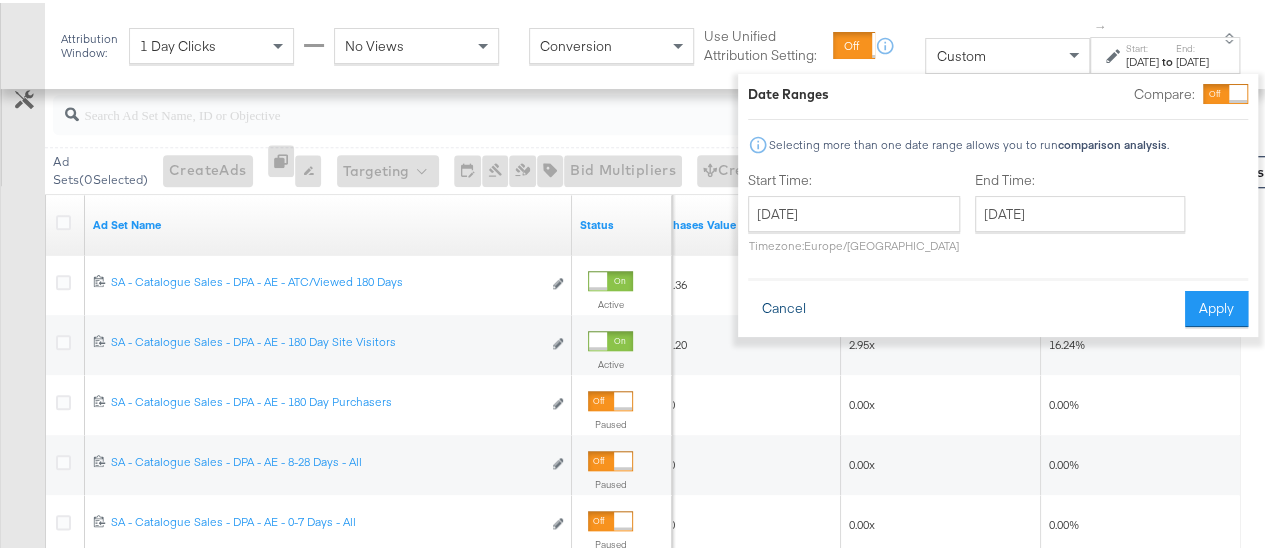 click on "Cancel" at bounding box center (784, 306) 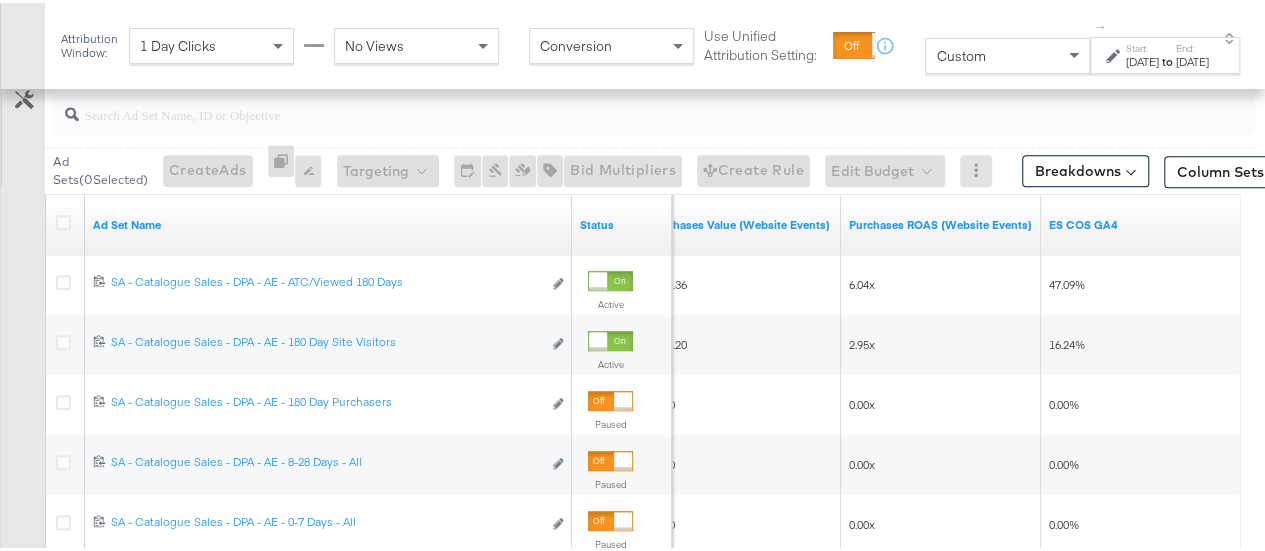click on "[DATE]" at bounding box center (1142, 59) 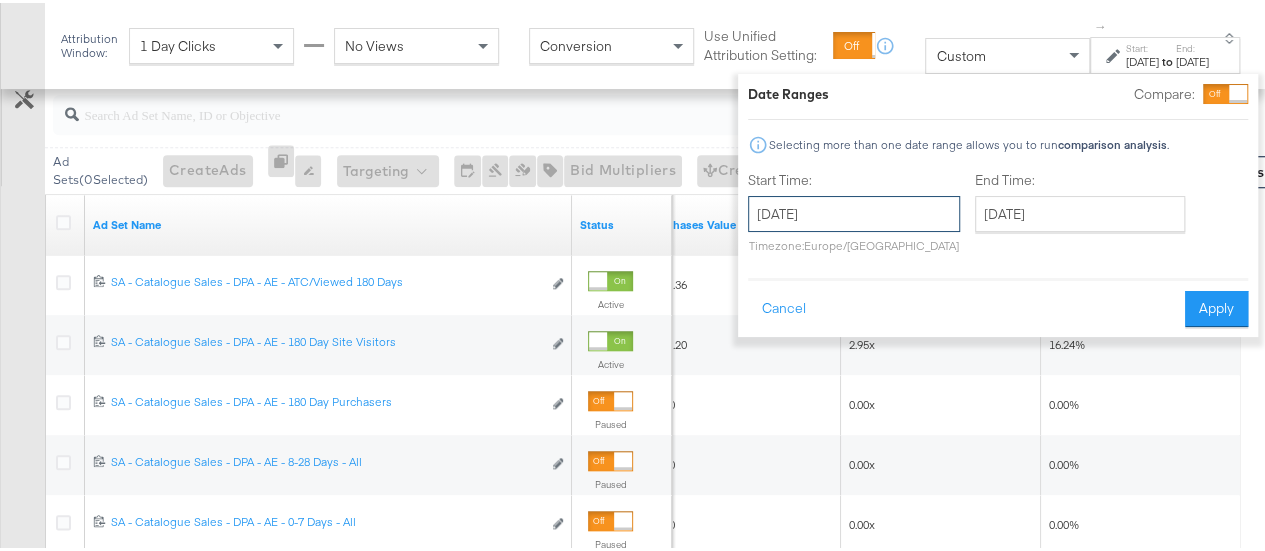 click on "[DATE]" at bounding box center (854, 211) 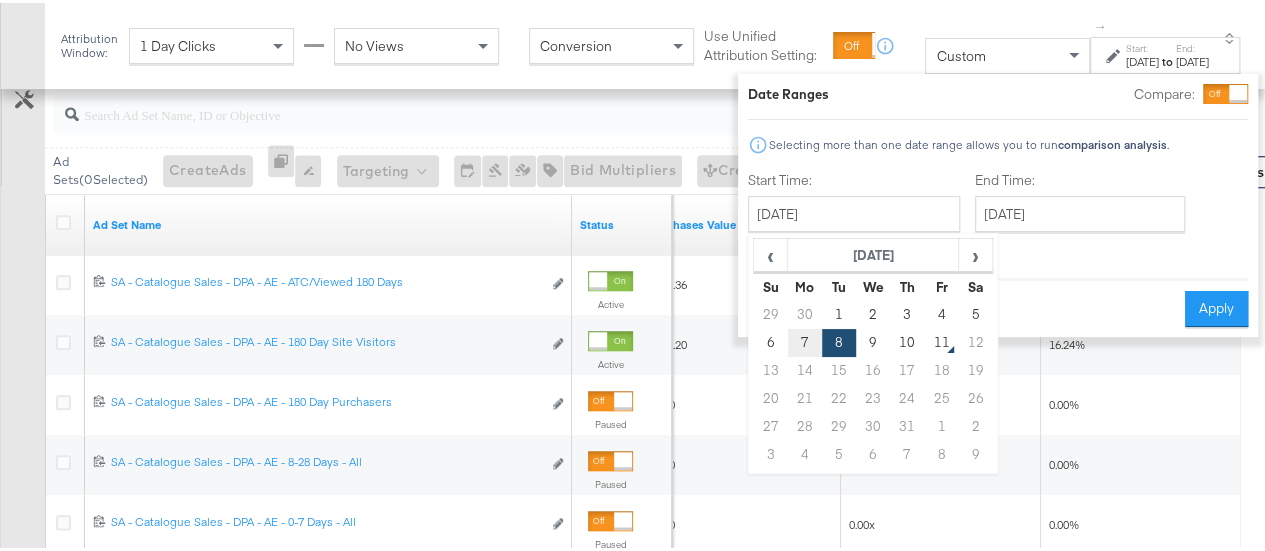 click on "7" at bounding box center [805, 340] 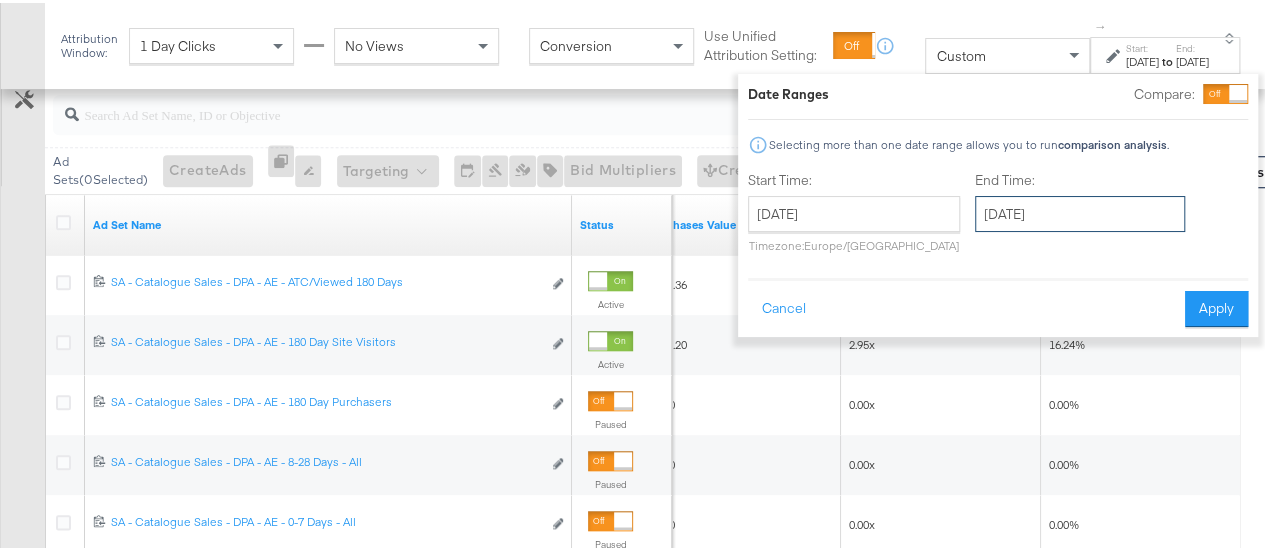 click on "[DATE]" at bounding box center (1080, 211) 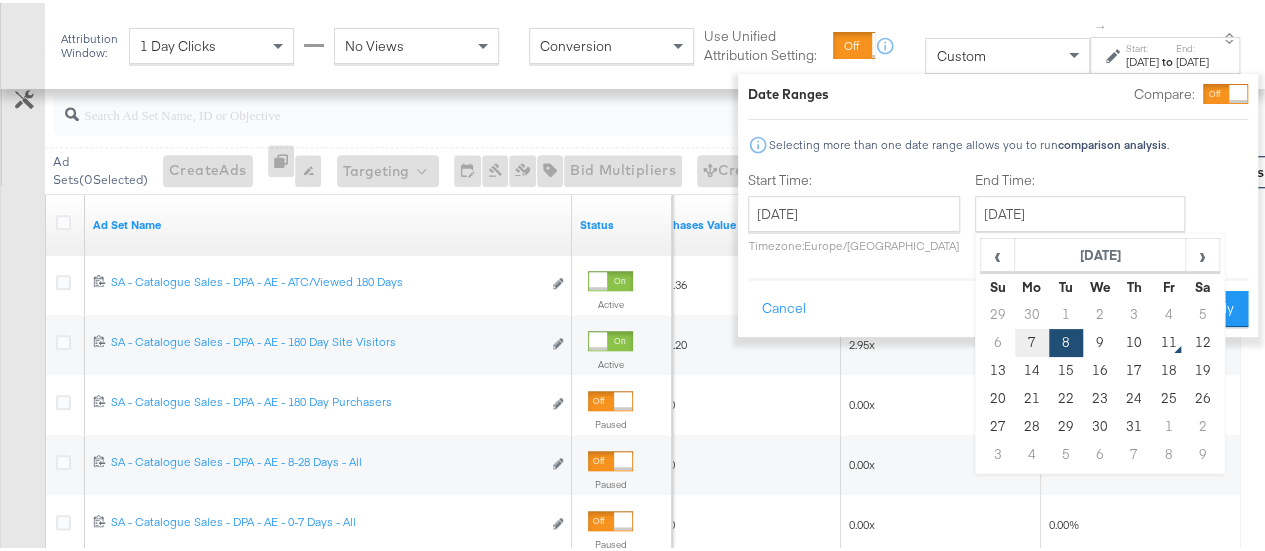 click on "7" at bounding box center (1032, 340) 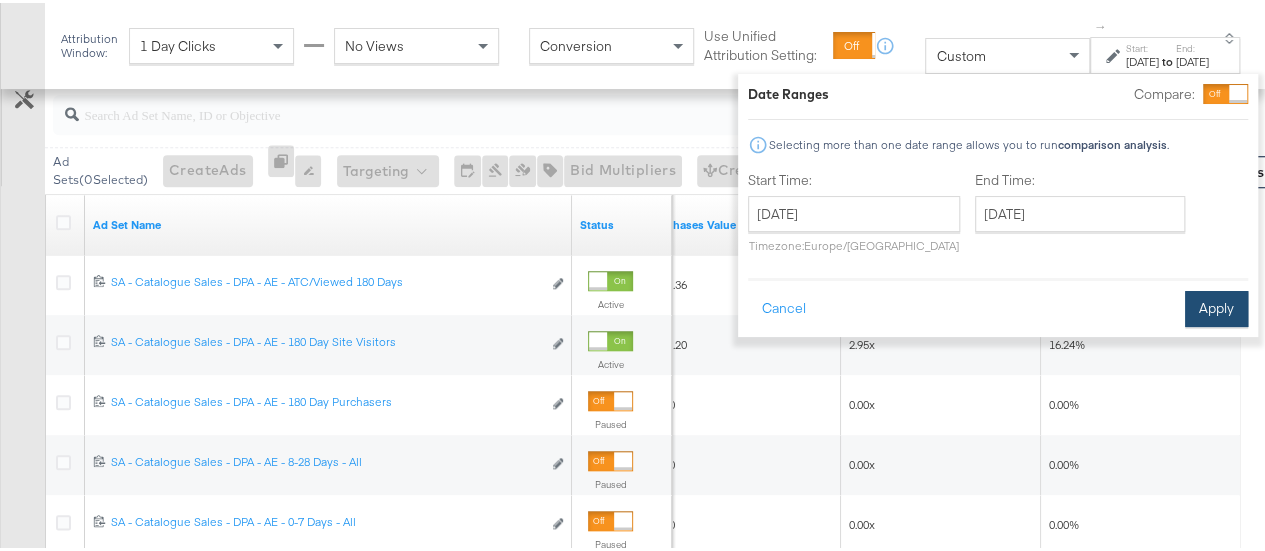 click on "Apply" at bounding box center [1216, 306] 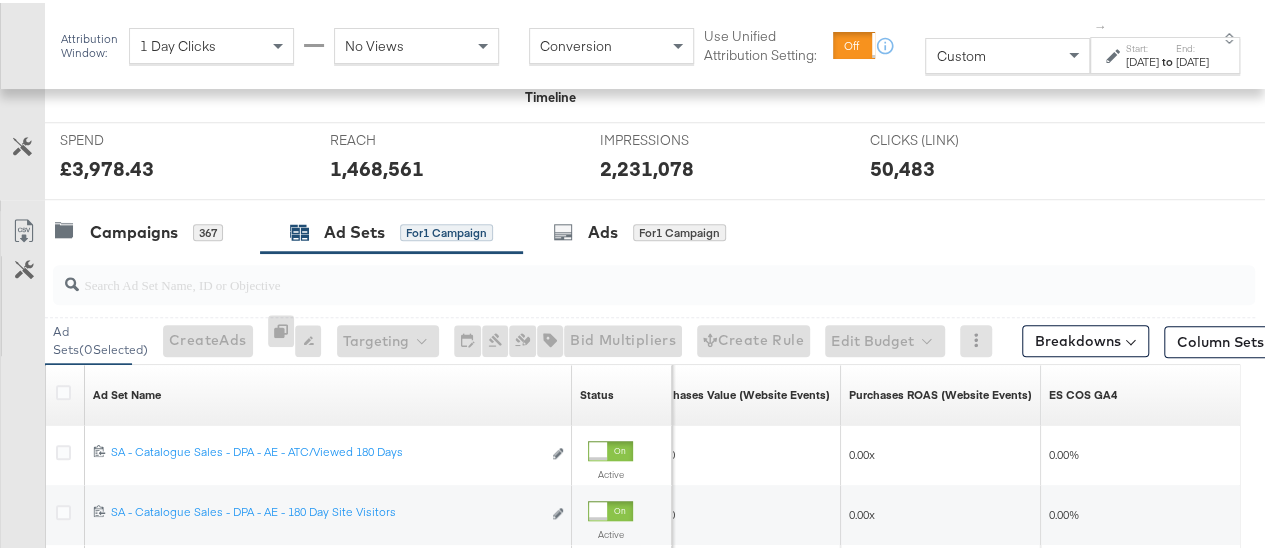scroll, scrollTop: 900, scrollLeft: 0, axis: vertical 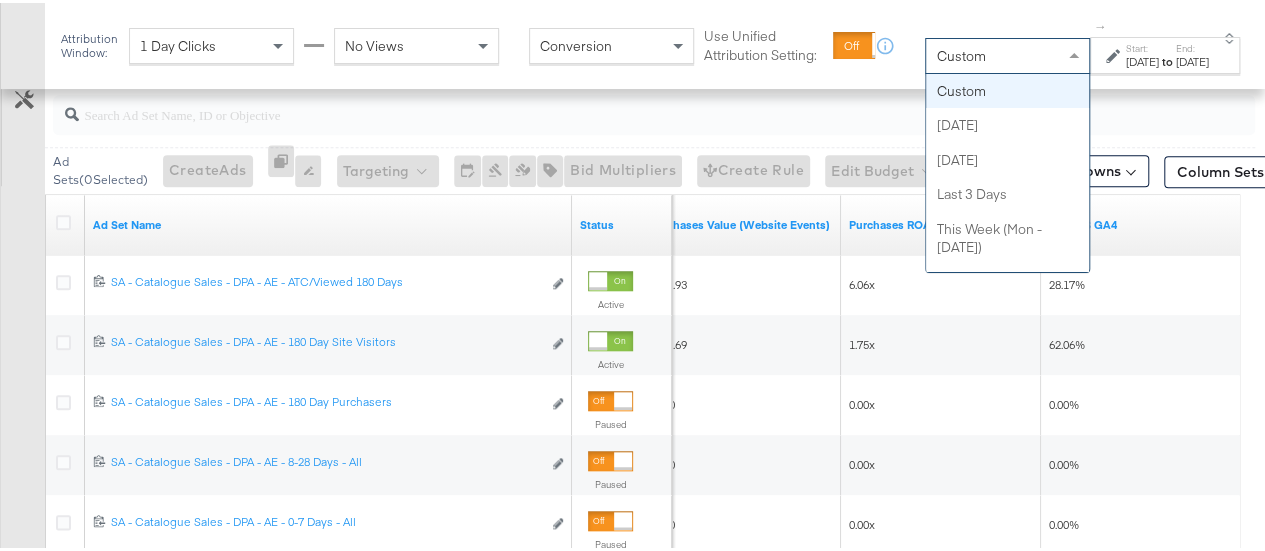click on "Custom" at bounding box center [1007, 53] 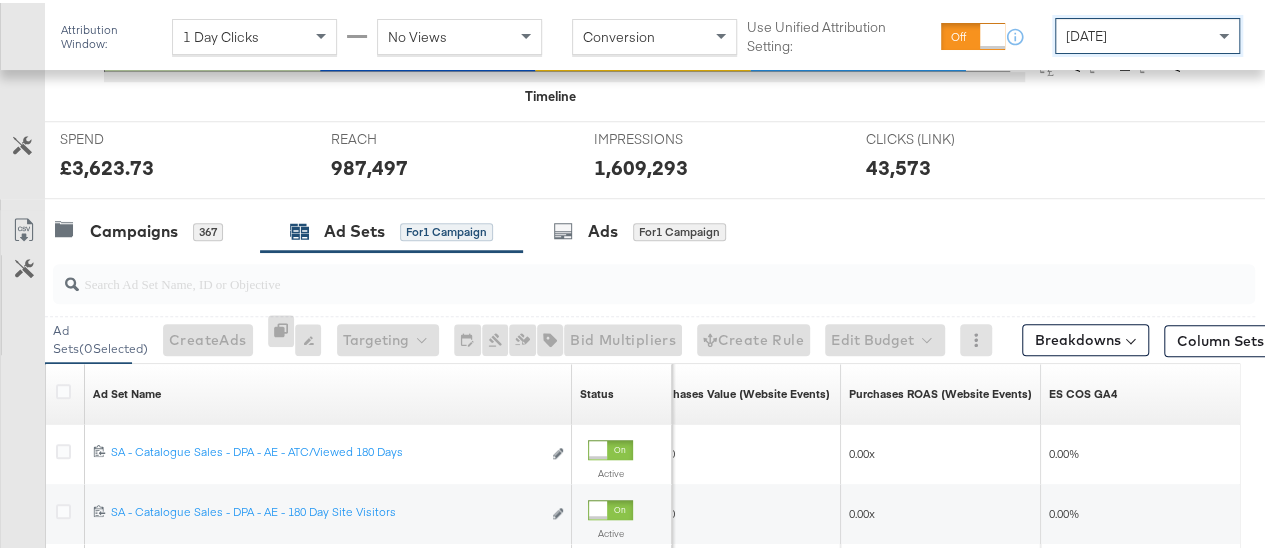 scroll, scrollTop: 879, scrollLeft: 0, axis: vertical 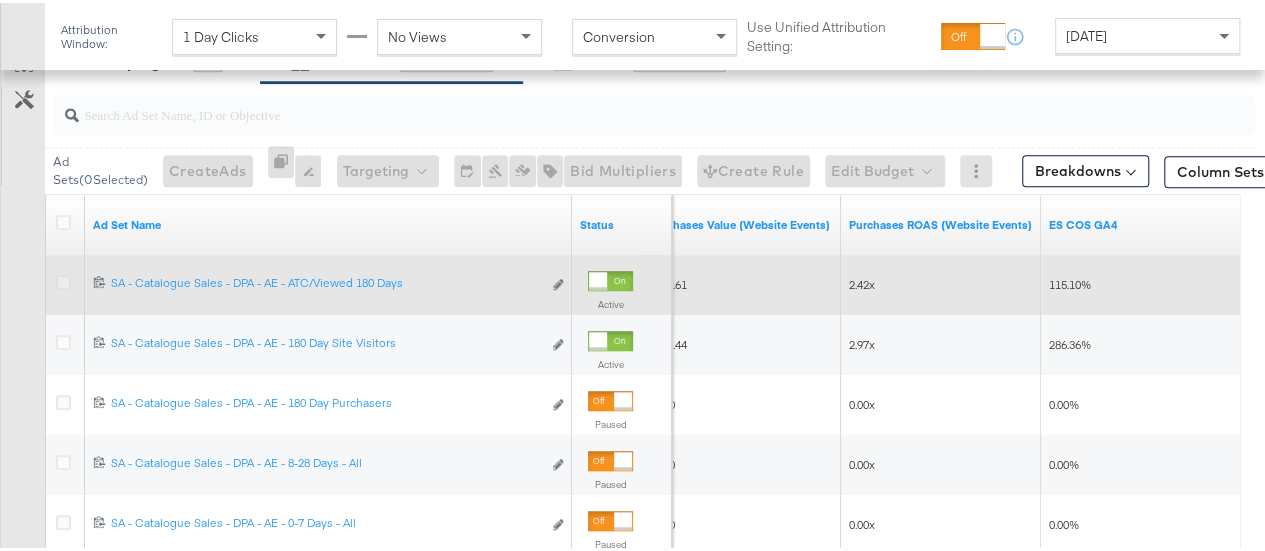 click at bounding box center [63, 279] 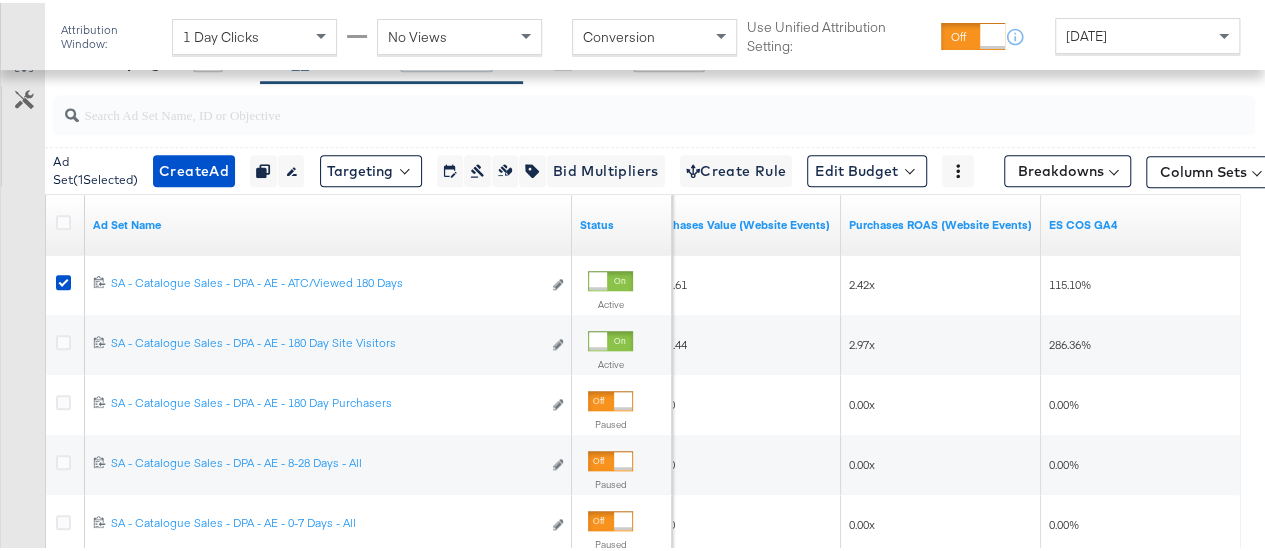 scroll, scrollTop: 824, scrollLeft: 0, axis: vertical 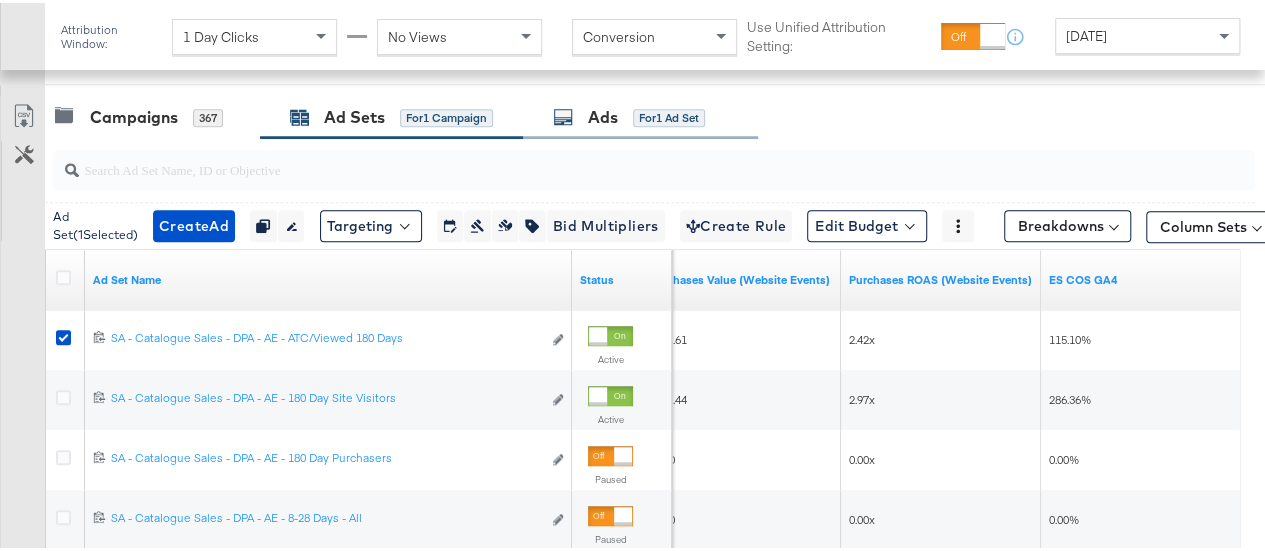 click at bounding box center [563, 114] 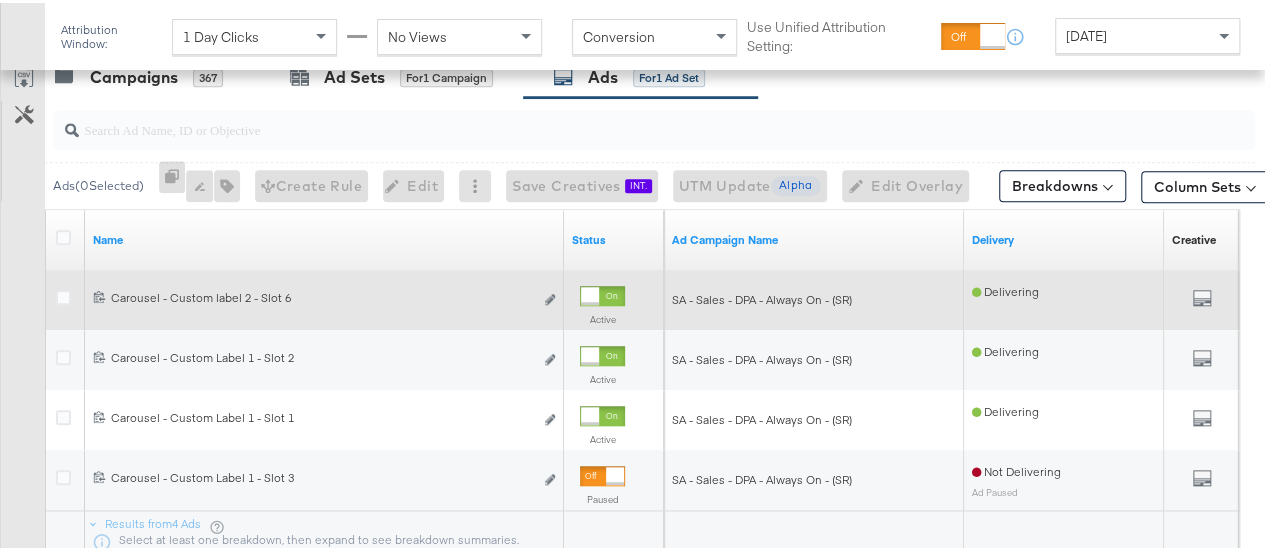 scroll, scrollTop: 866, scrollLeft: 0, axis: vertical 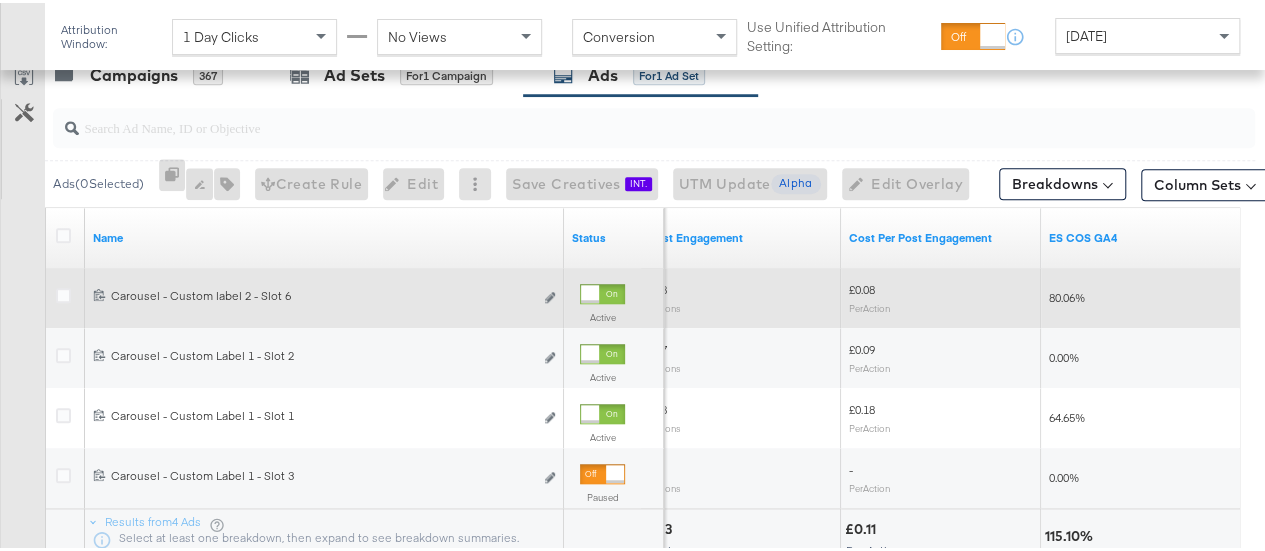 click on "[DATE]" at bounding box center [1147, 33] 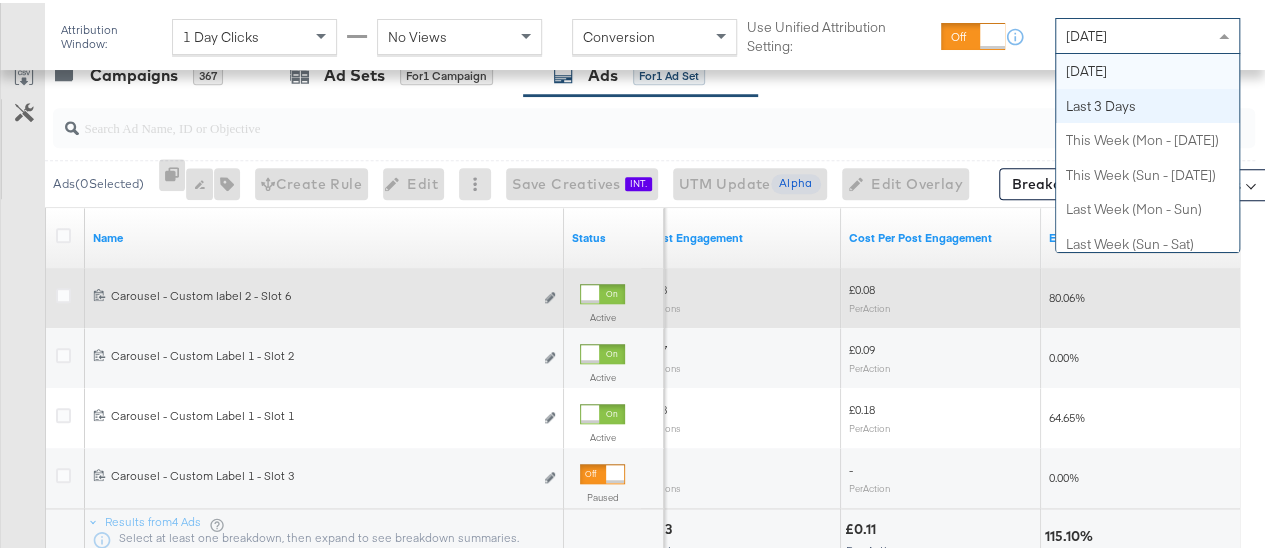 scroll, scrollTop: 0, scrollLeft: 0, axis: both 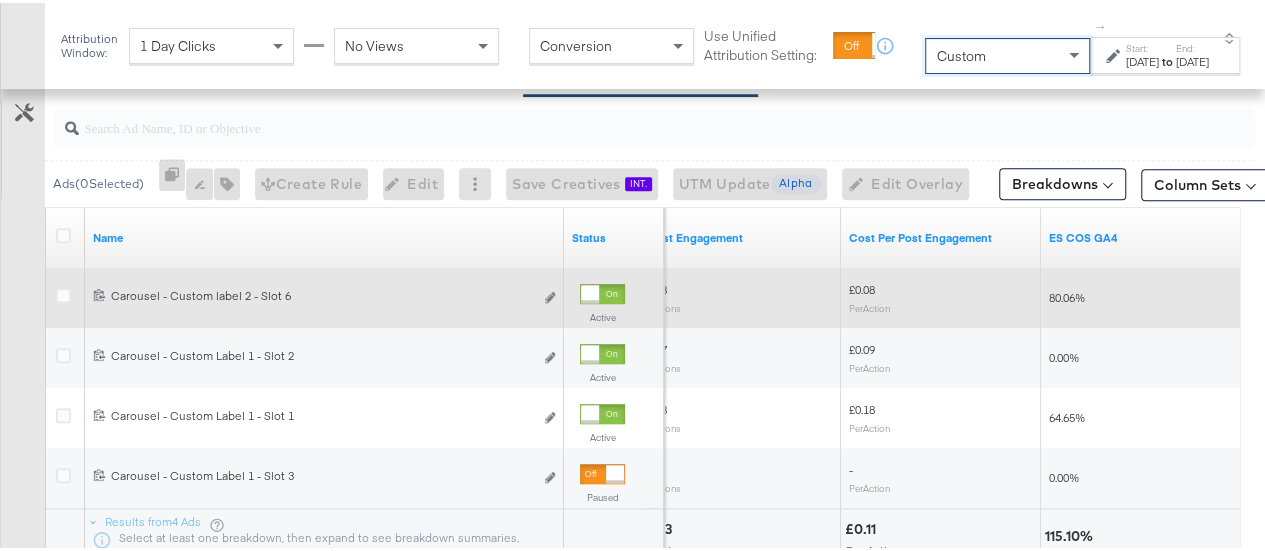 click on "Start:" at bounding box center (1142, 45) 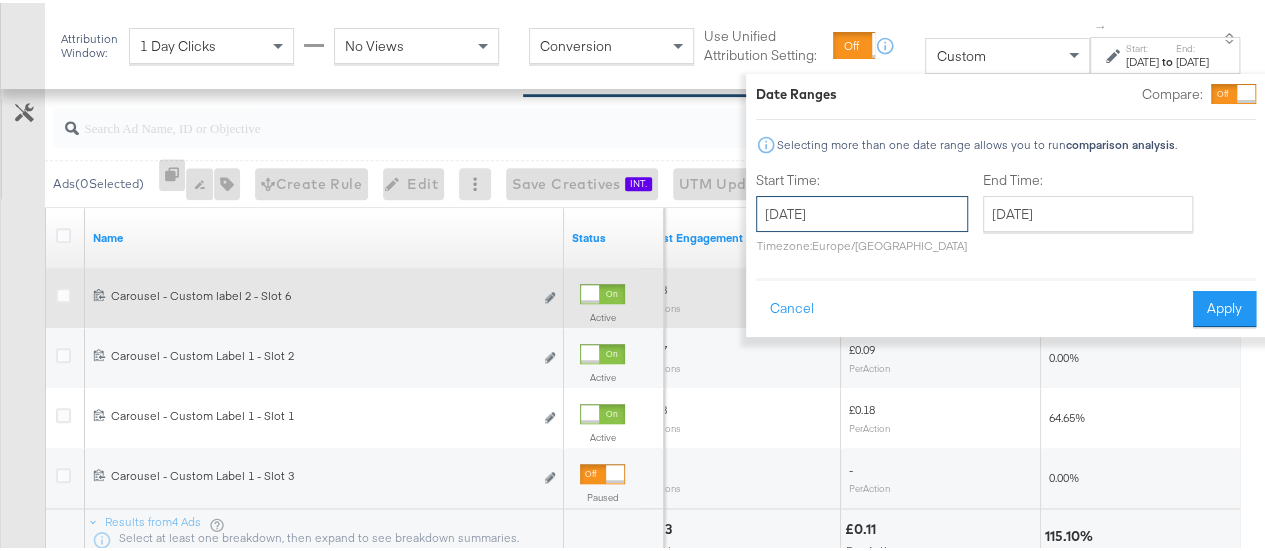 click on "[DATE]" at bounding box center [862, 211] 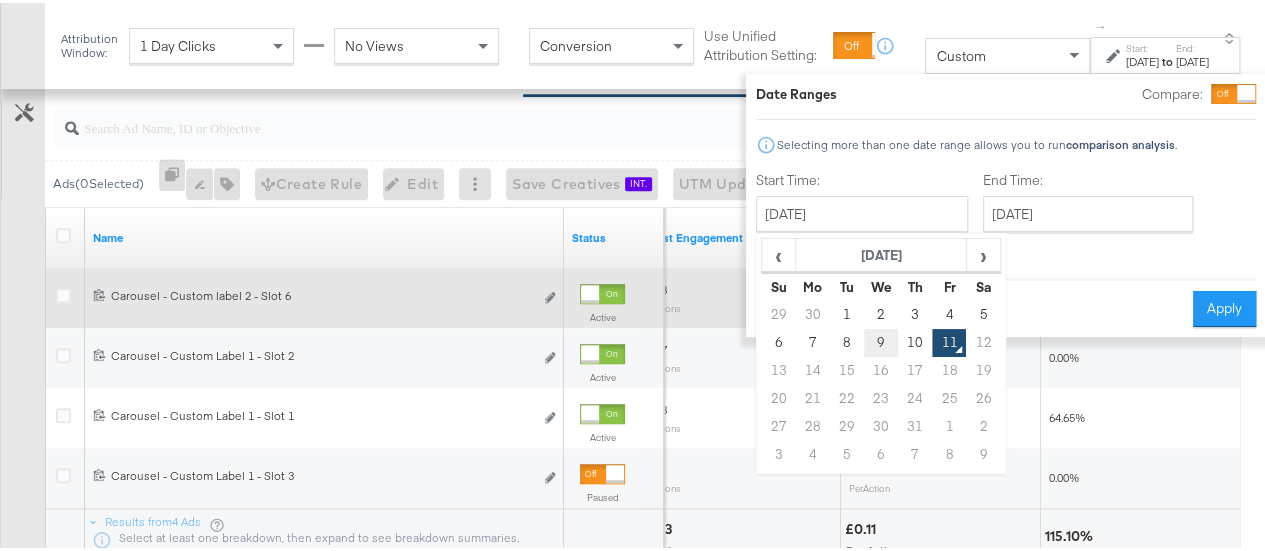 click on "9" at bounding box center [881, 340] 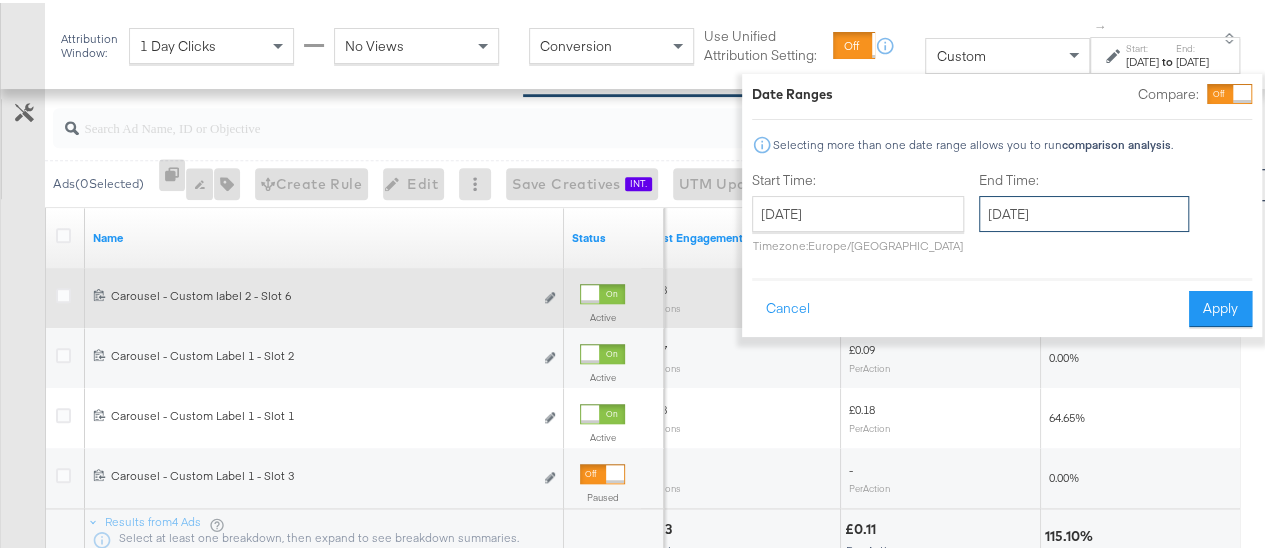 click on "[DATE]" at bounding box center (1084, 211) 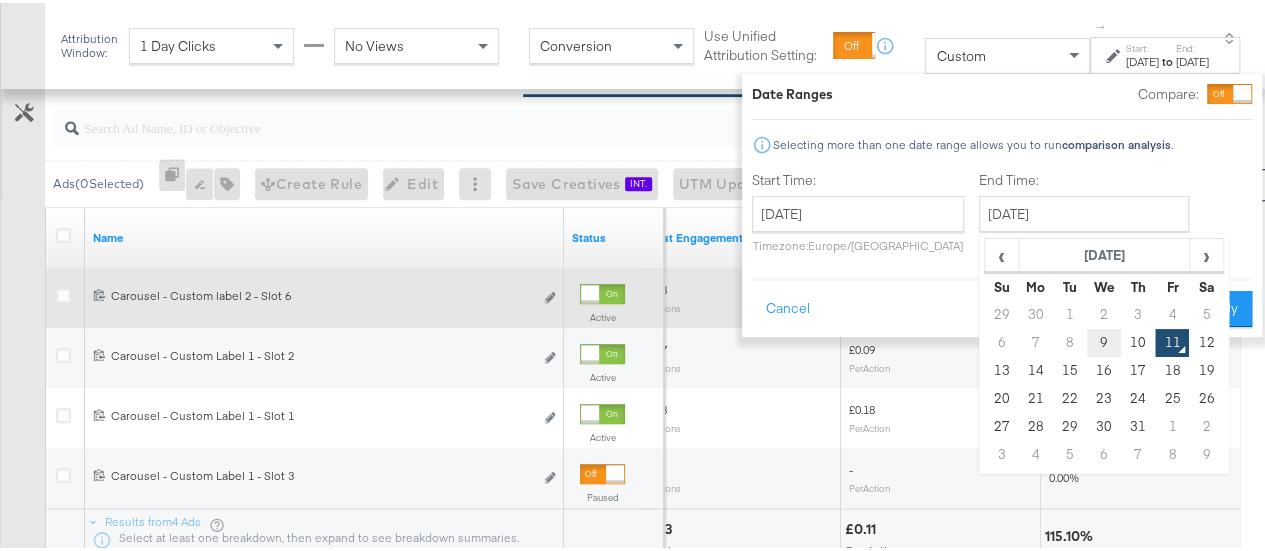 click on "9" at bounding box center [1104, 340] 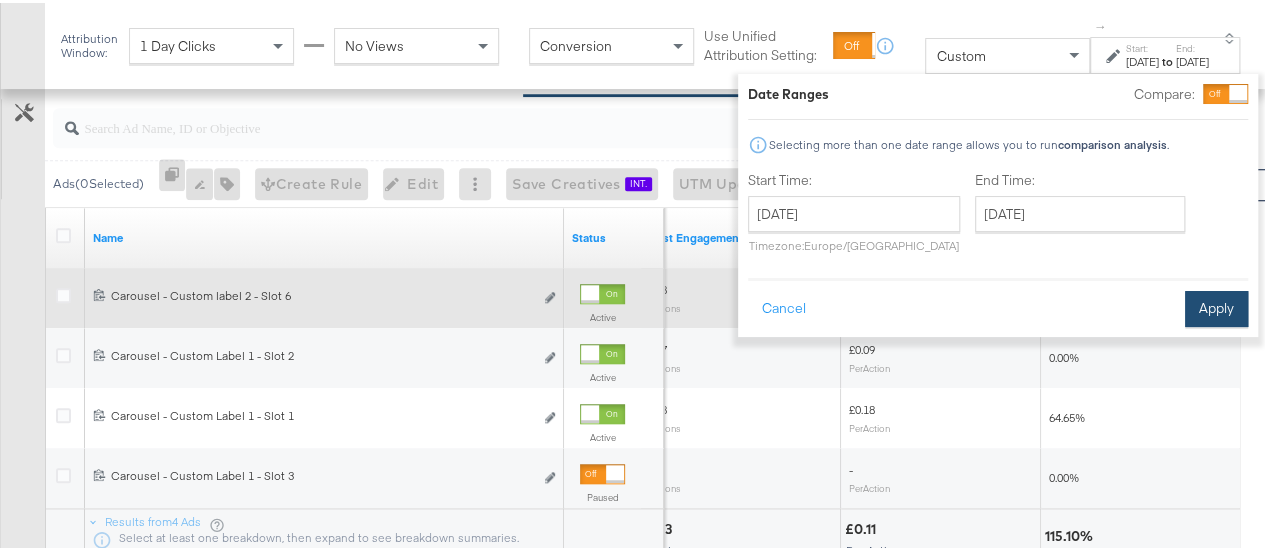 click on "Apply" at bounding box center [1216, 306] 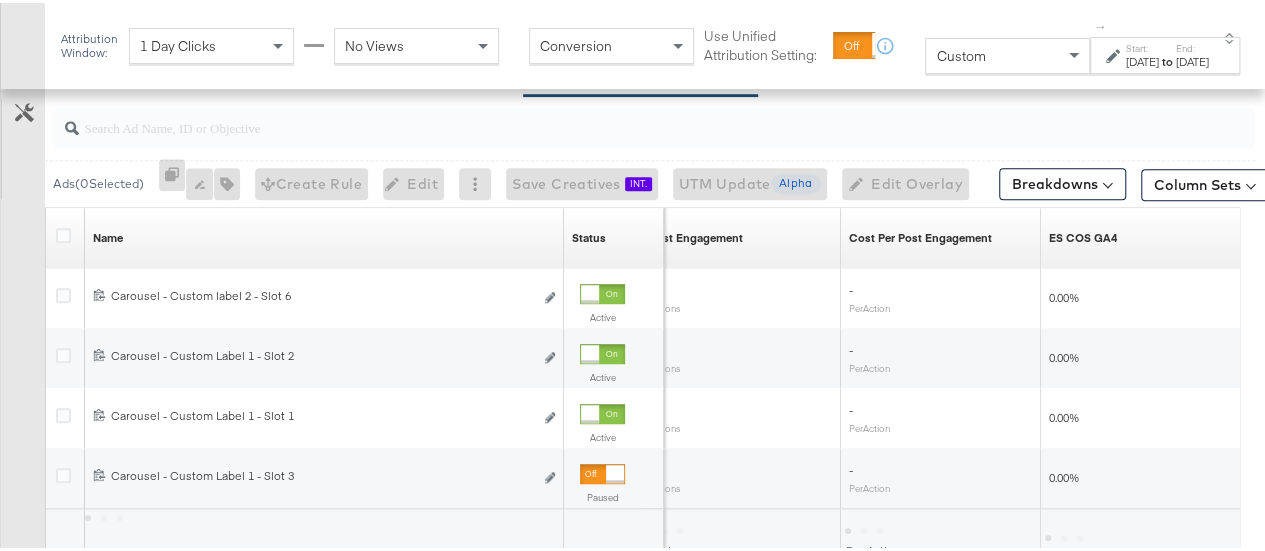 scroll, scrollTop: 886, scrollLeft: 0, axis: vertical 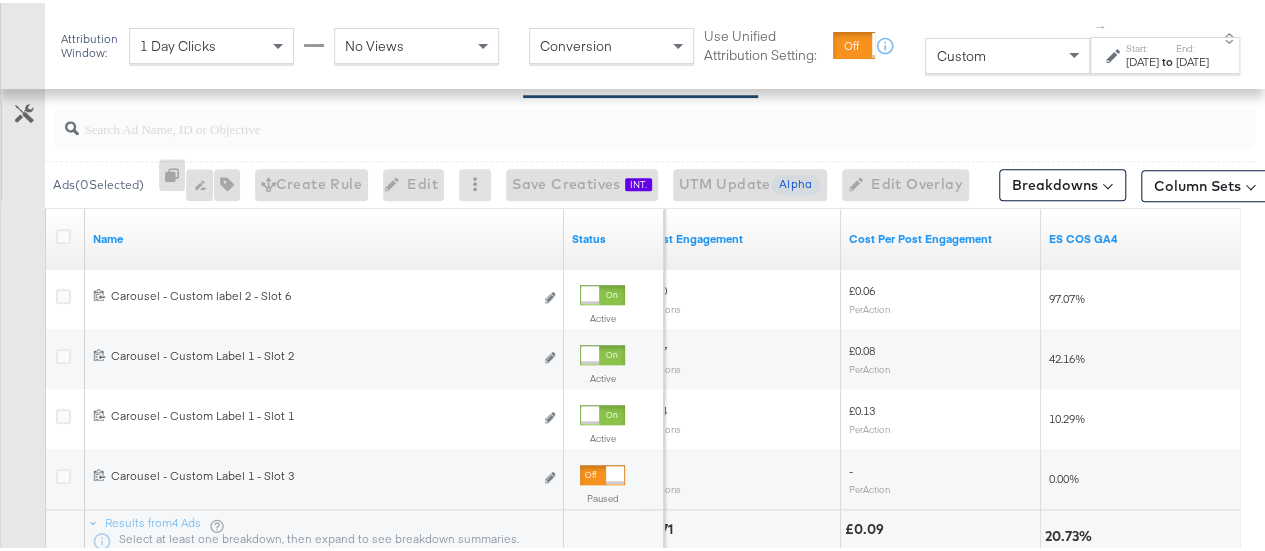 click on "Start:" at bounding box center [1142, 45] 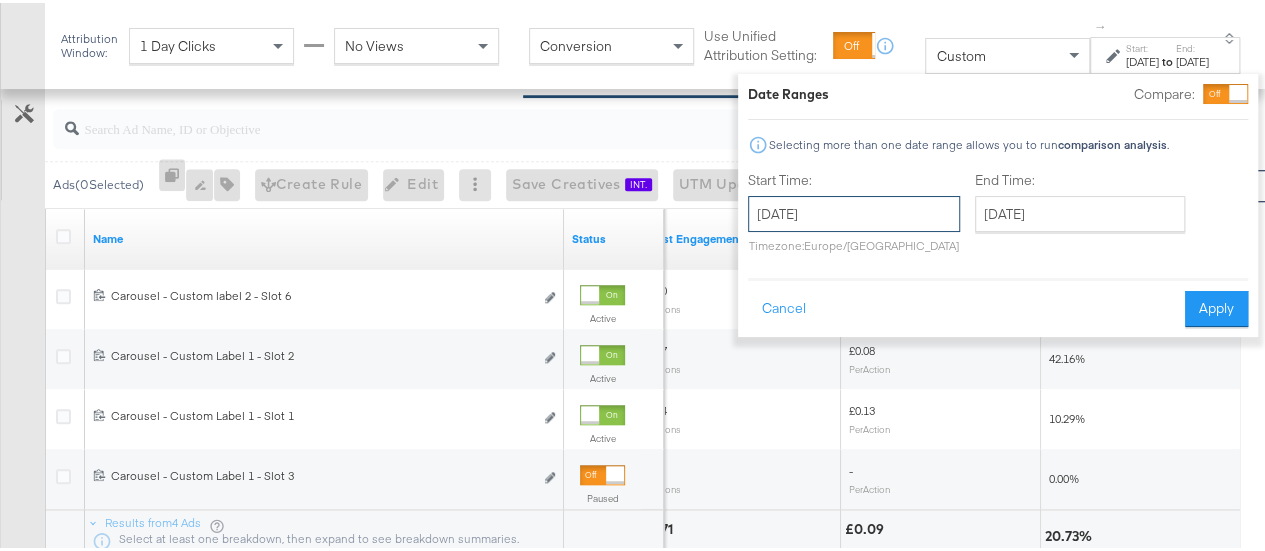 click on "[DATE]" at bounding box center (854, 211) 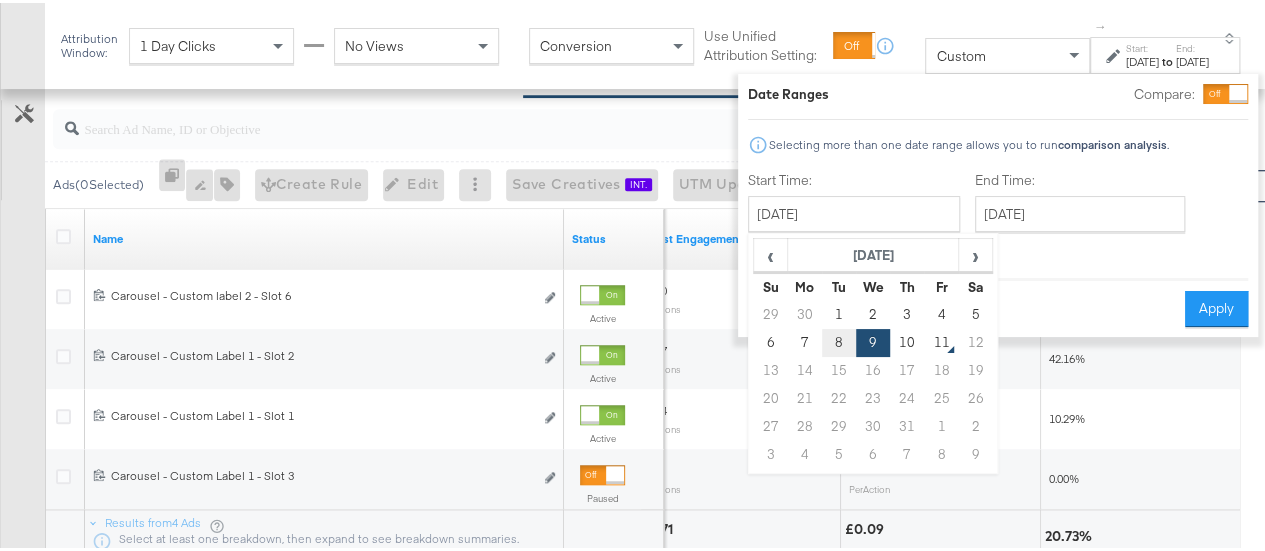 click on "8" at bounding box center (839, 340) 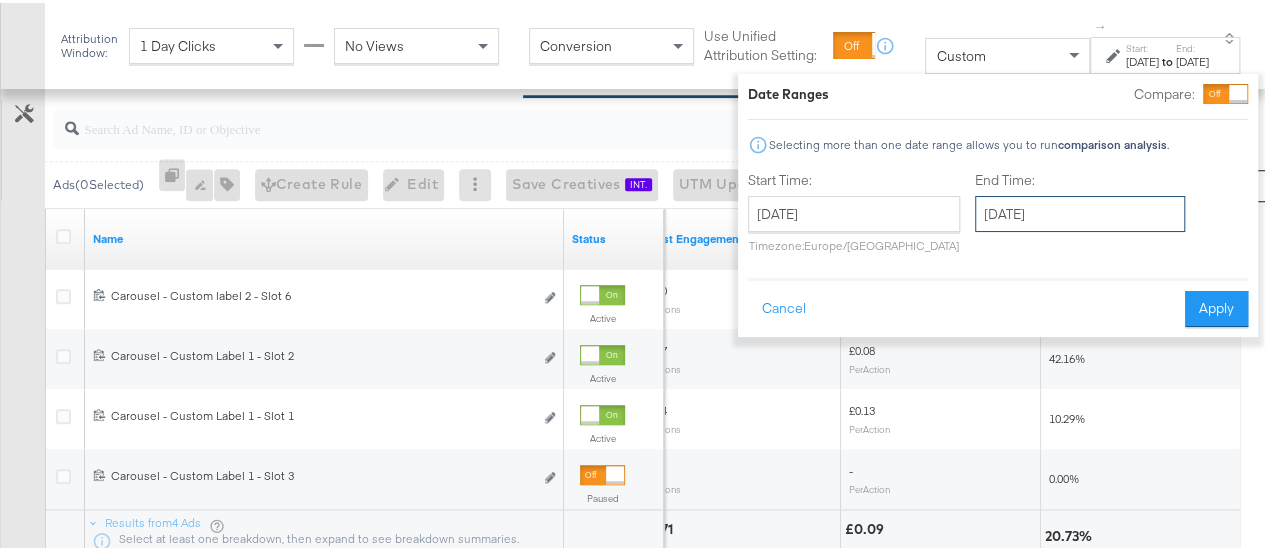 click on "[DATE]" at bounding box center (1080, 211) 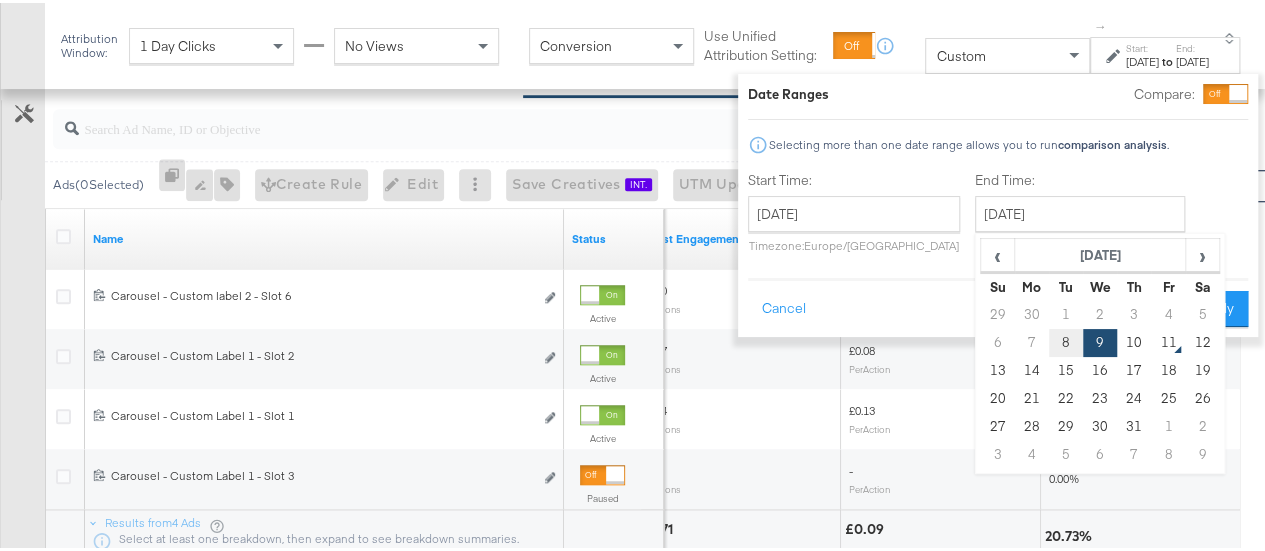 click on "8" at bounding box center [1066, 340] 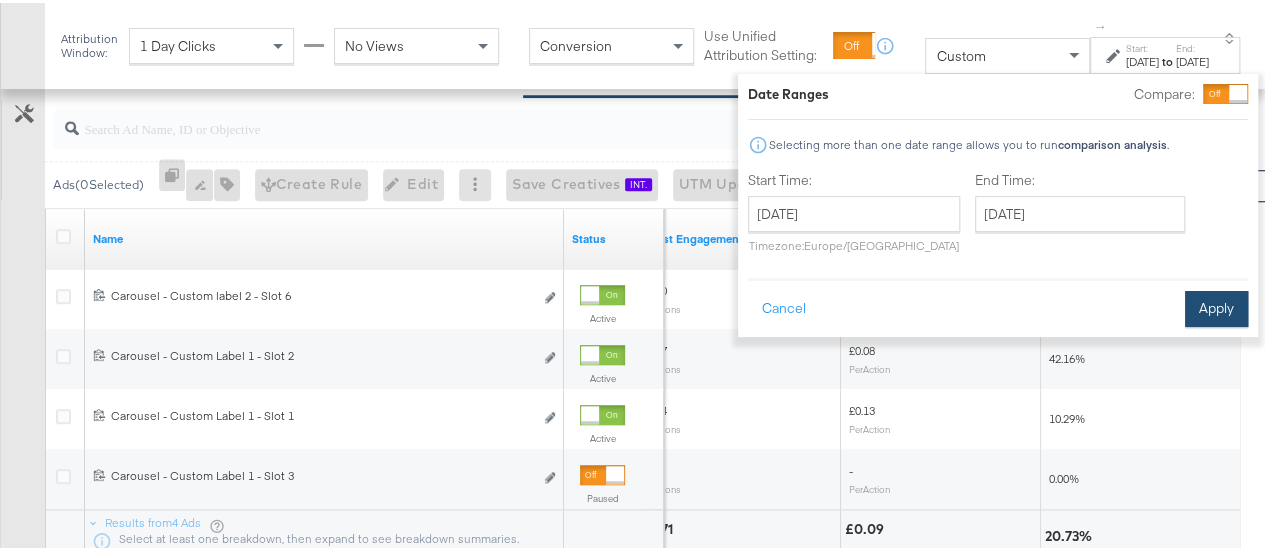click on "Apply" at bounding box center [1216, 306] 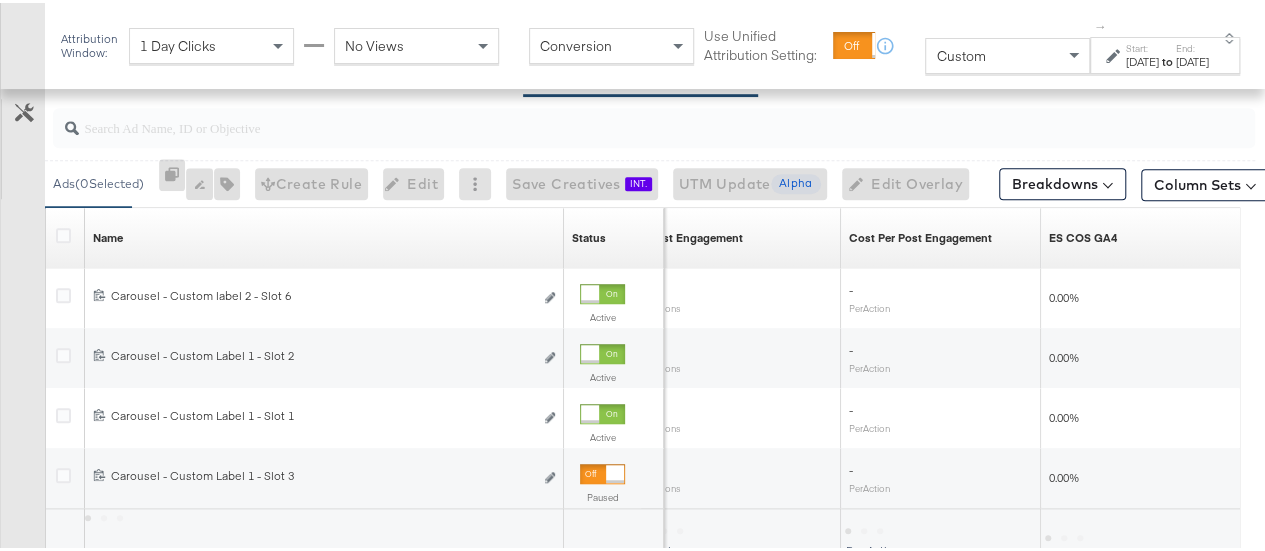 scroll, scrollTop: 886, scrollLeft: 0, axis: vertical 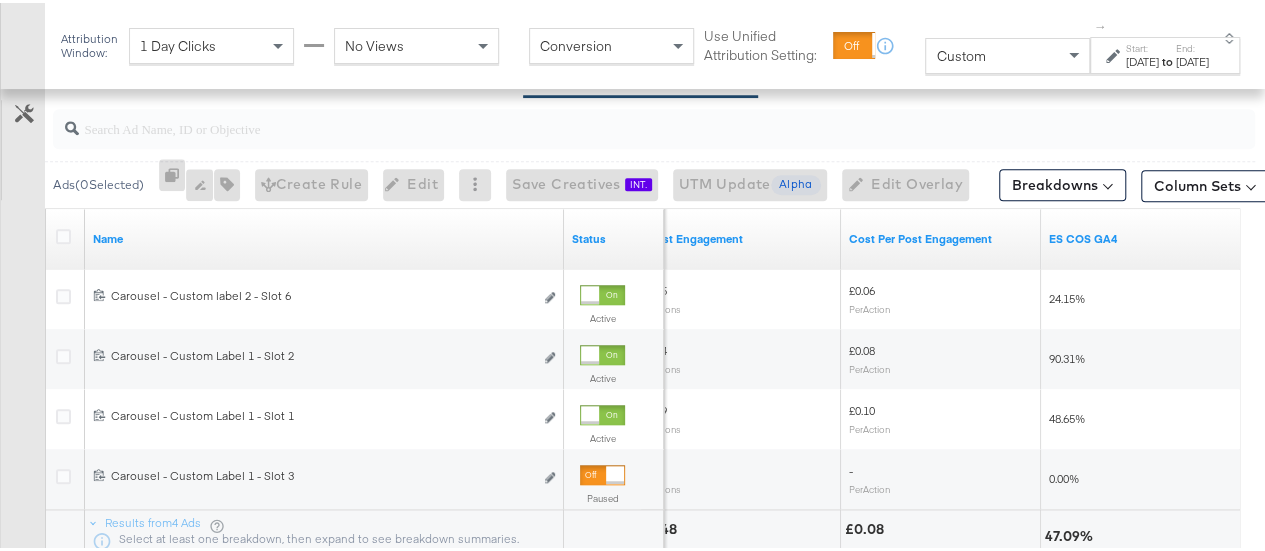 click on "End:" at bounding box center (1192, 45) 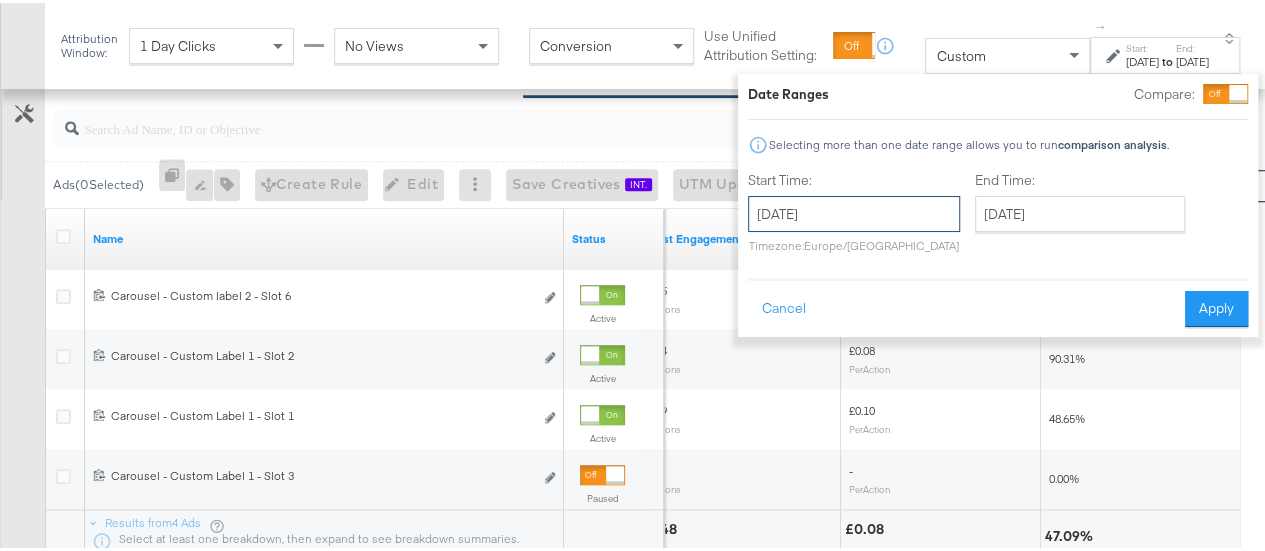 click on "[DATE]" at bounding box center (854, 211) 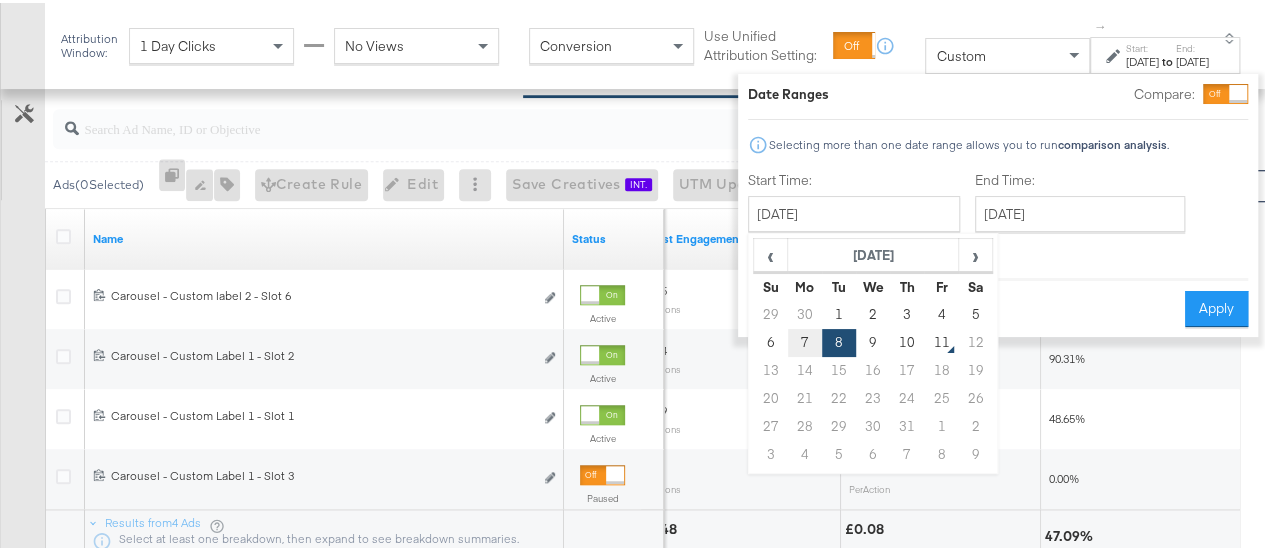 click on "7" at bounding box center (805, 340) 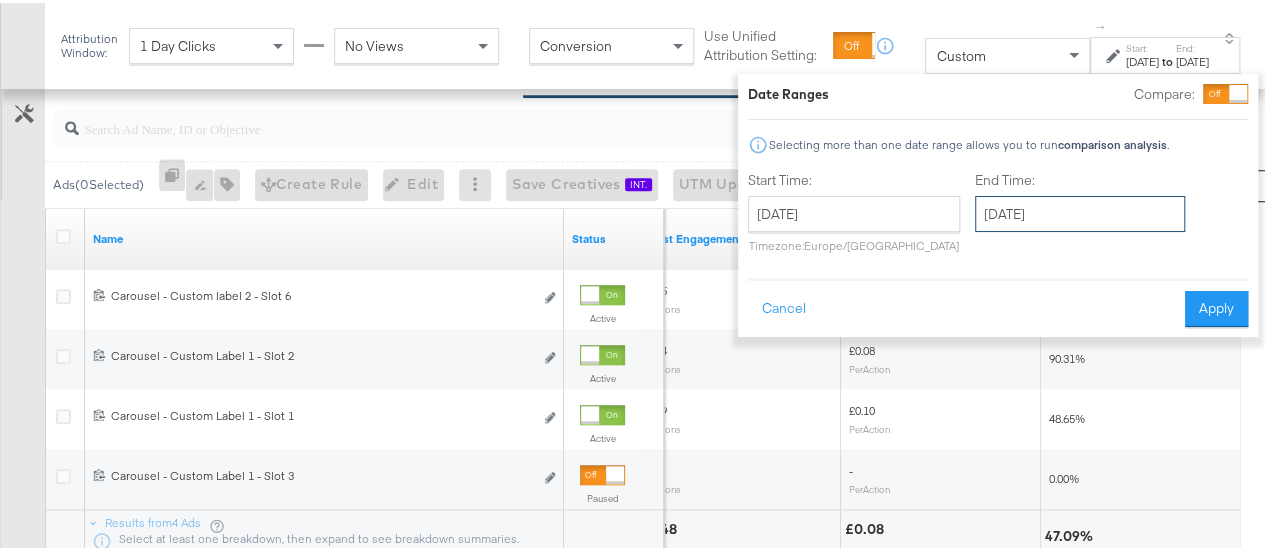 click on "[DATE]" at bounding box center [1080, 211] 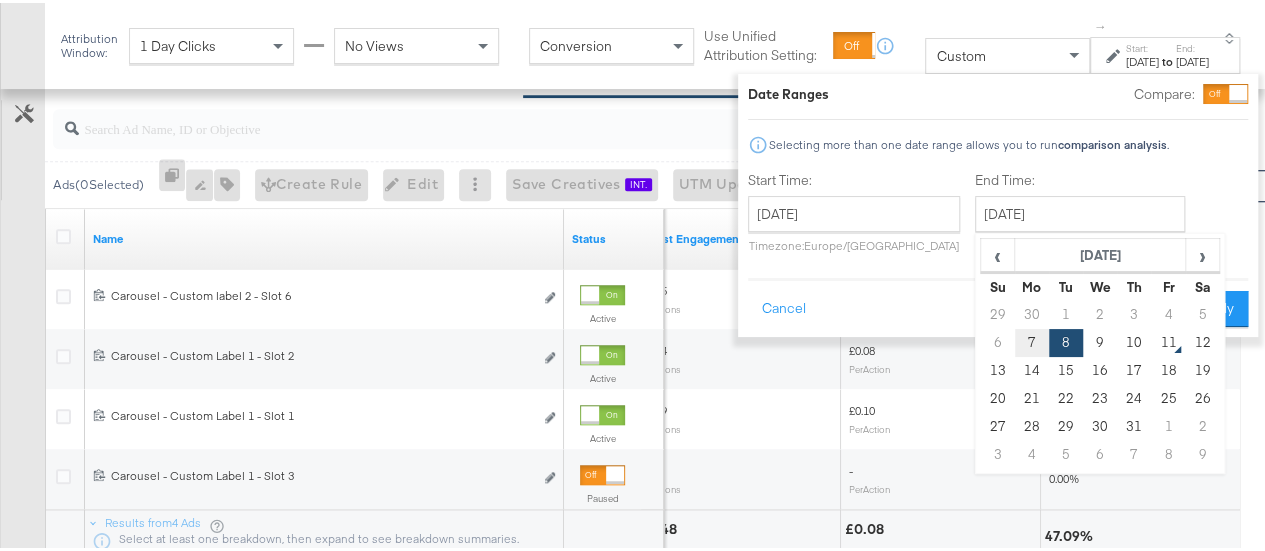 click on "7" at bounding box center (1032, 340) 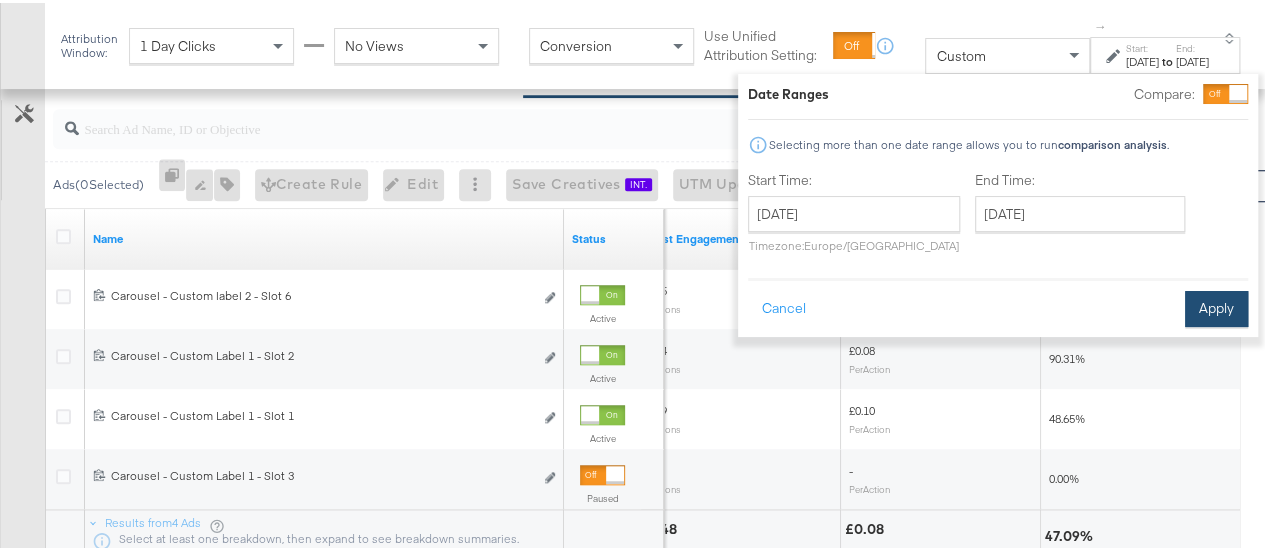 click on "Apply" at bounding box center (1216, 306) 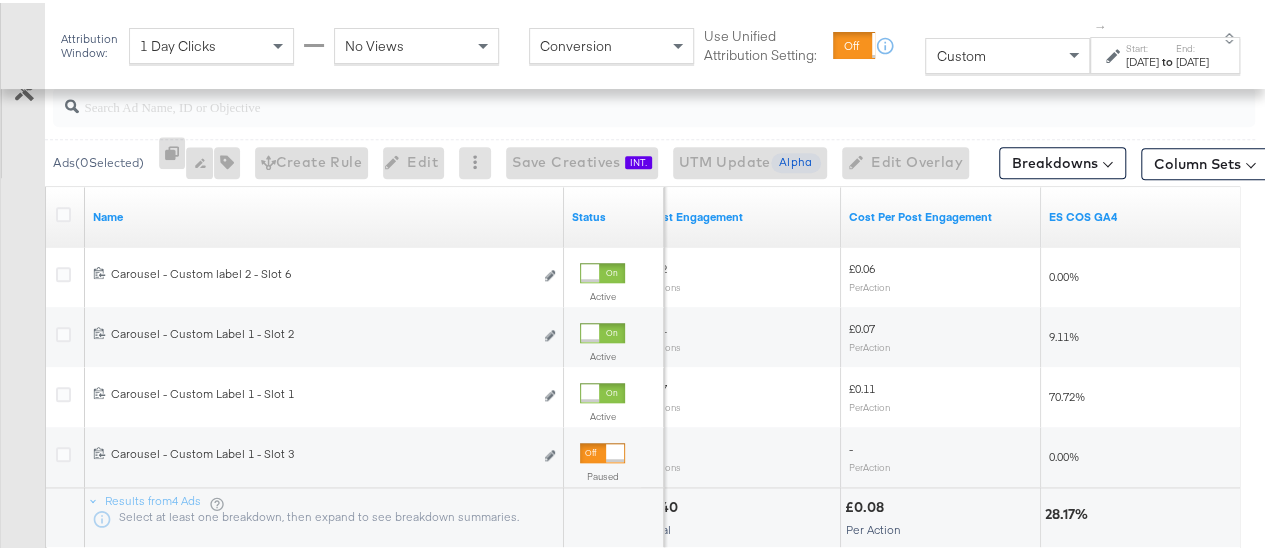 scroll, scrollTop: 908, scrollLeft: 0, axis: vertical 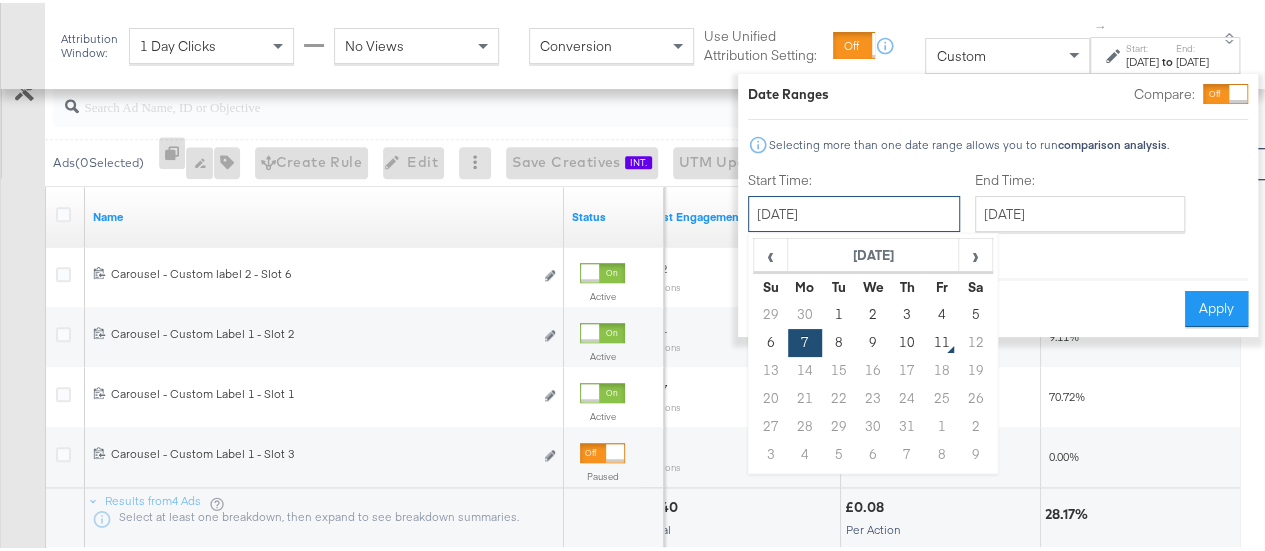 click on "[DATE]" at bounding box center [854, 211] 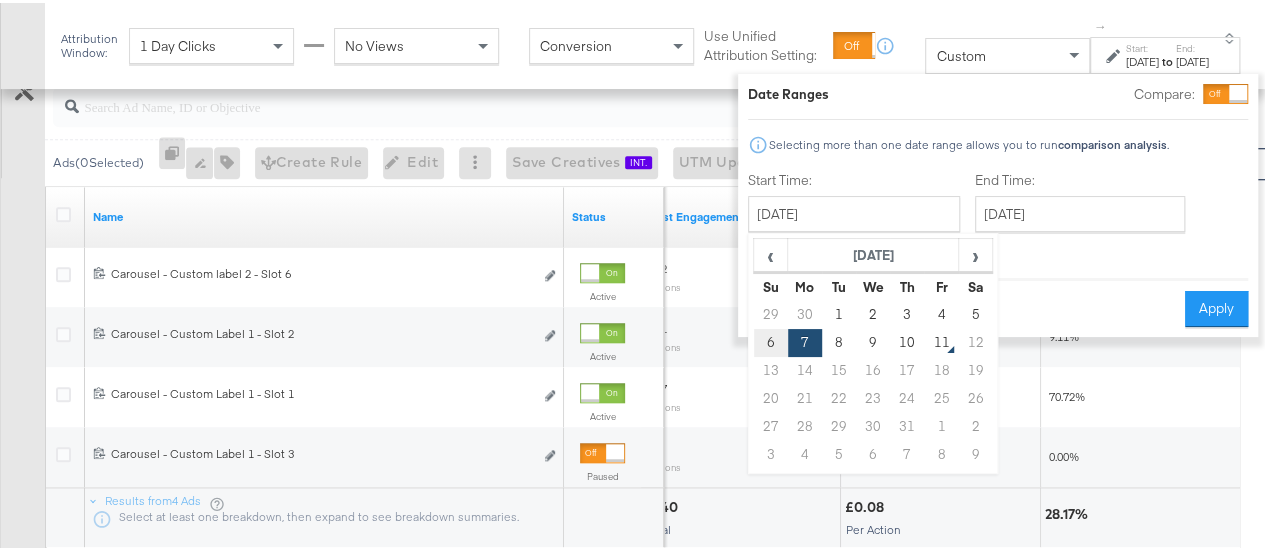 click on "6" at bounding box center [771, 340] 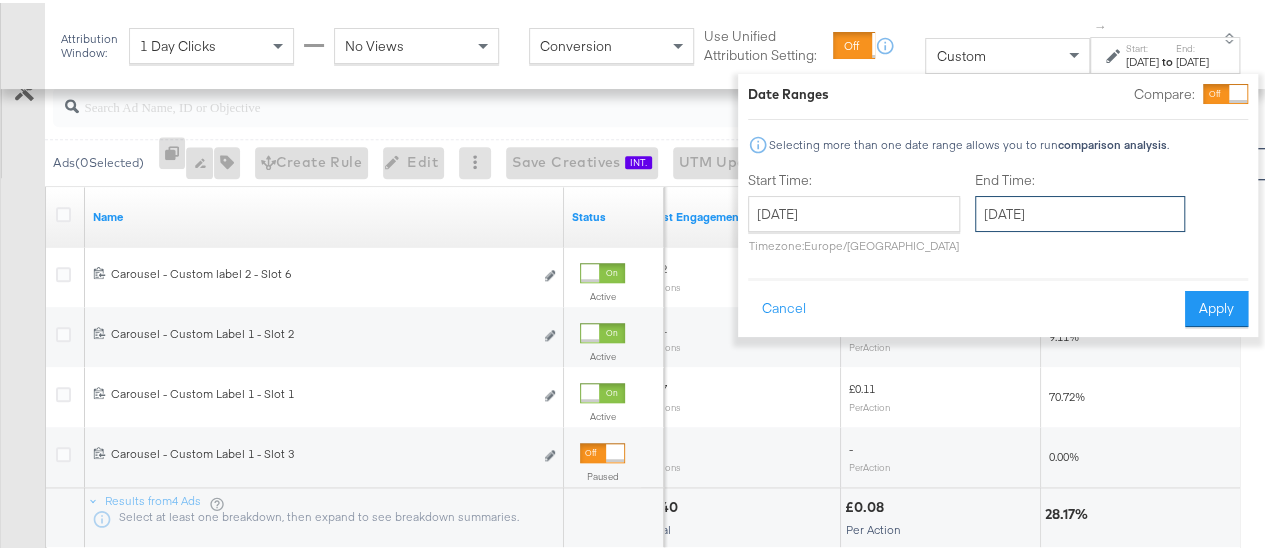 click on "[DATE]" at bounding box center [1080, 211] 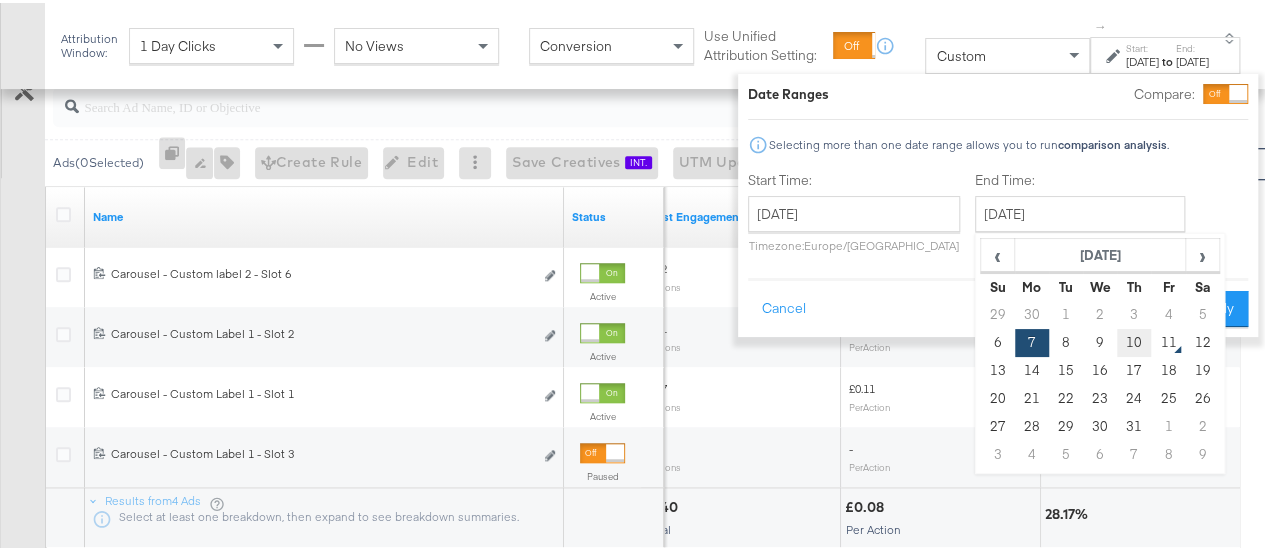 click on "10" at bounding box center (1134, 340) 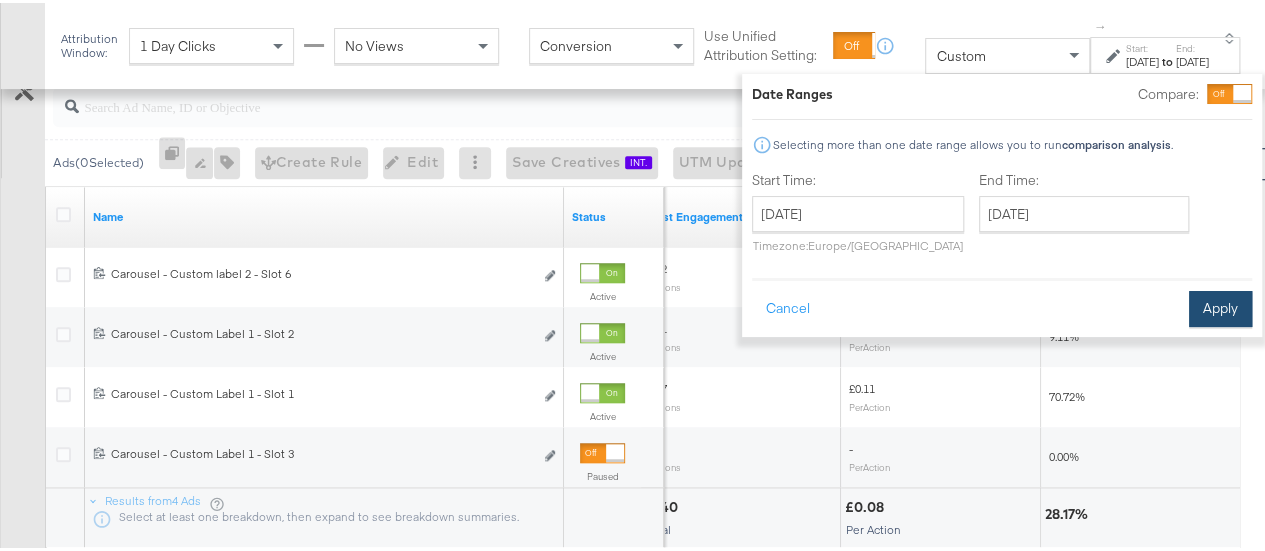 click on "Apply" at bounding box center [1220, 306] 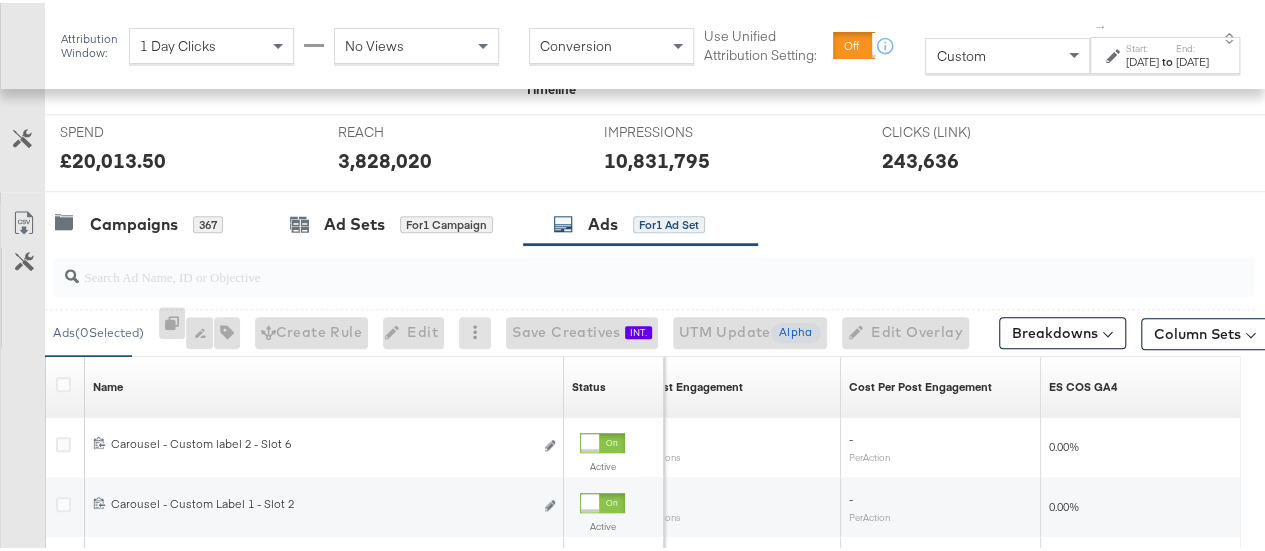 scroll, scrollTop: 908, scrollLeft: 0, axis: vertical 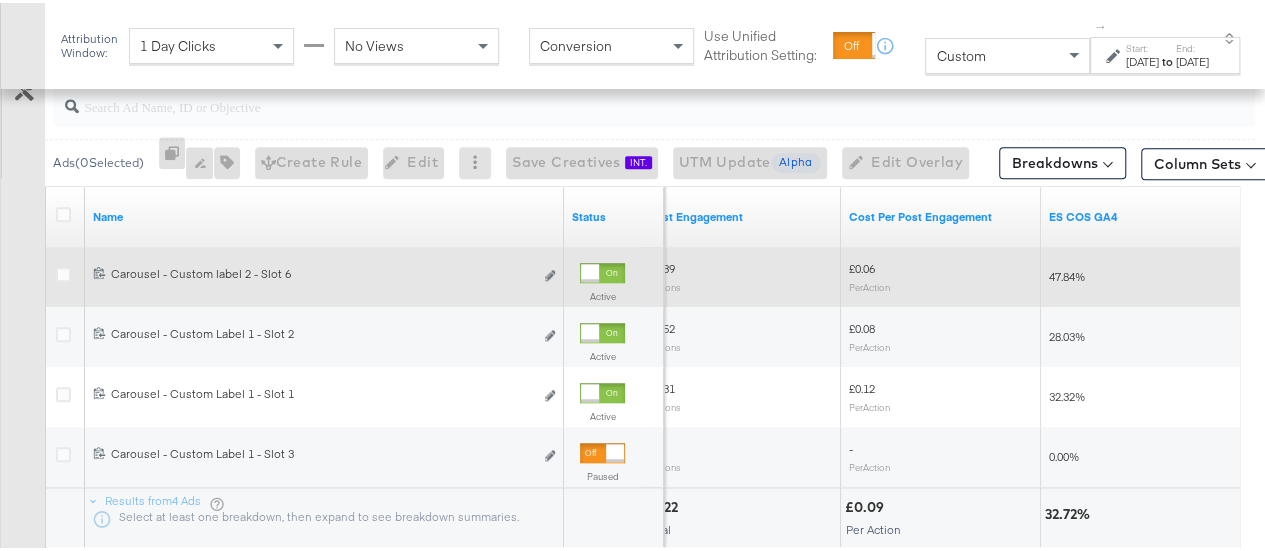 click at bounding box center [590, 270] 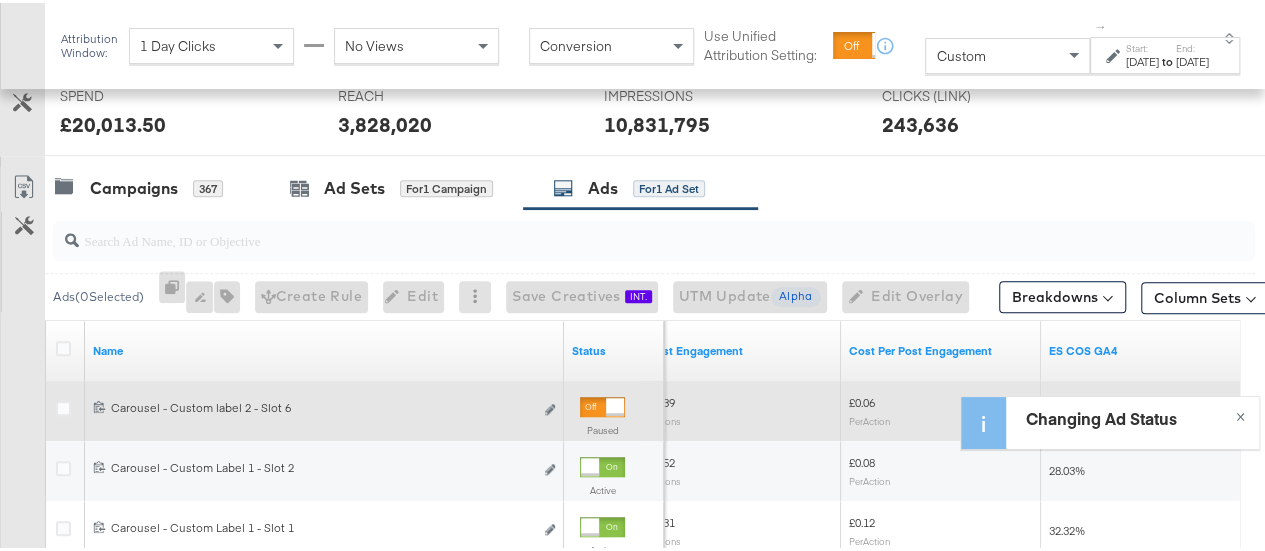 scroll, scrollTop: 772, scrollLeft: 0, axis: vertical 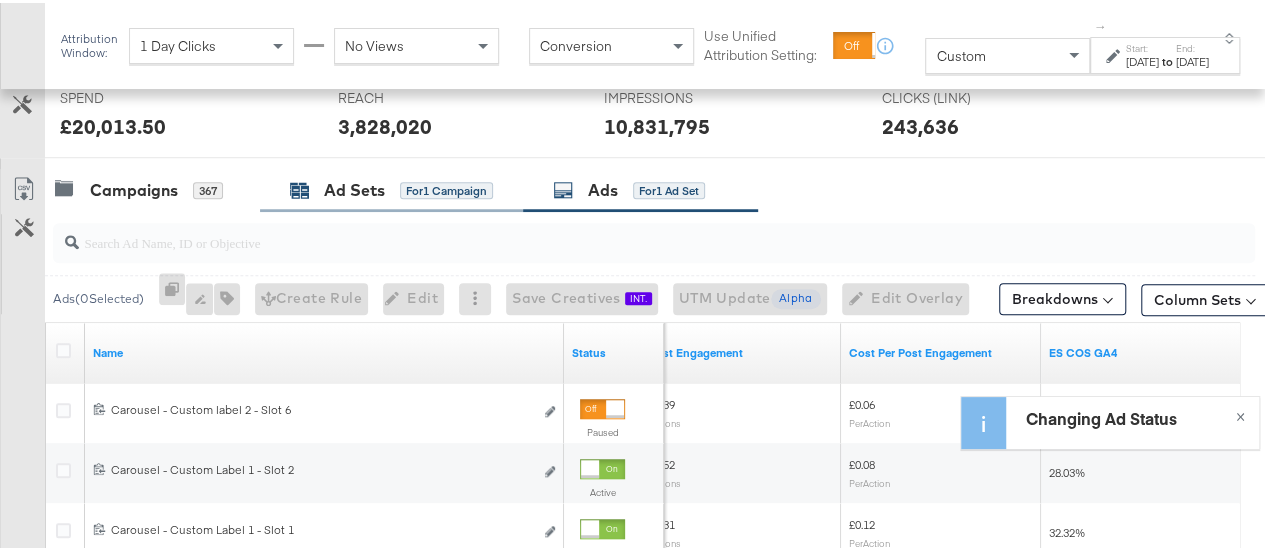 click on "Ad Sets" at bounding box center [354, 187] 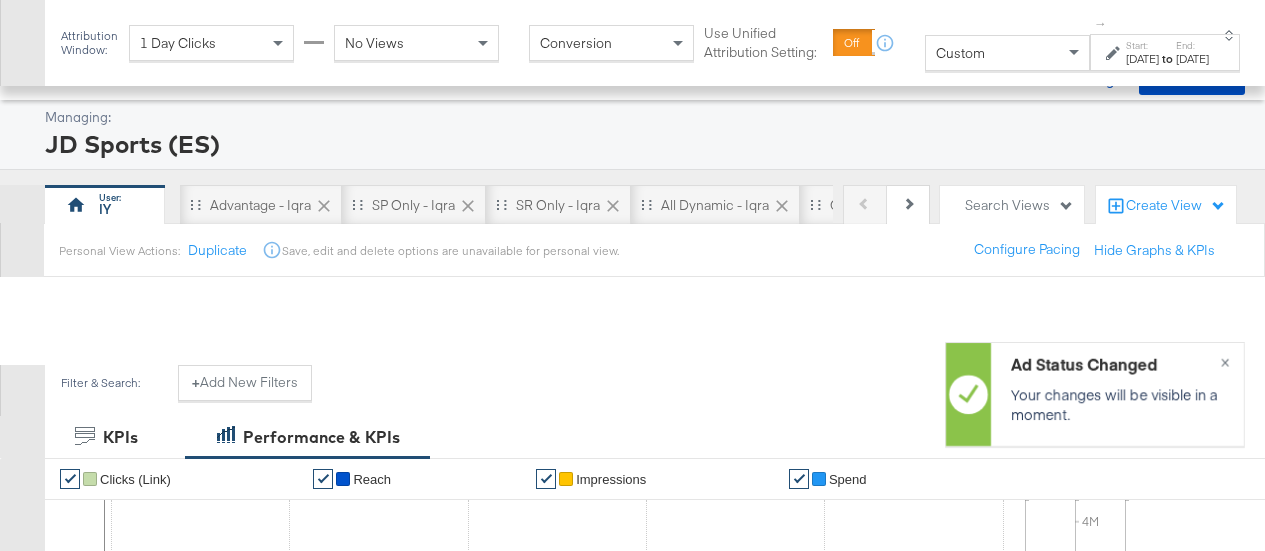 scroll, scrollTop: 772, scrollLeft: 0, axis: vertical 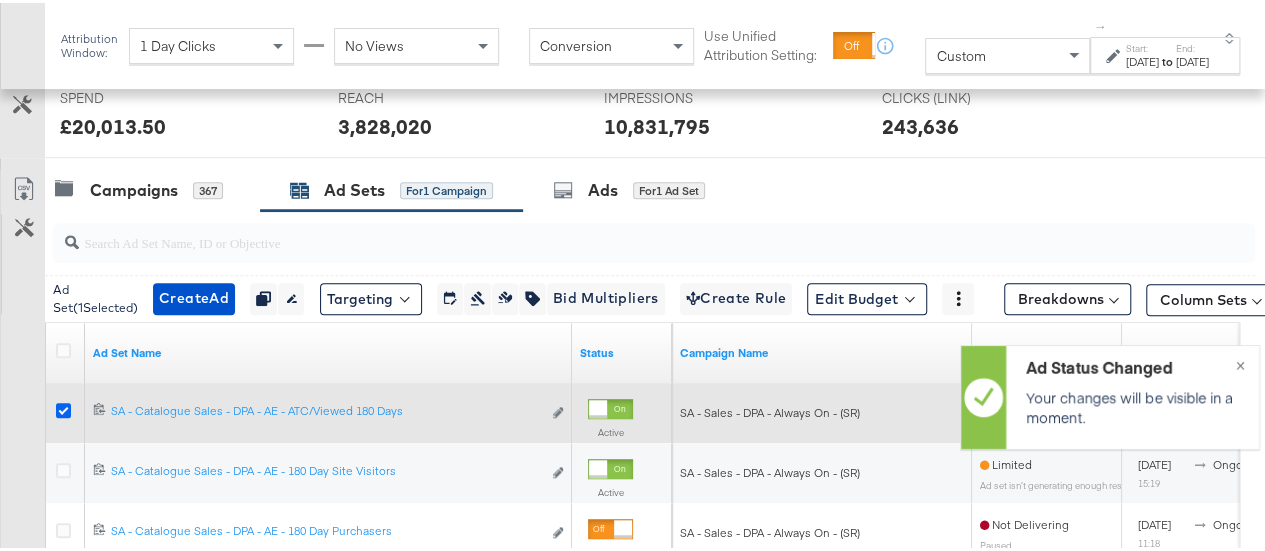 click at bounding box center [63, 407] 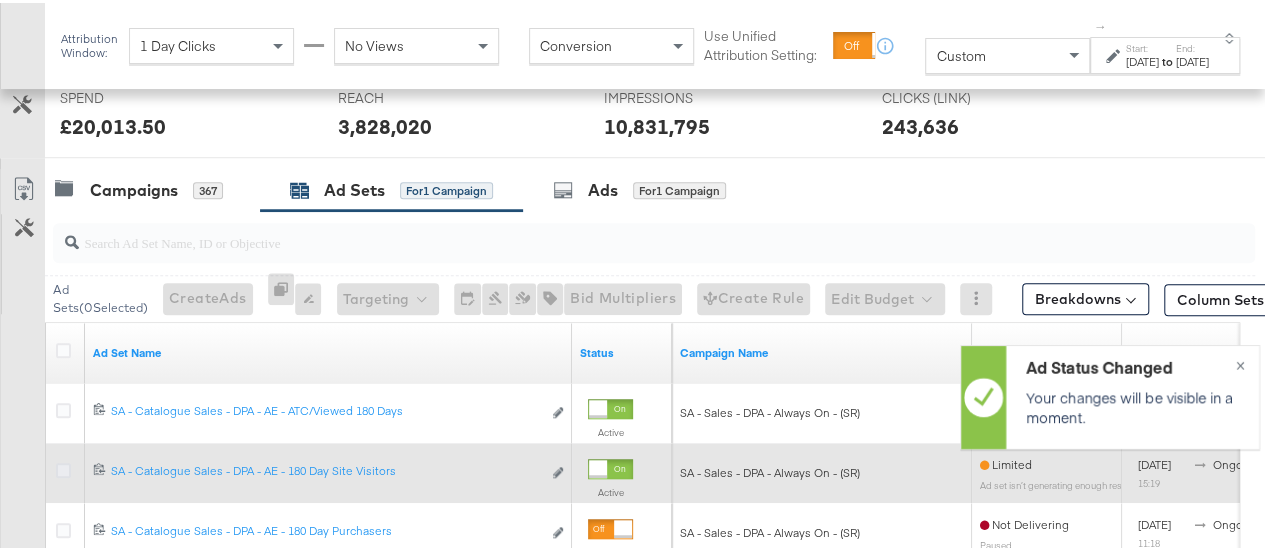 click at bounding box center [63, 467] 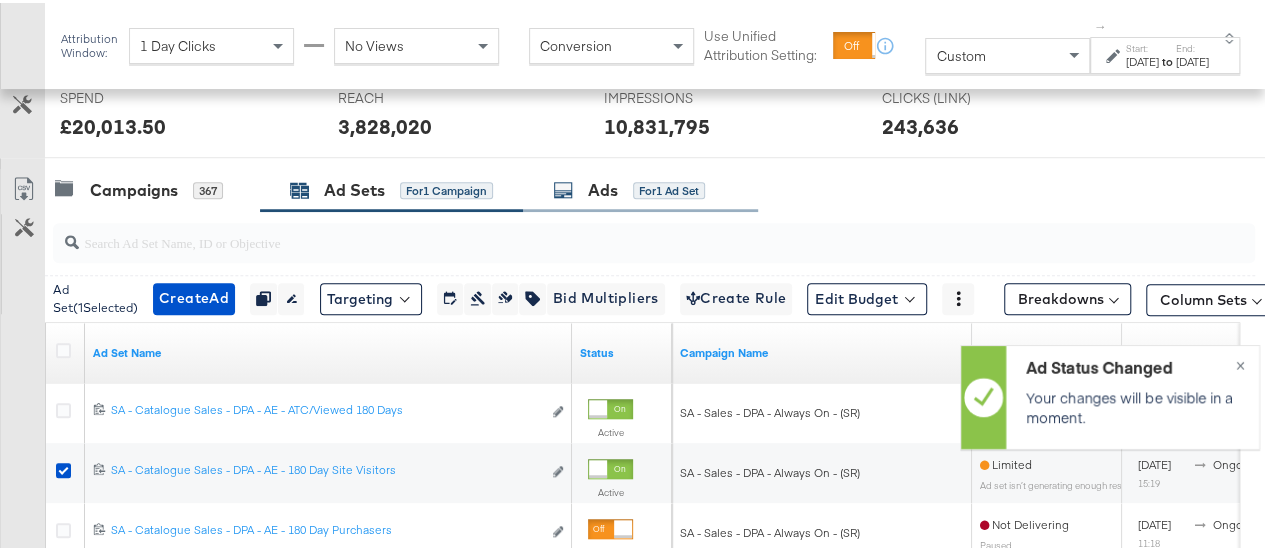 click on "Ads" at bounding box center [603, 187] 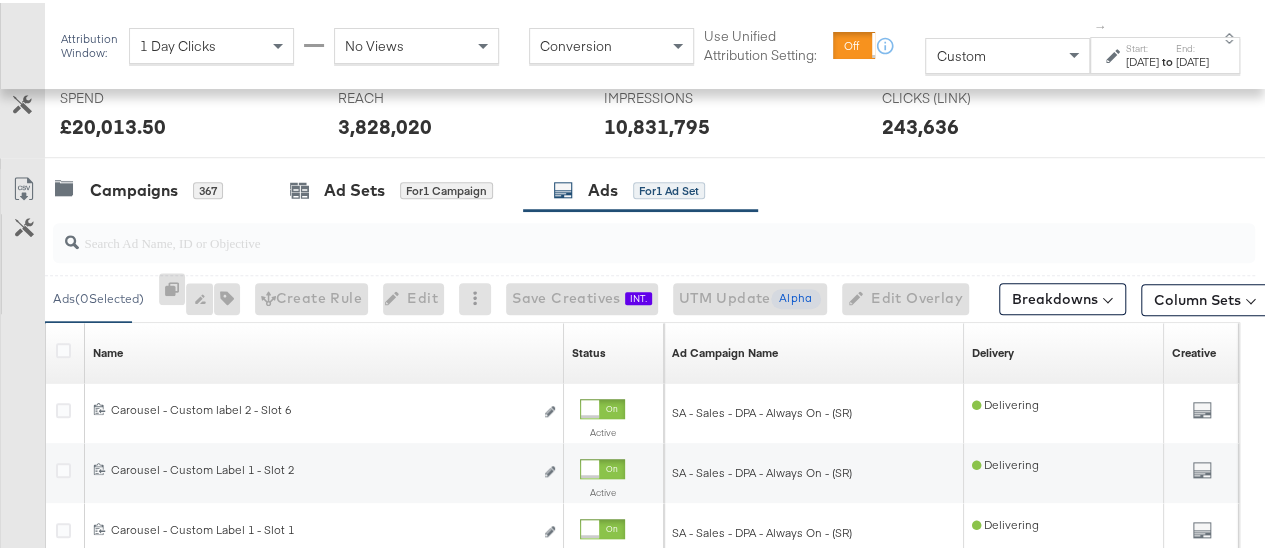 click on "Custom" at bounding box center (1007, 53) 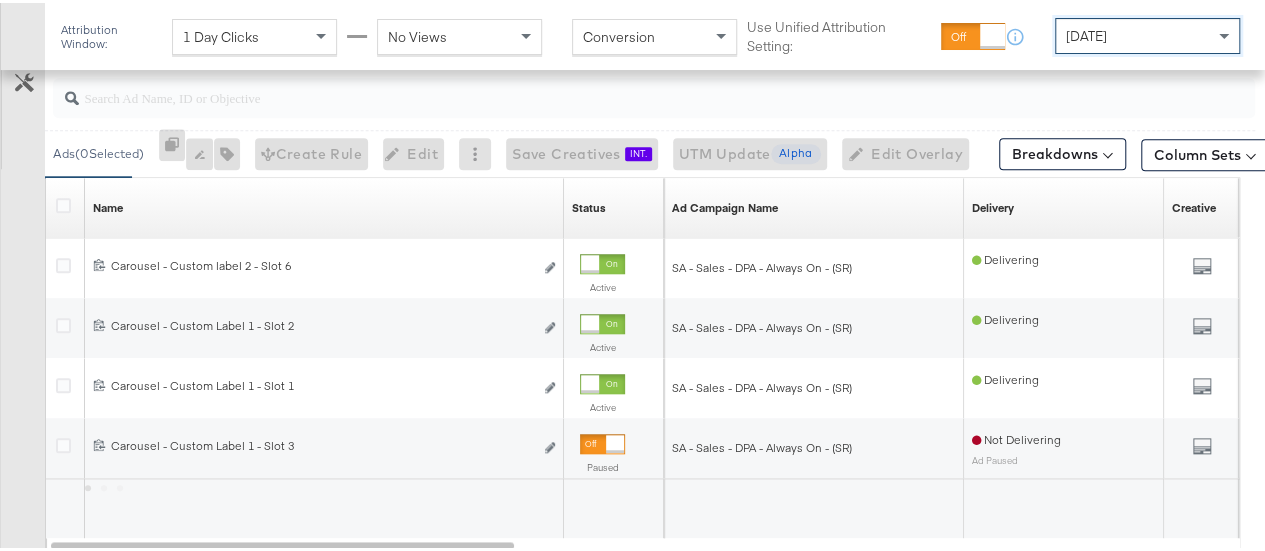 scroll, scrollTop: 901, scrollLeft: 0, axis: vertical 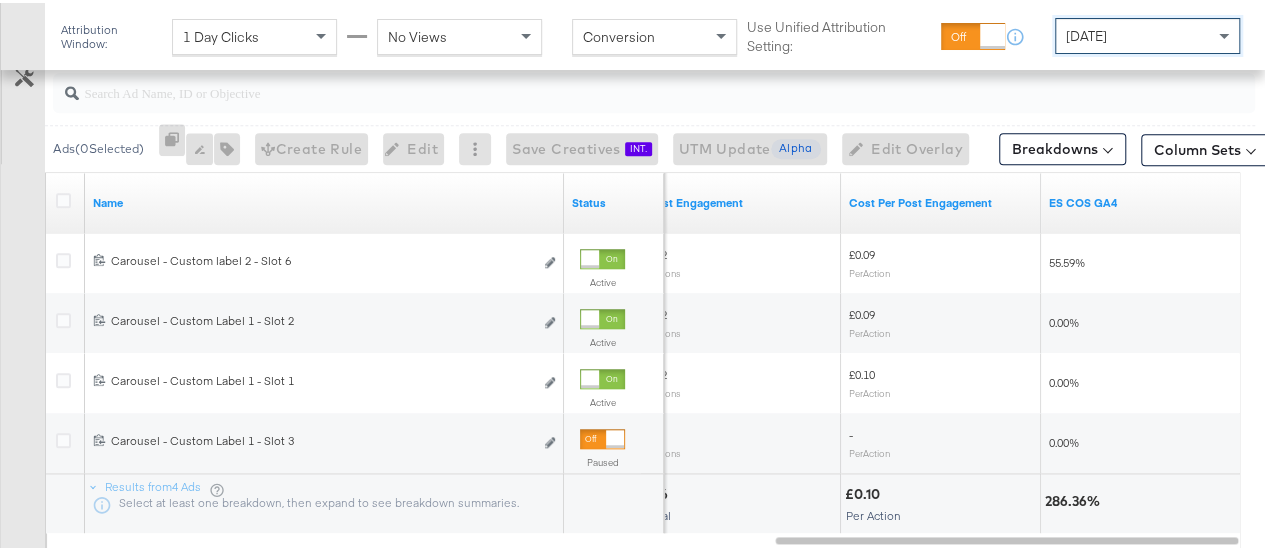 click on "[DATE]" at bounding box center [1086, 33] 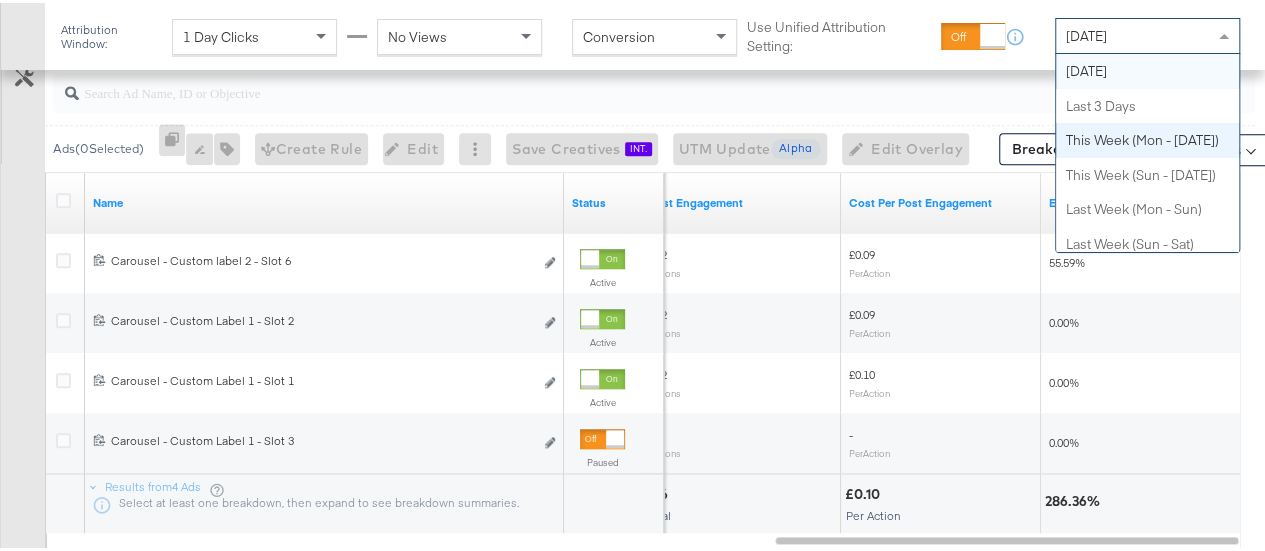 scroll, scrollTop: 0, scrollLeft: 0, axis: both 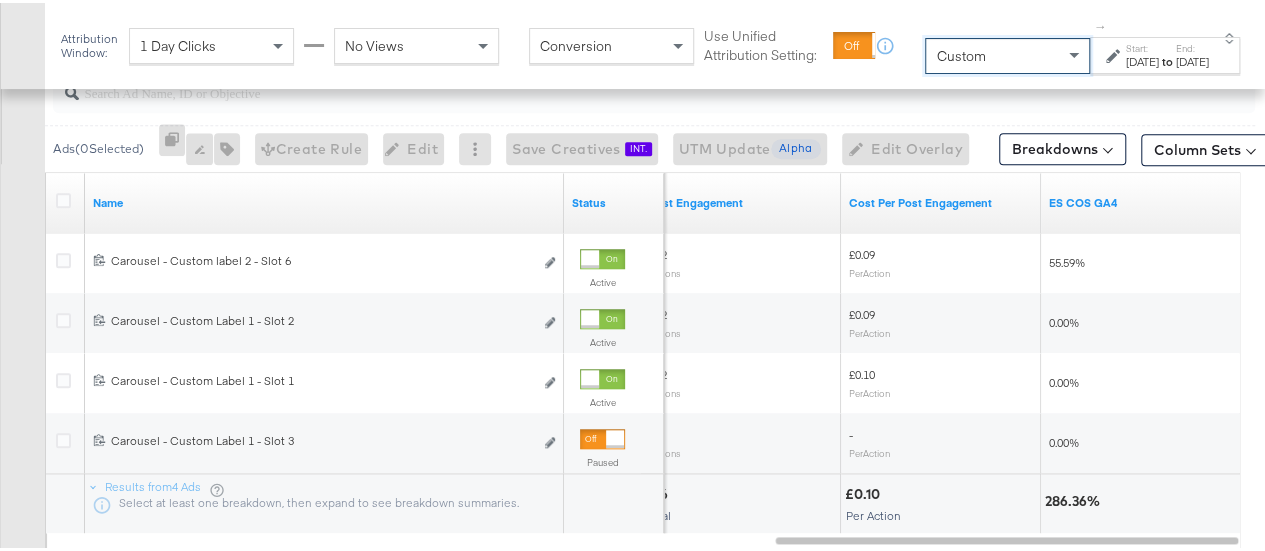 click on "Start:" at bounding box center (1142, 45) 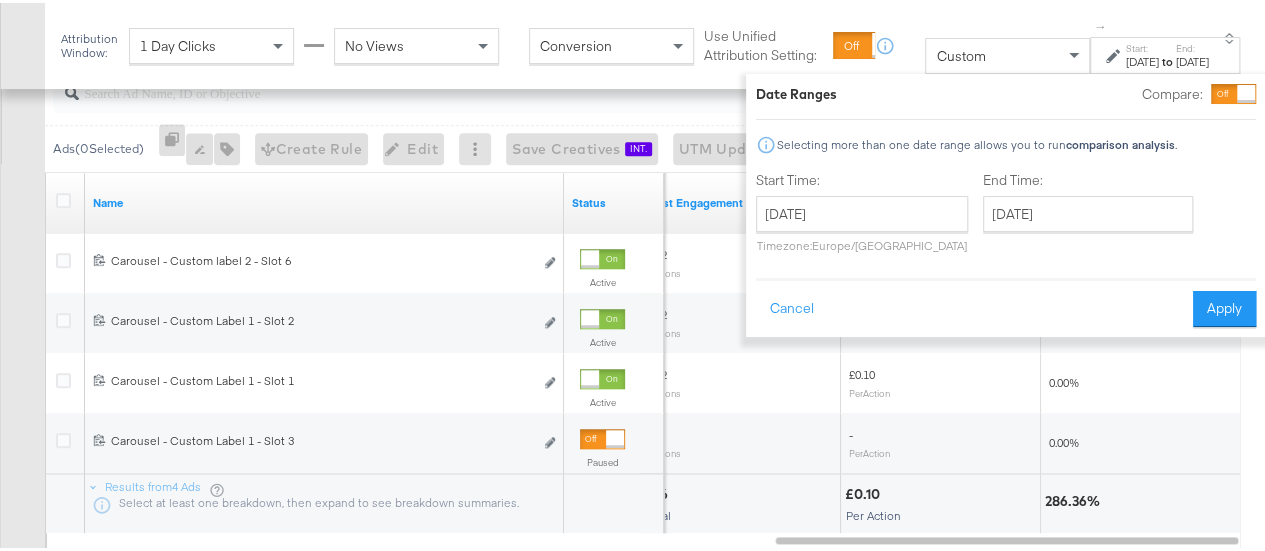 click on "Start Time: [DATE] ‹ [DATE] › Su Mo Tu We Th Fr Sa 29 30 1 2 3 4 5 6 7 8 9 10 11 12 13 14 15 16 17 18 19 20 21 22 23 24 25 26 27 28 29 30 31 1 2 3 4 5 6 7 8 9 Timezone:  [GEOGRAPHIC_DATA]/[GEOGRAPHIC_DATA]" at bounding box center [862, 213] 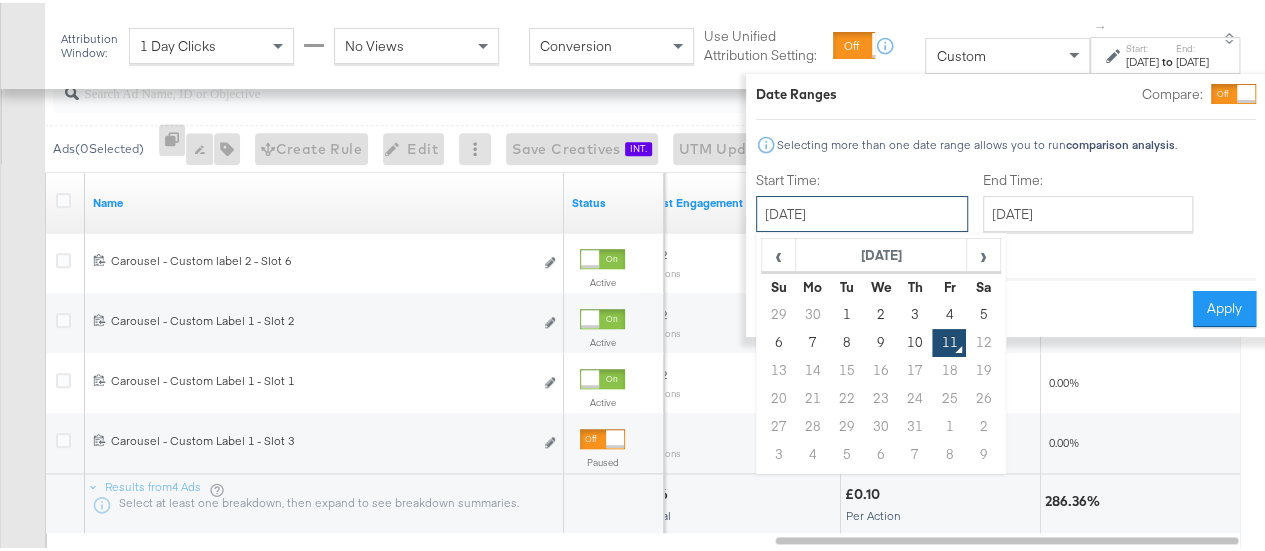 click on "[DATE]" at bounding box center (862, 211) 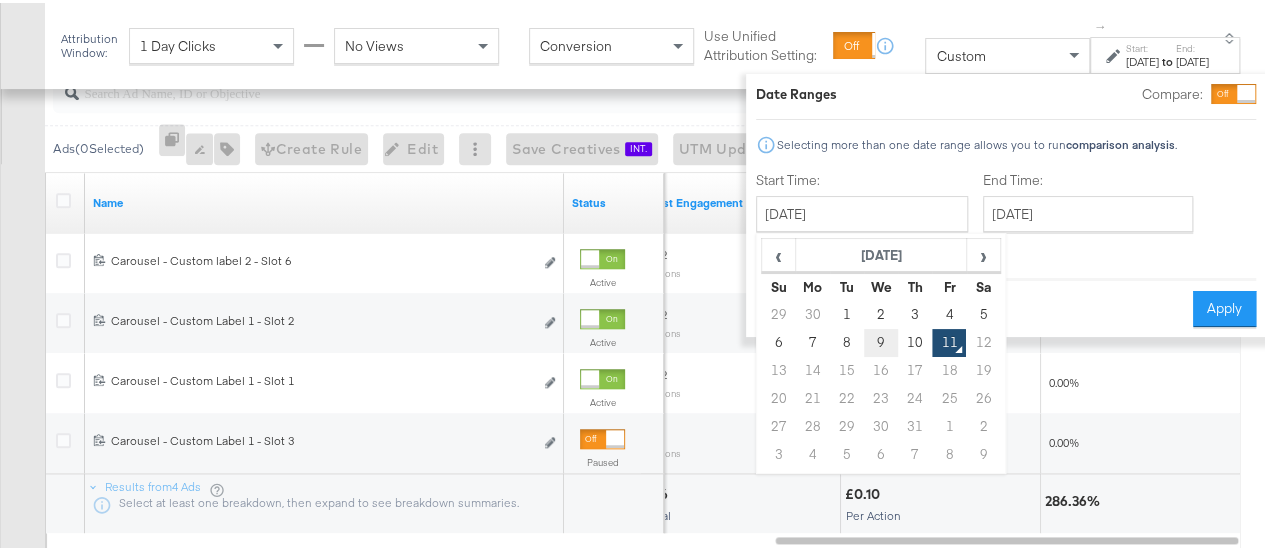 click on "9" at bounding box center (881, 340) 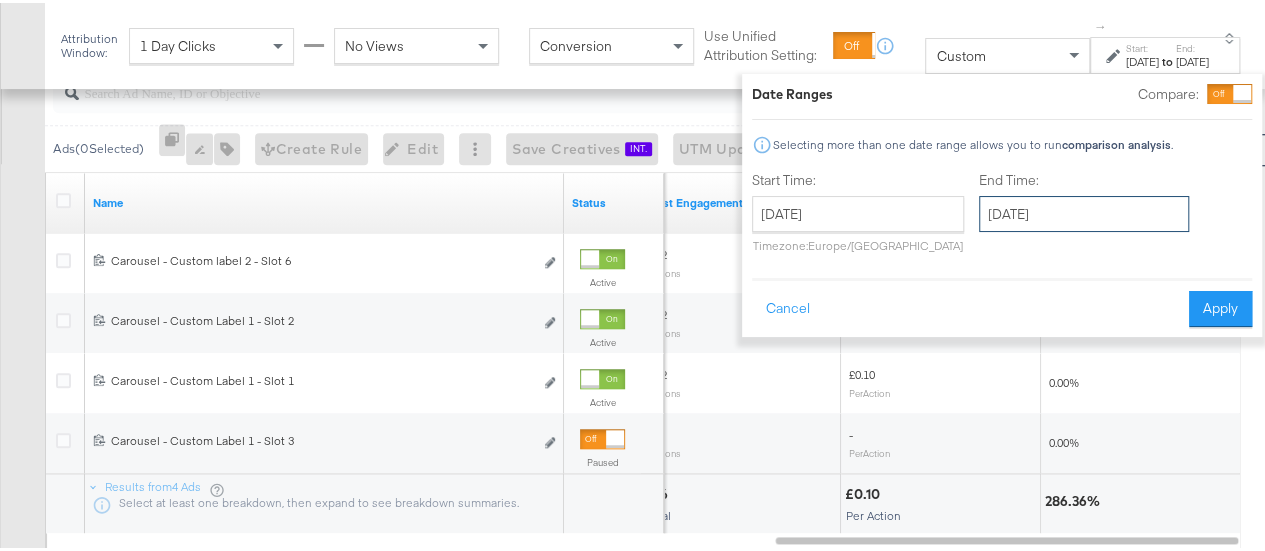 click on "[DATE]" at bounding box center (1084, 211) 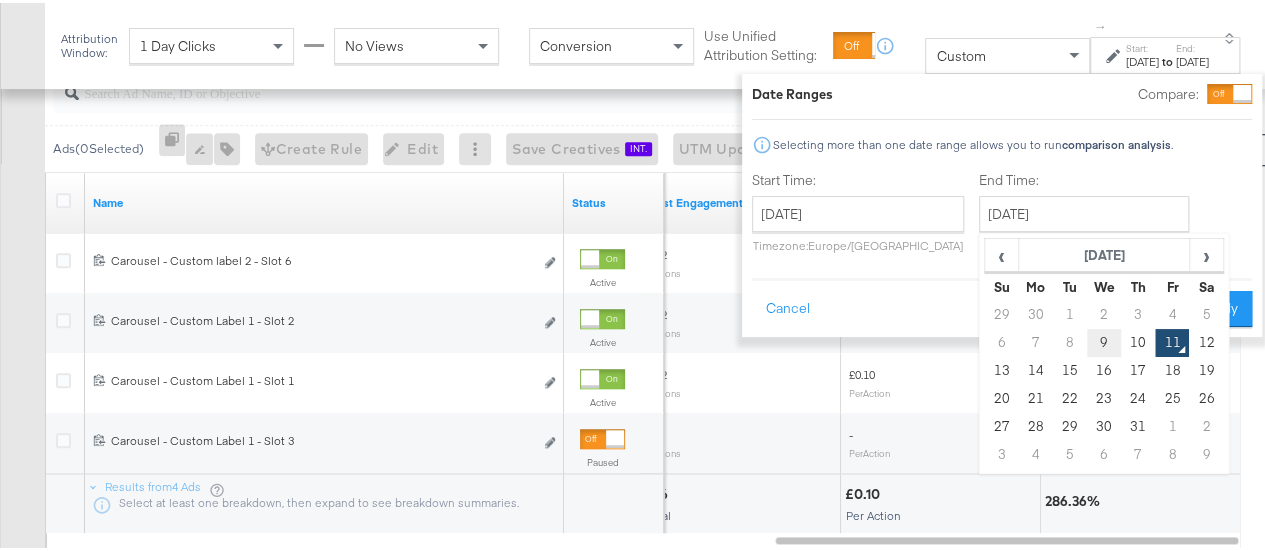 click on "9" at bounding box center (1104, 340) 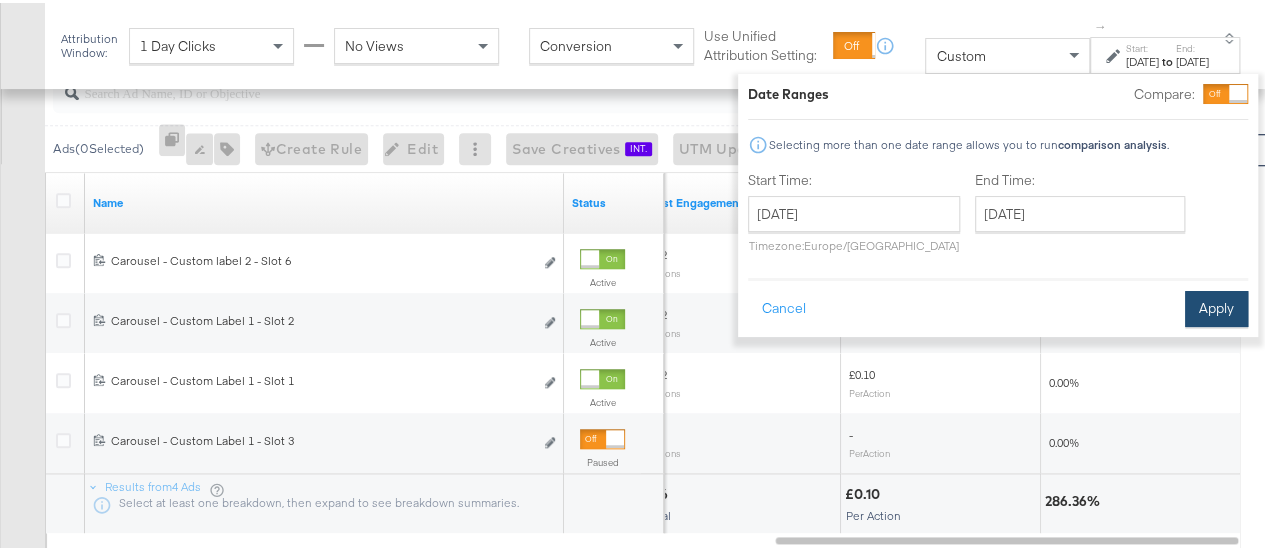 click on "Apply" at bounding box center [1216, 306] 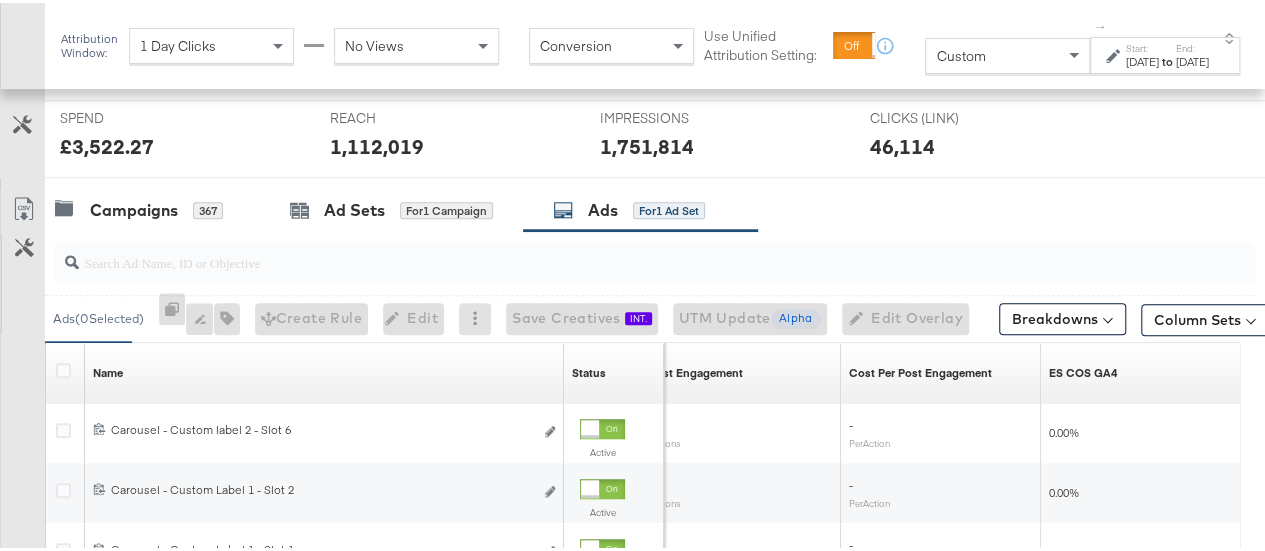 scroll, scrollTop: 922, scrollLeft: 0, axis: vertical 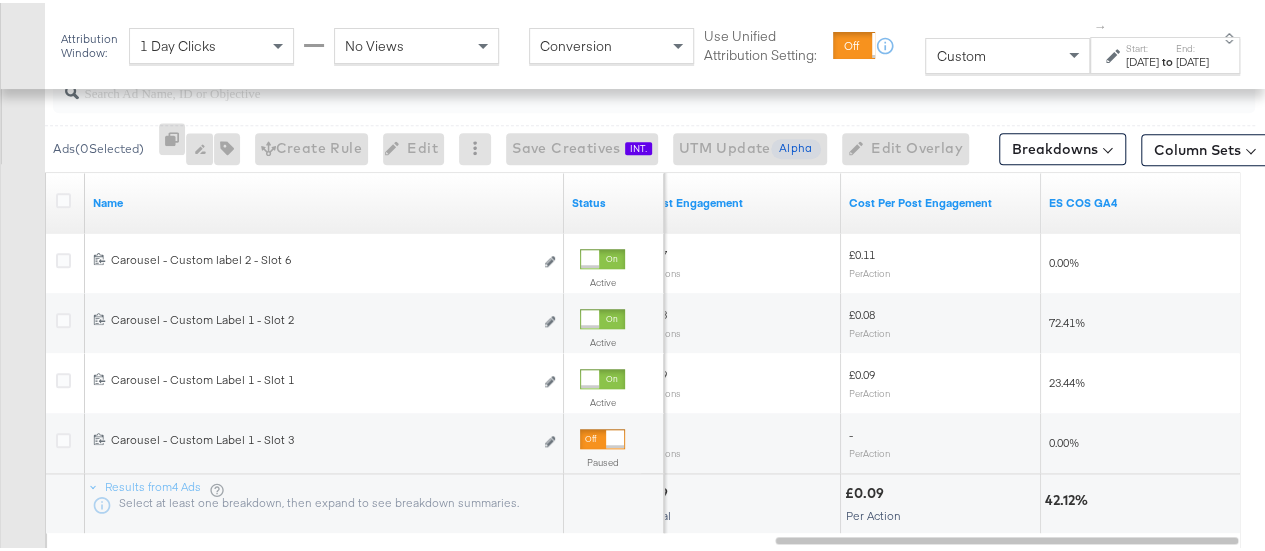 click on "[DATE]" at bounding box center (1142, 59) 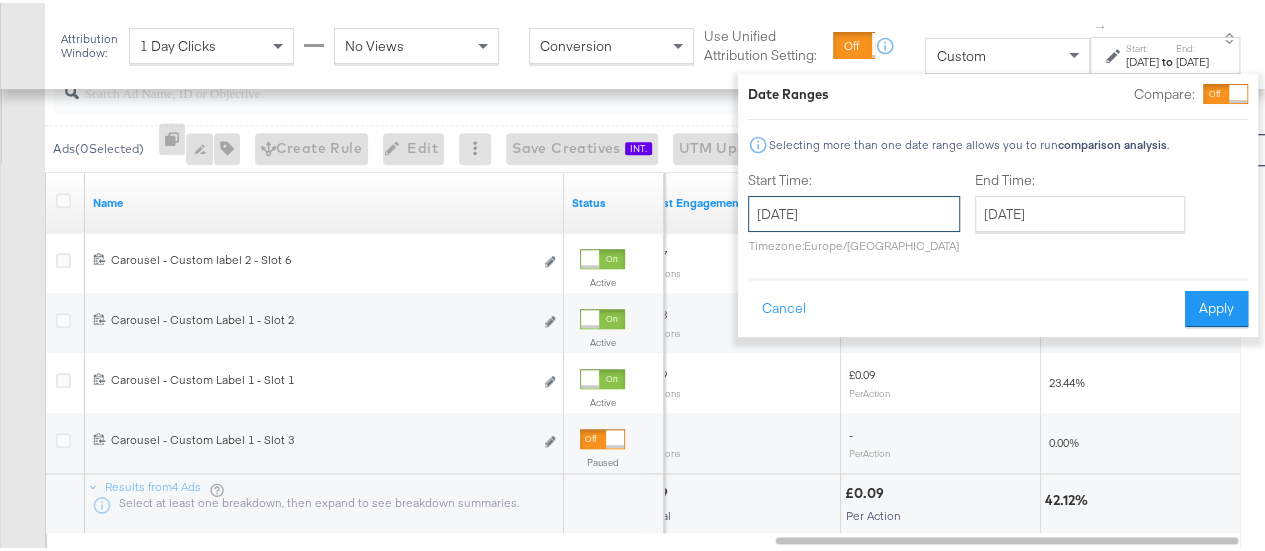 click on "[DATE]" at bounding box center (854, 211) 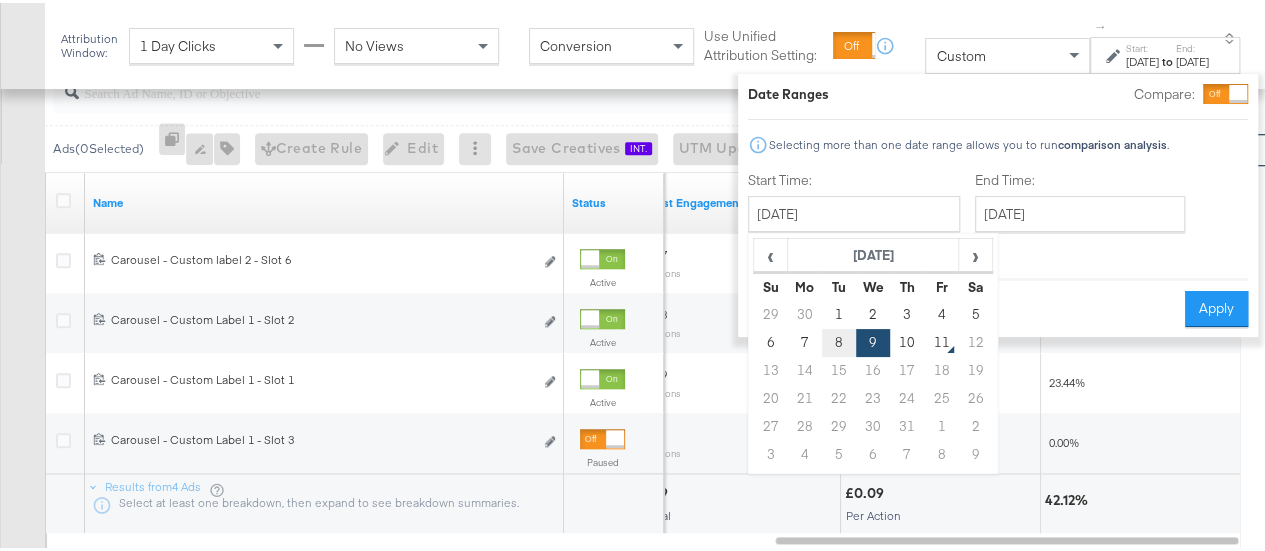 click on "8" at bounding box center (839, 340) 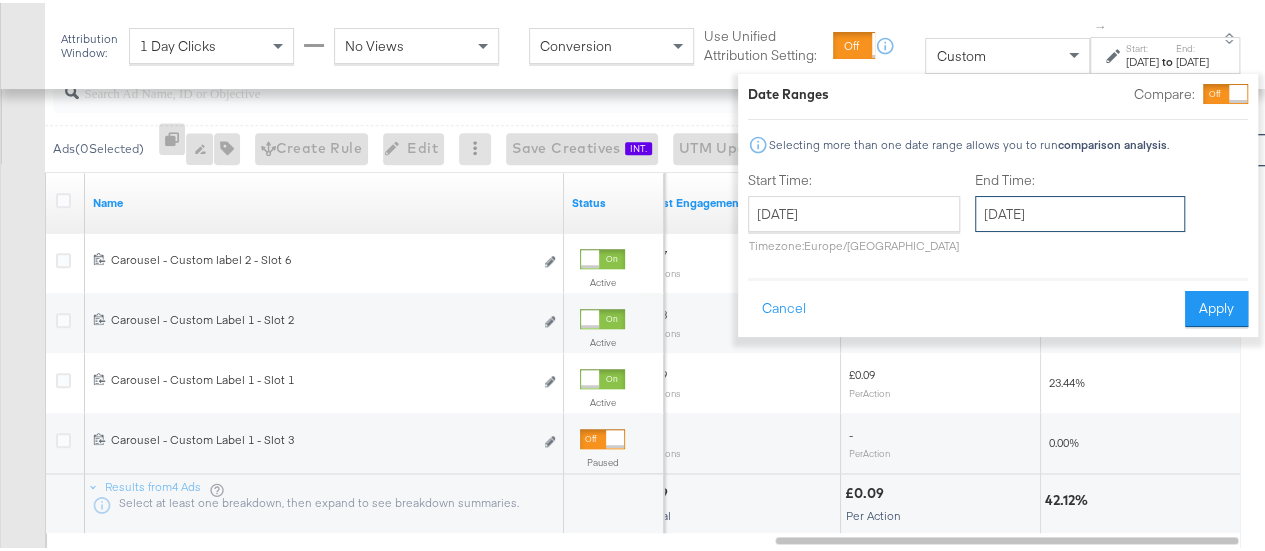 click on "[DATE]" at bounding box center (1080, 211) 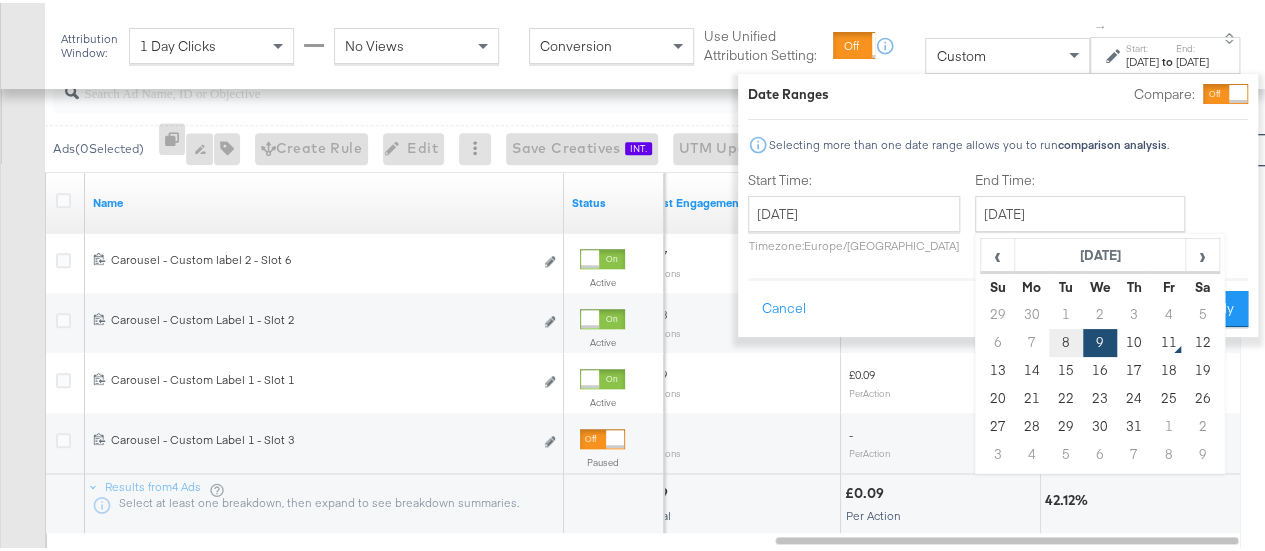 click on "8" at bounding box center [1066, 340] 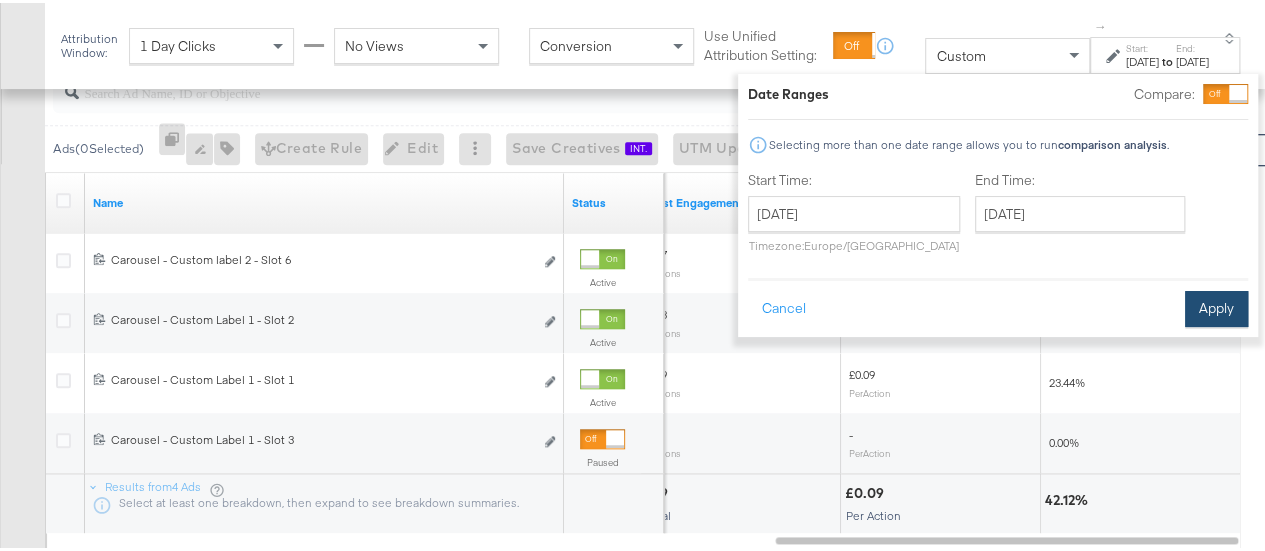 click on "Apply" at bounding box center (1216, 306) 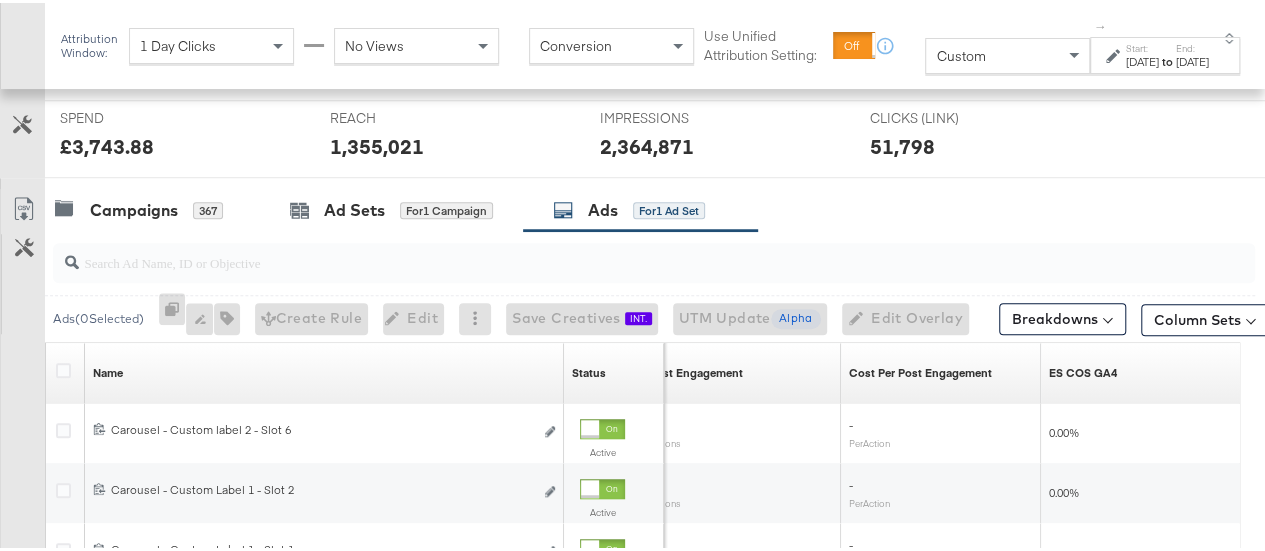 scroll, scrollTop: 922, scrollLeft: 0, axis: vertical 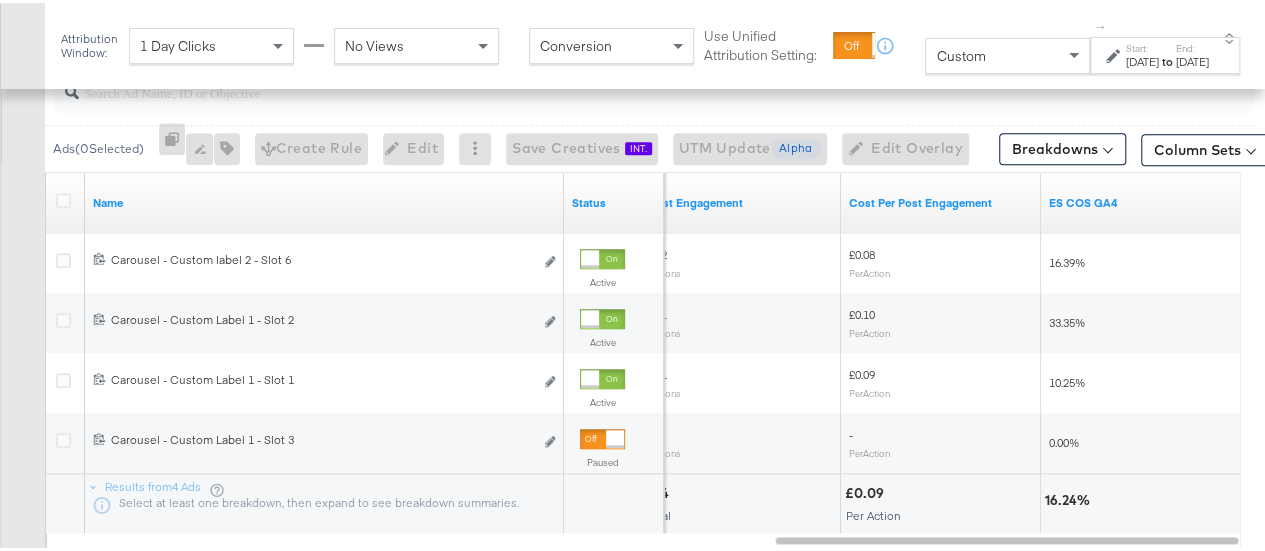 click on "to" at bounding box center (1167, 58) 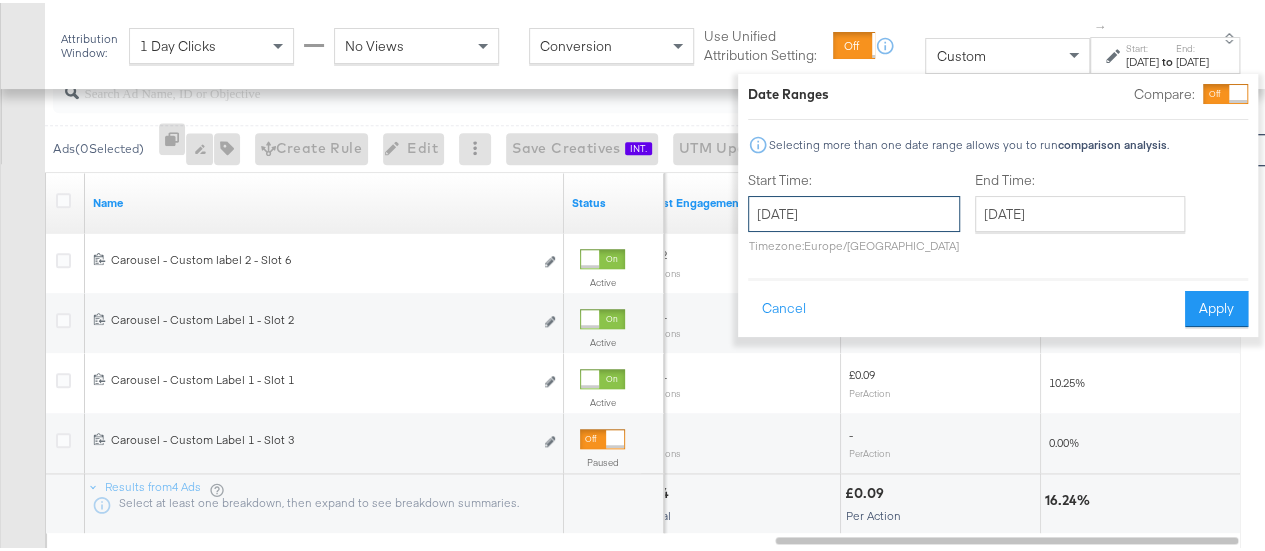 click on "[DATE]" at bounding box center (854, 211) 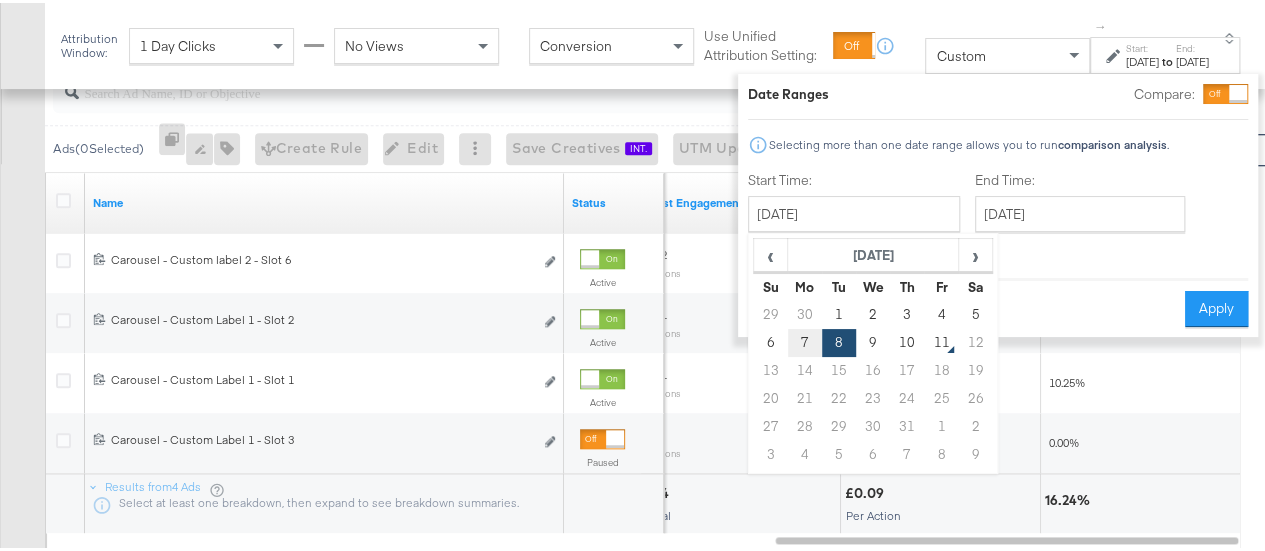 click on "7" at bounding box center [805, 340] 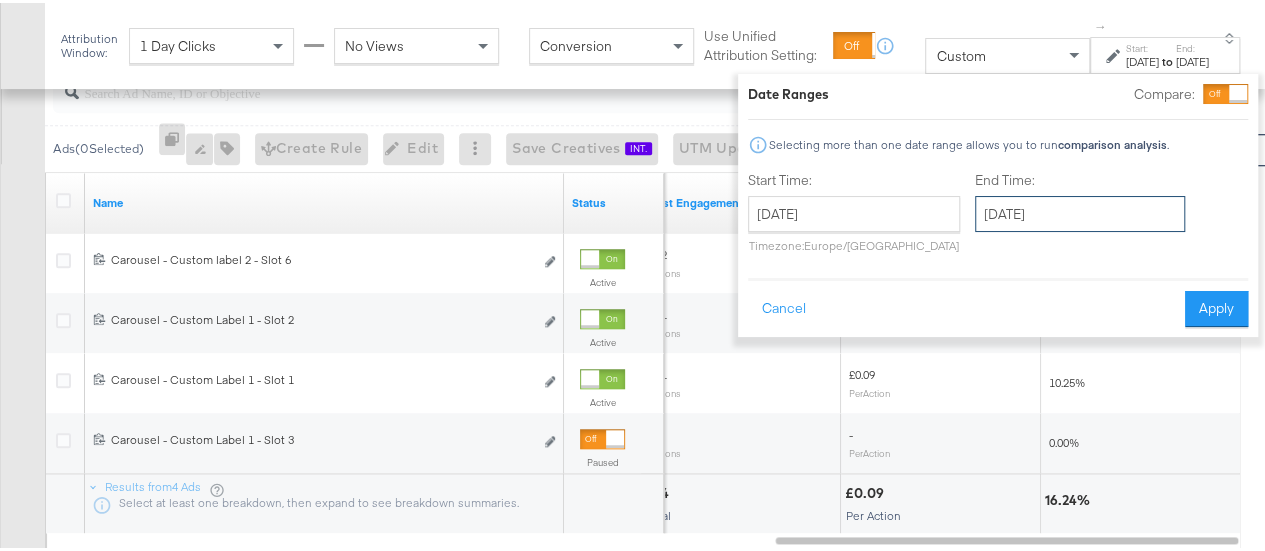 click on "[DATE]" at bounding box center (1080, 211) 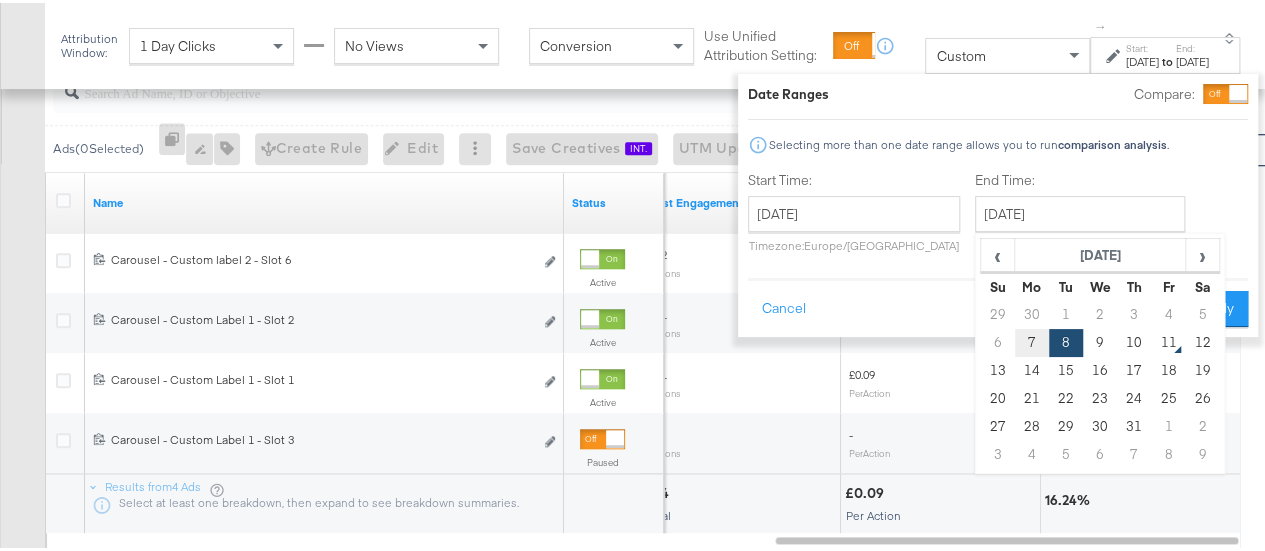 click on "7" at bounding box center (1032, 340) 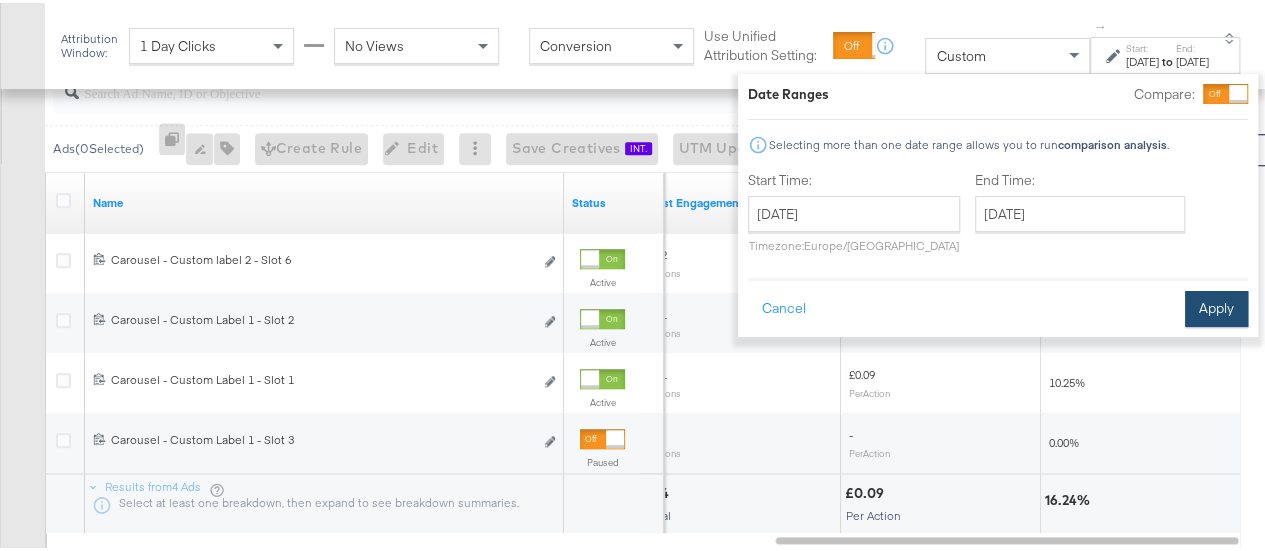 click on "Apply" at bounding box center (1216, 306) 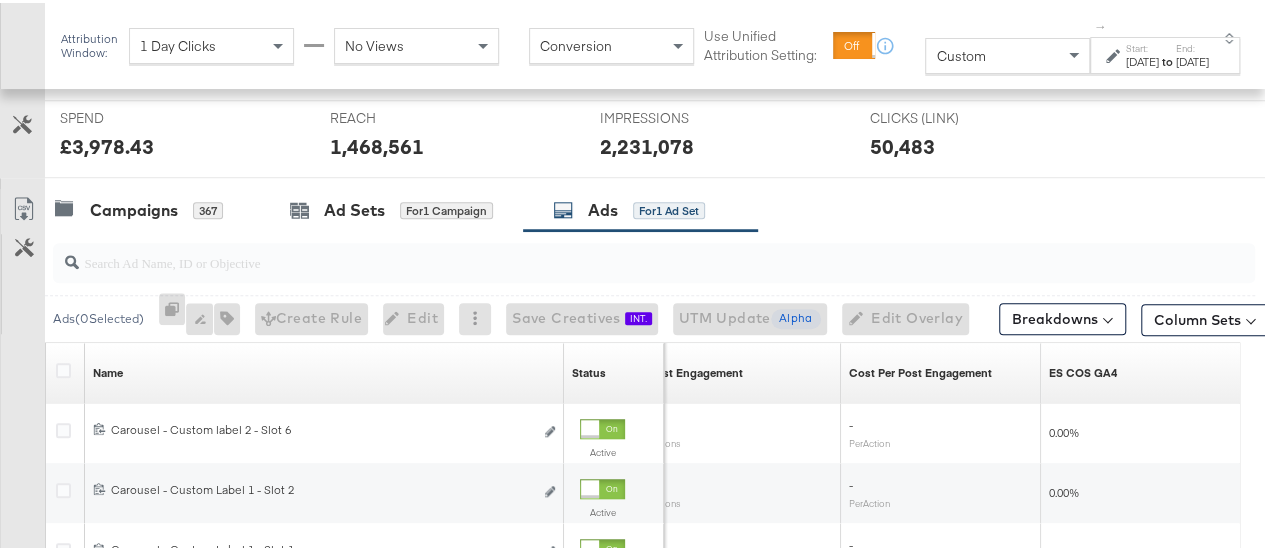 scroll, scrollTop: 922, scrollLeft: 0, axis: vertical 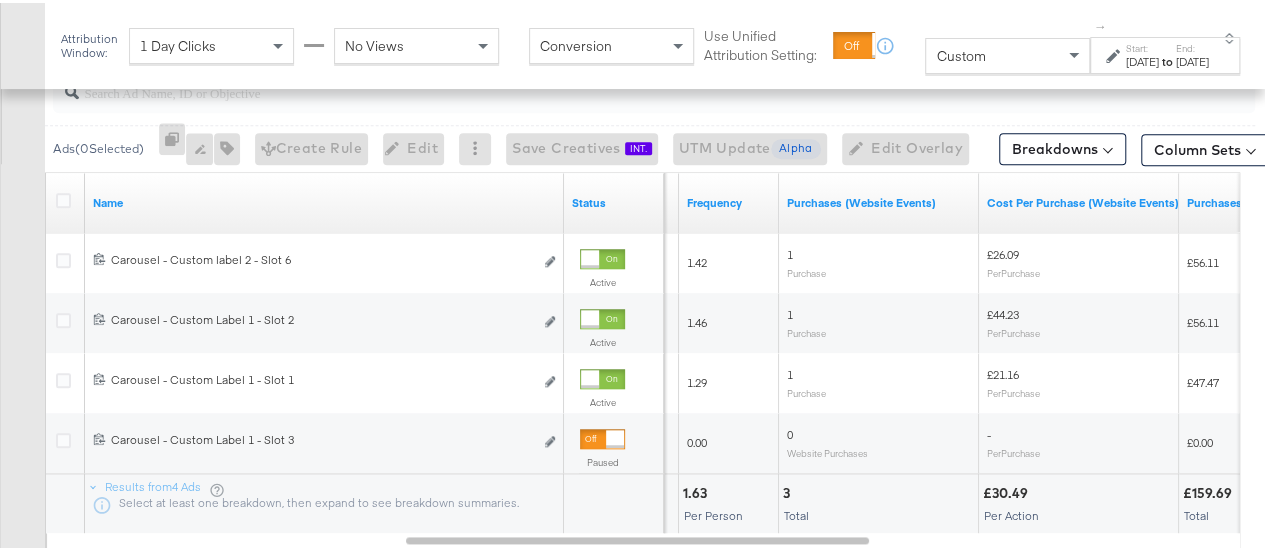 click on "[DATE]" at bounding box center [1142, 59] 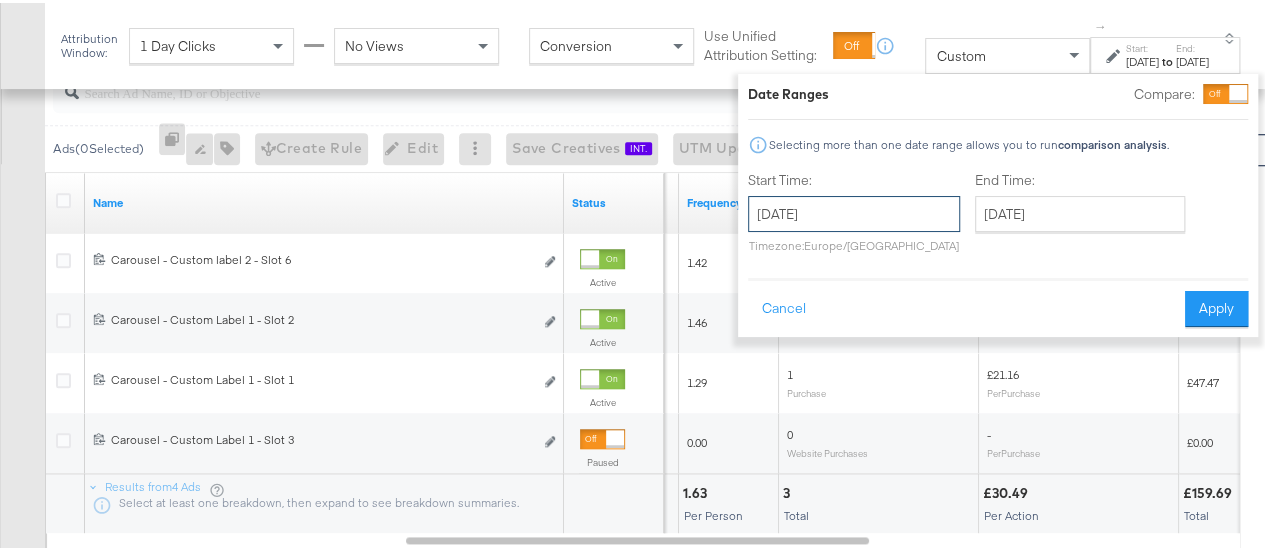 click on "[DATE]" at bounding box center [854, 211] 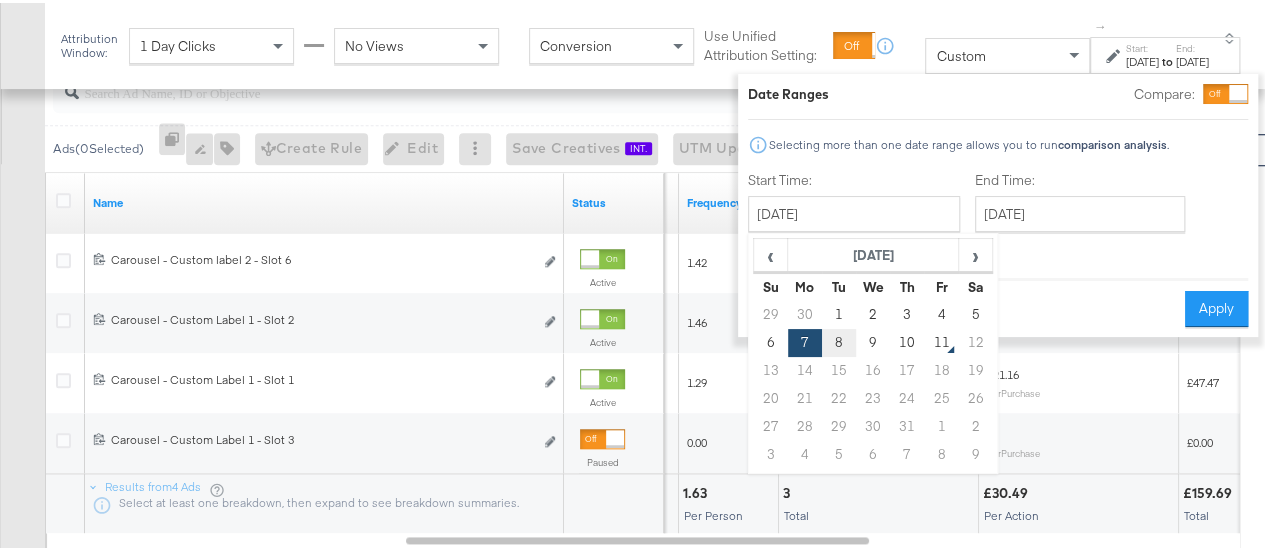 click on "8" at bounding box center (839, 340) 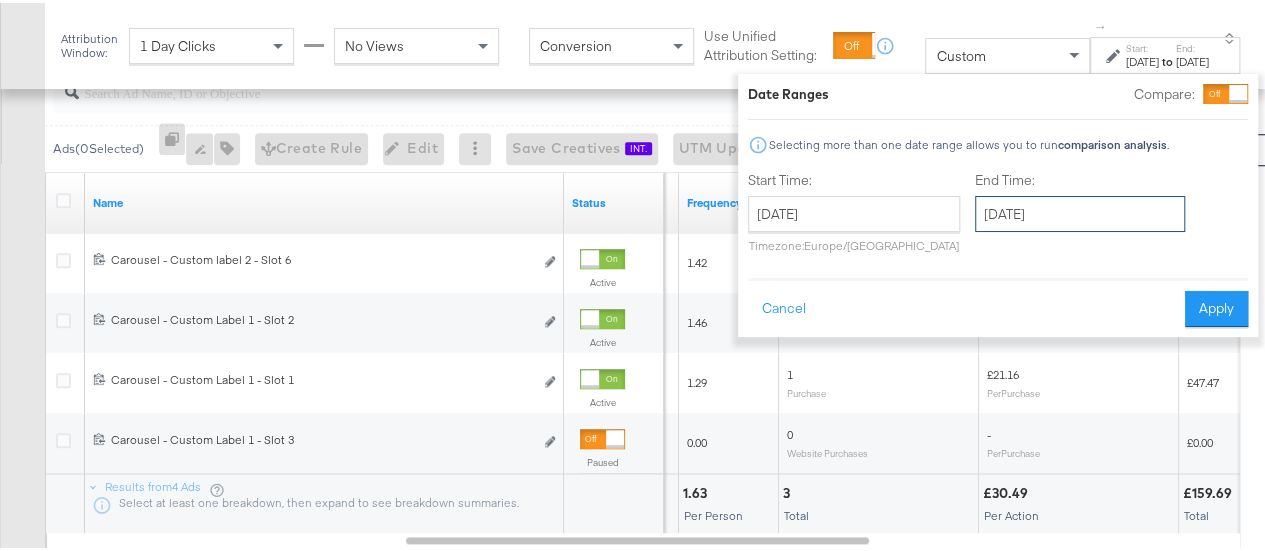 click on "[DATE]" at bounding box center [1080, 211] 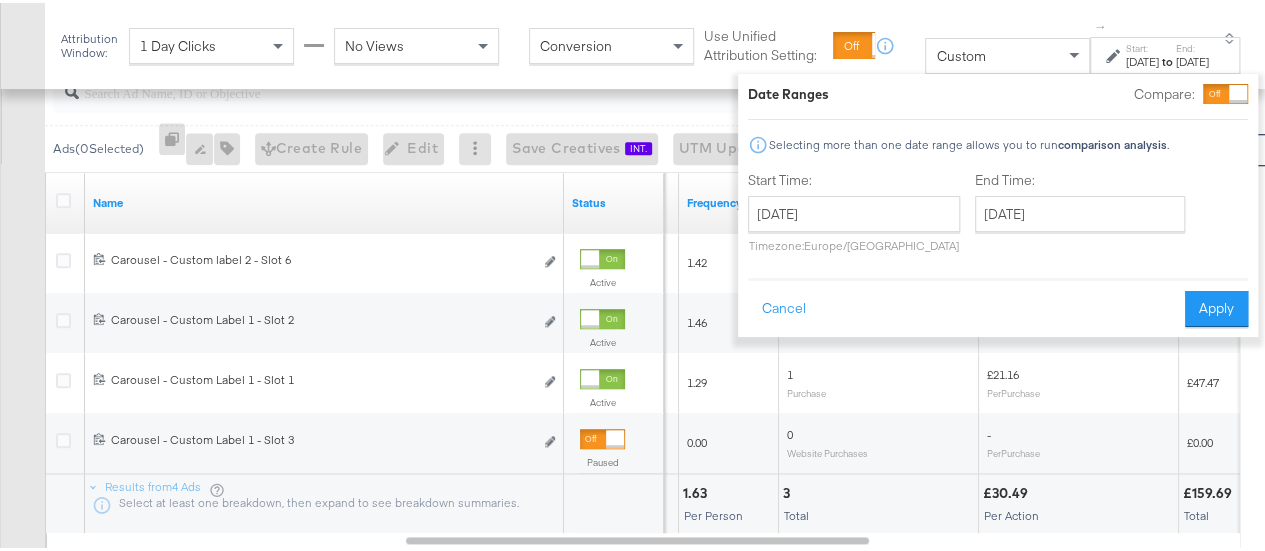click on "Date Ranges Compare:  Selecting more than one date range allows you to run  comparison analysis . Start Time: [DATE] ‹ [DATE] › Su Mo Tu We Th Fr Sa 29 30 1 2 3 4 5 6 7 8 9 10 11 12 13 14 15 16 17 18 19 20 21 22 23 24 25 26 27 28 29 30 31 1 2 3 4 5 6 7 8 9 Timezone:  [GEOGRAPHIC_DATA]/[GEOGRAPHIC_DATA] Time: [DATE] ‹ [DATE] › Su Mo Tu We Th Fr Sa 29 30 1 2 3 4 5 6 7 8 9 10 11 12 13 14 15 16 17 18 19 20 21 22 23 24 25 26 27 28 29 30 31 1 2 3 4 5 6 7 8 9 Cancel Apply" at bounding box center (998, 202) 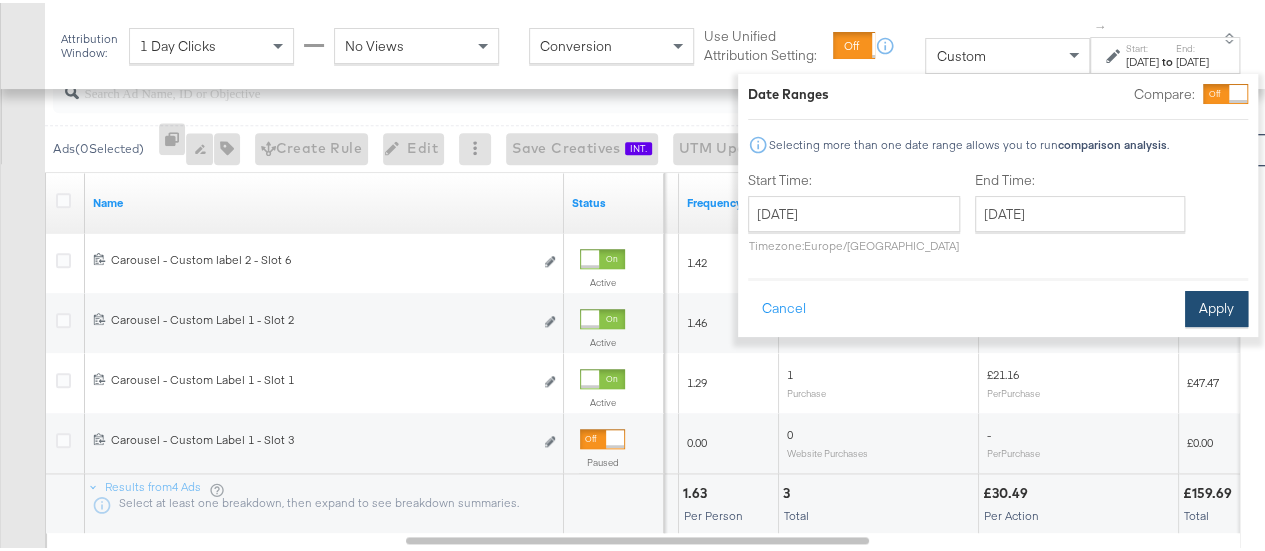 click on "Apply" at bounding box center [1216, 306] 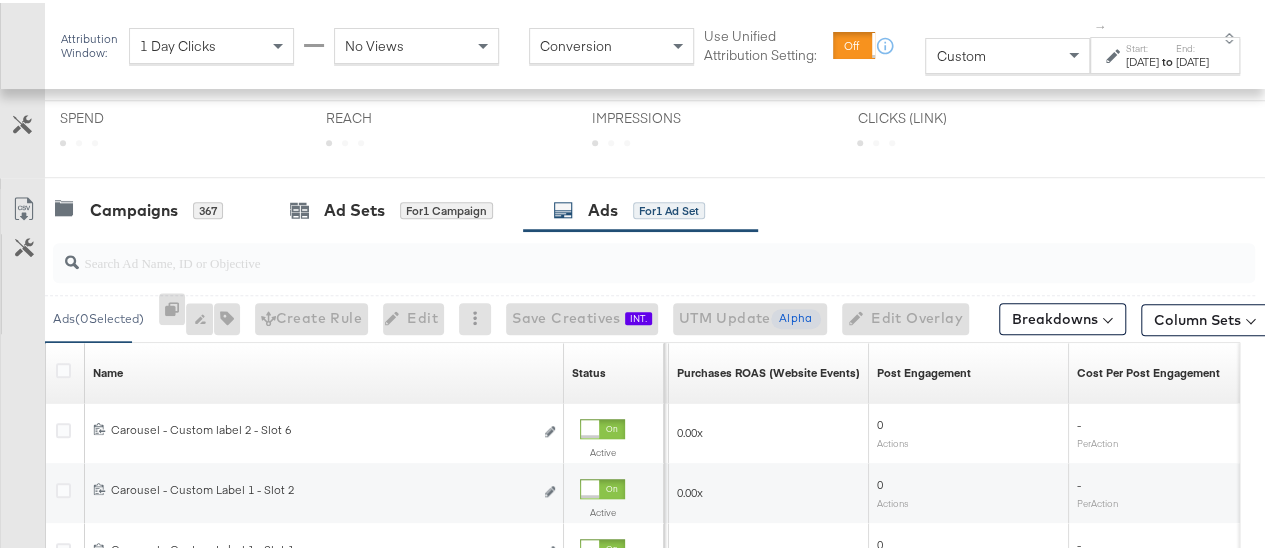 scroll, scrollTop: 922, scrollLeft: 0, axis: vertical 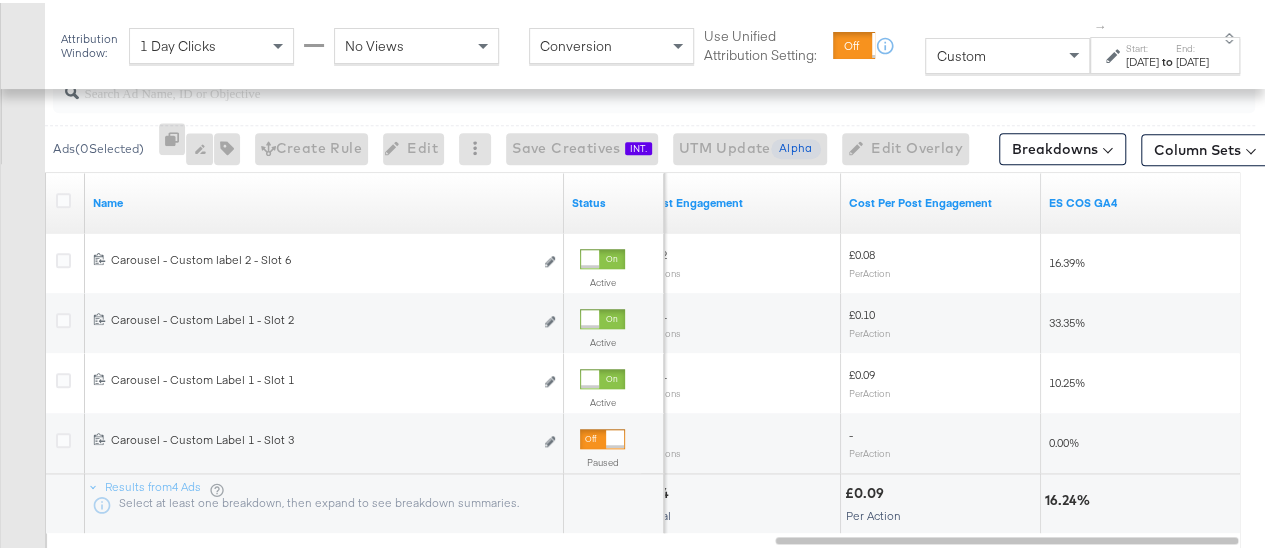 click on "to" at bounding box center (1167, 59) 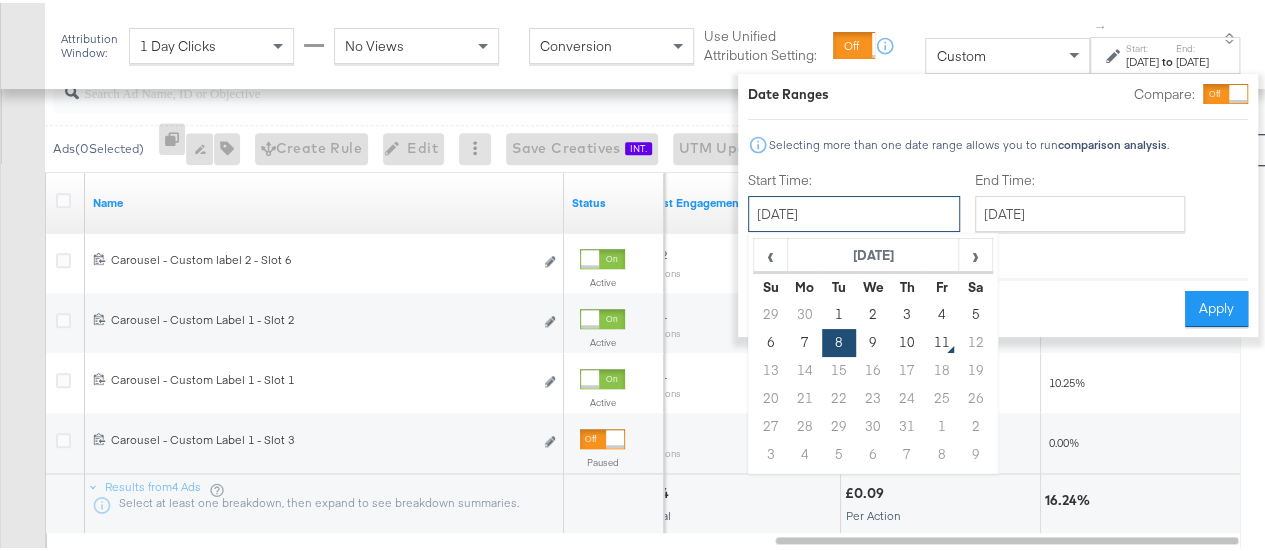 click on "[DATE]" at bounding box center (854, 211) 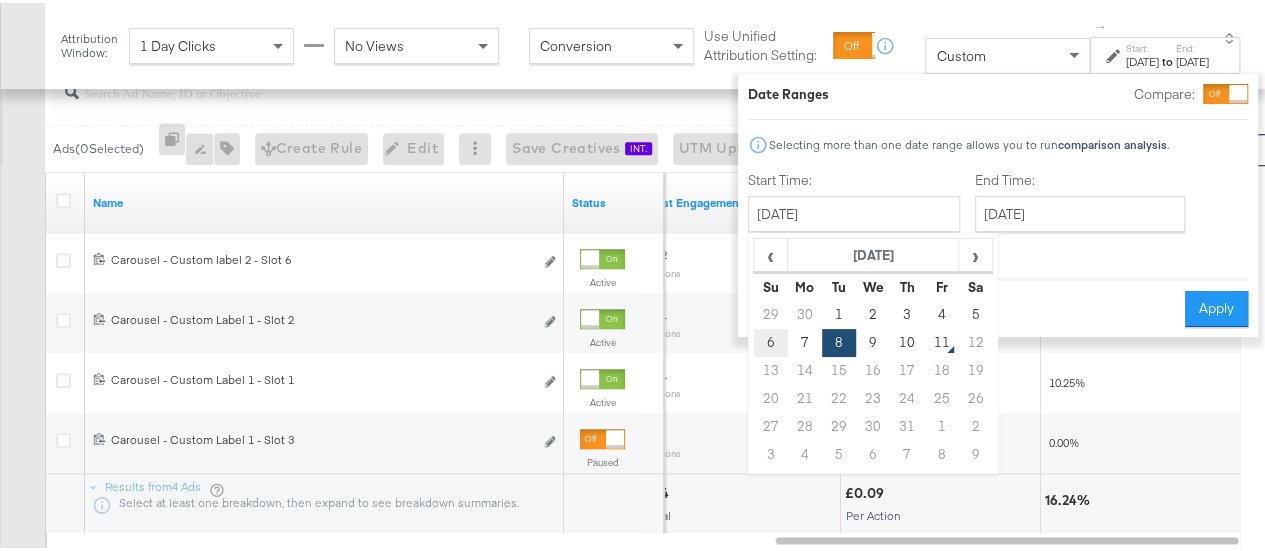 click on "6" at bounding box center [771, 340] 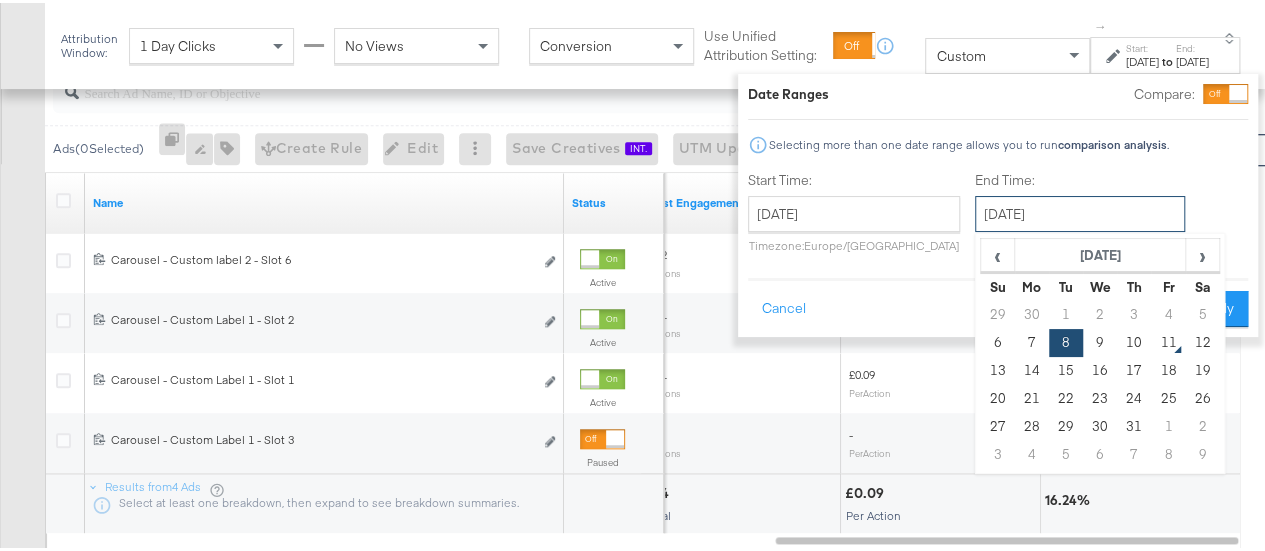 click on "[DATE]" at bounding box center [1080, 211] 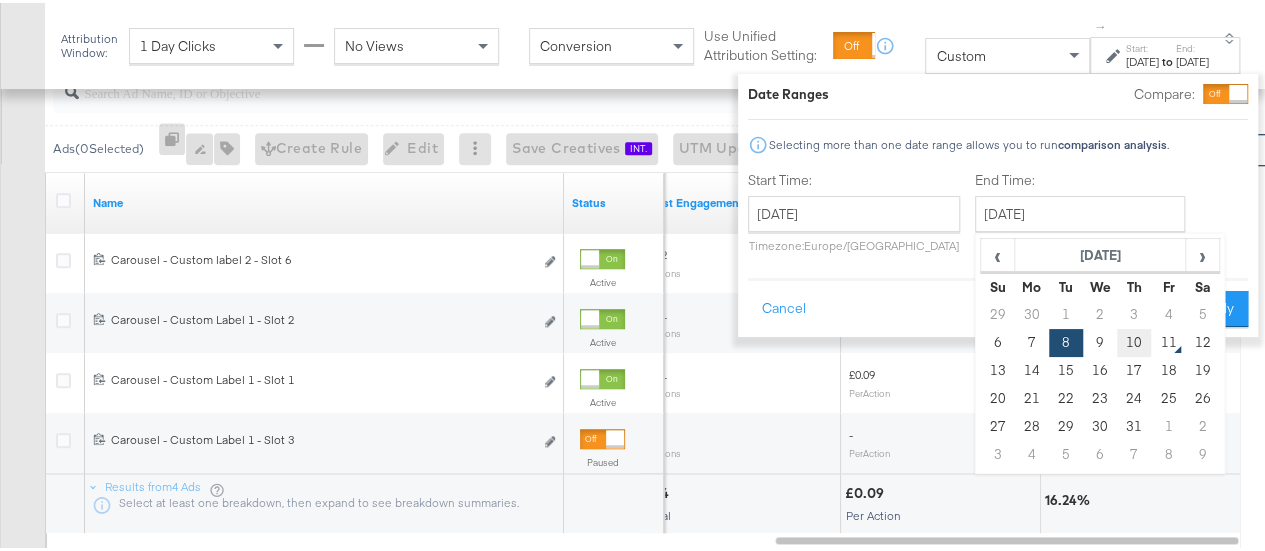 click on "10" at bounding box center (1134, 340) 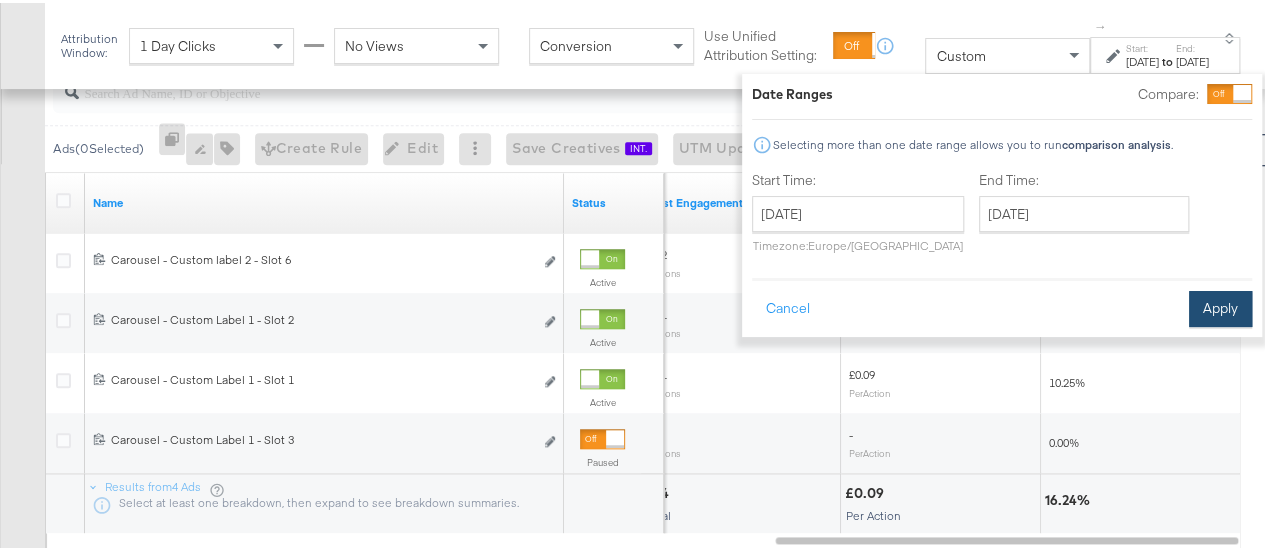 click on "Apply" at bounding box center (1220, 306) 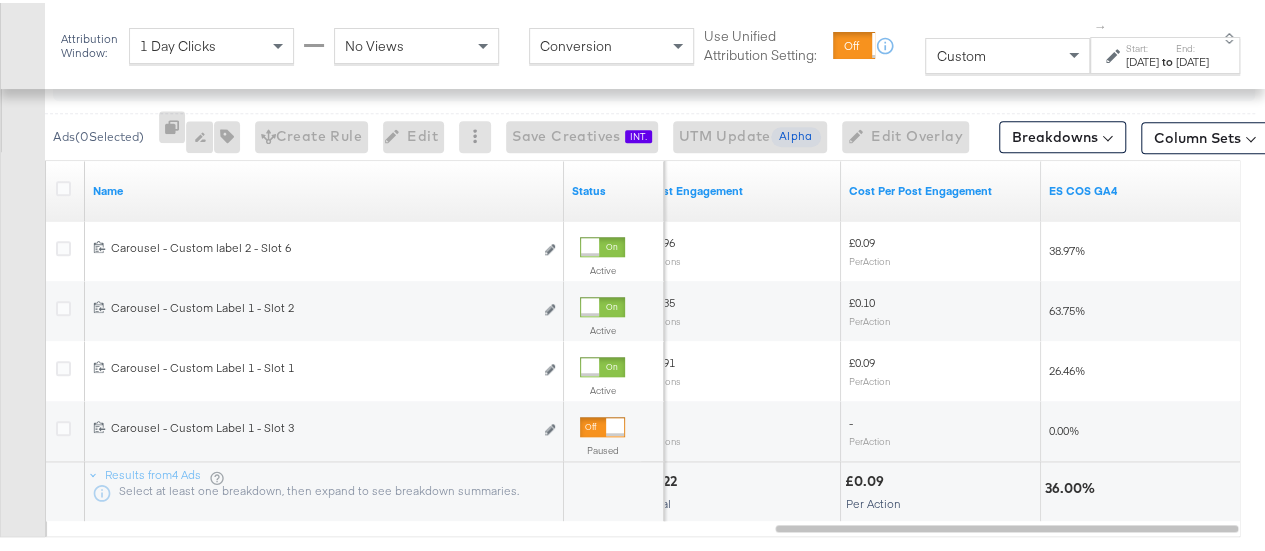 scroll, scrollTop: 922, scrollLeft: 0, axis: vertical 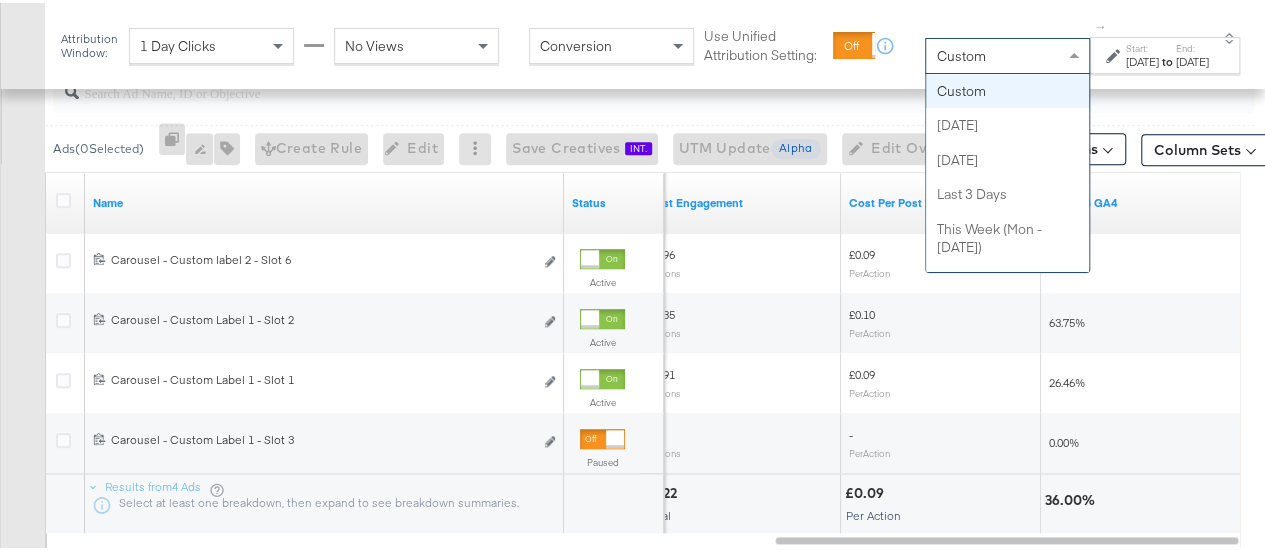 click on "Custom" at bounding box center [1007, 53] 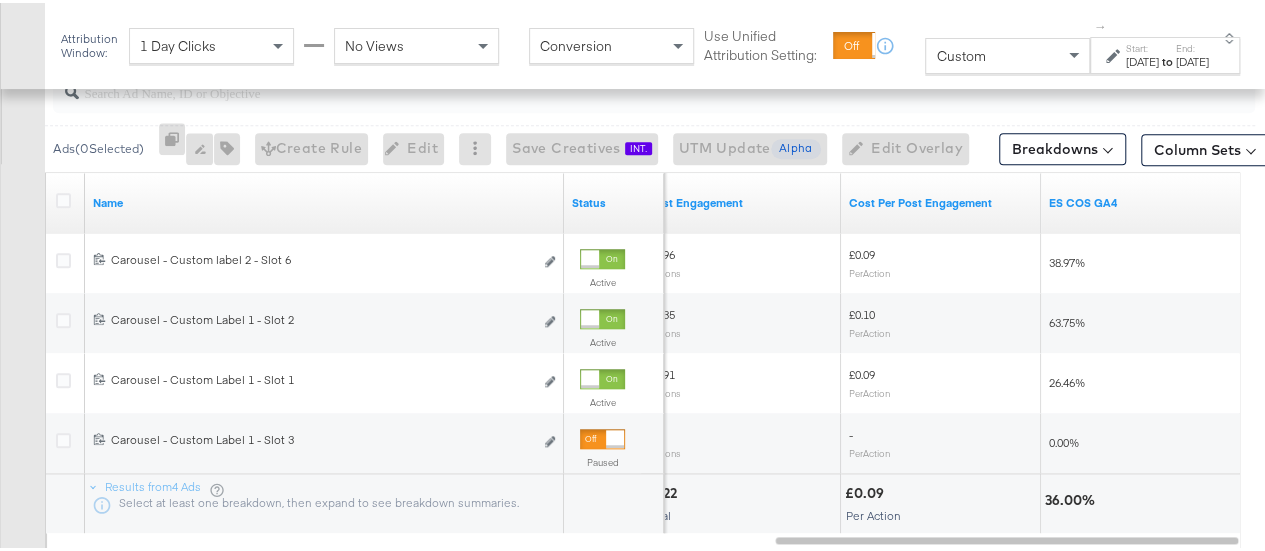 click at bounding box center [654, 90] 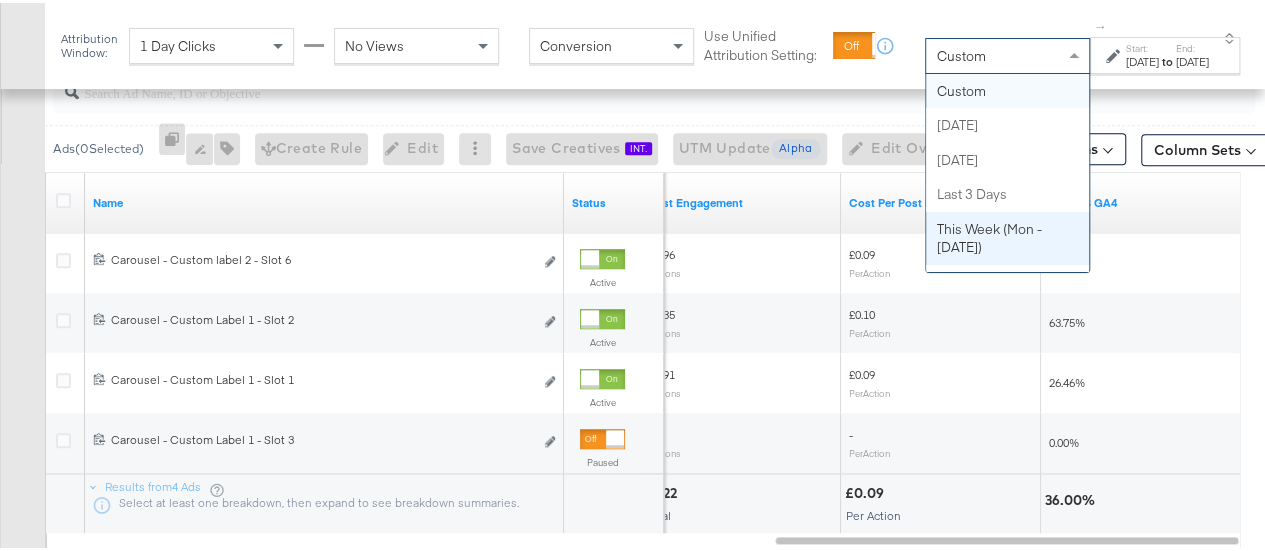 click on "Custom" at bounding box center (1007, 53) 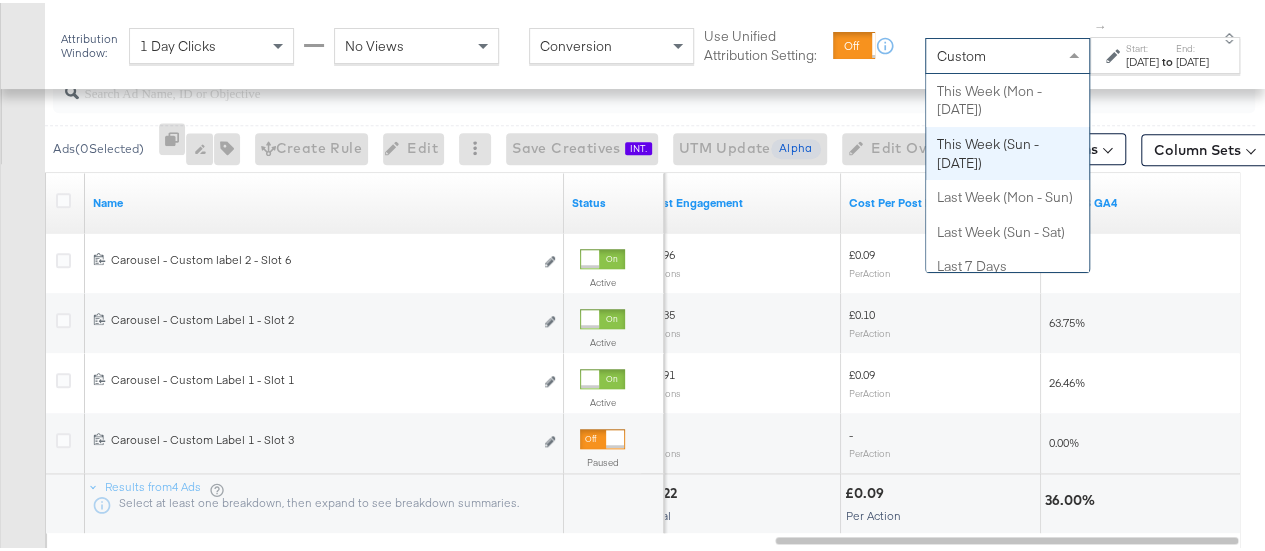 scroll, scrollTop: 0, scrollLeft: 0, axis: both 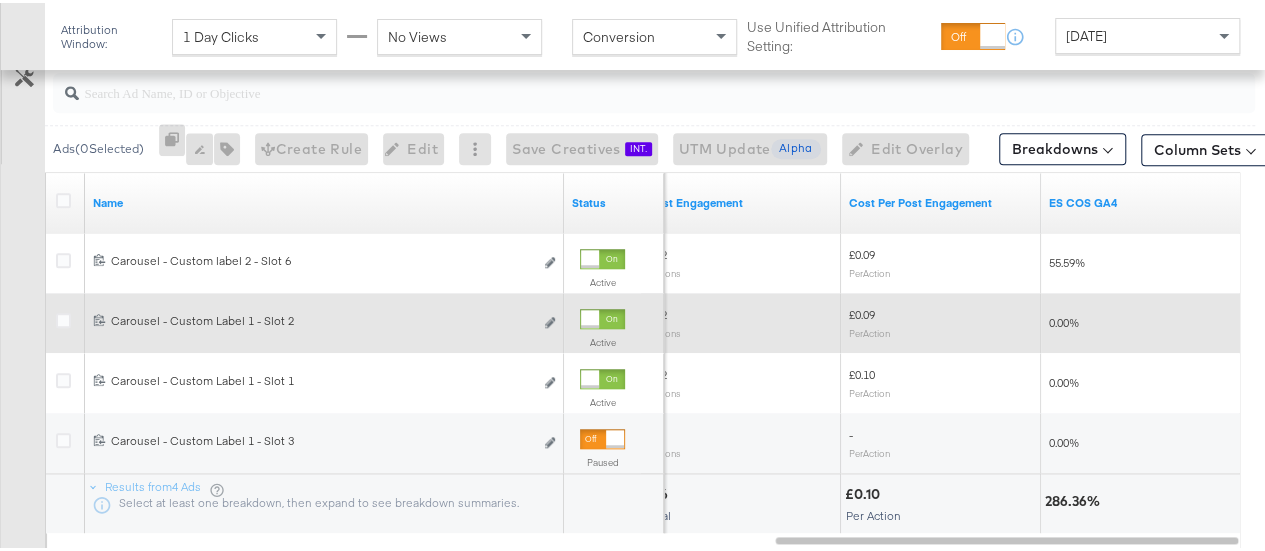 click at bounding box center [590, 316] 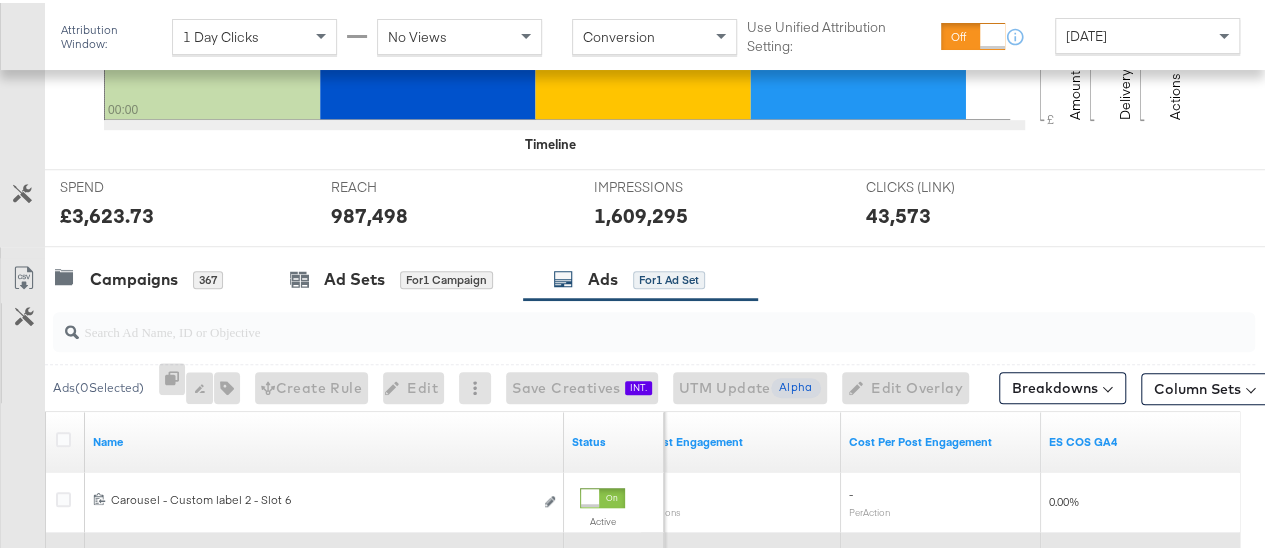 scroll, scrollTop: 661, scrollLeft: 0, axis: vertical 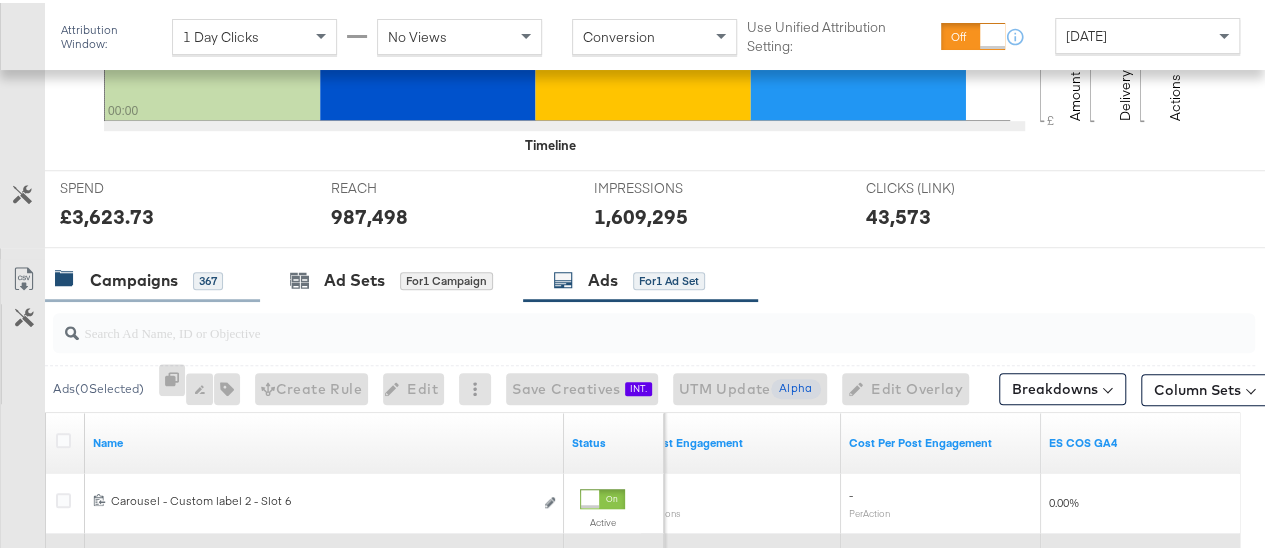 click on "Campaigns" at bounding box center (134, 277) 